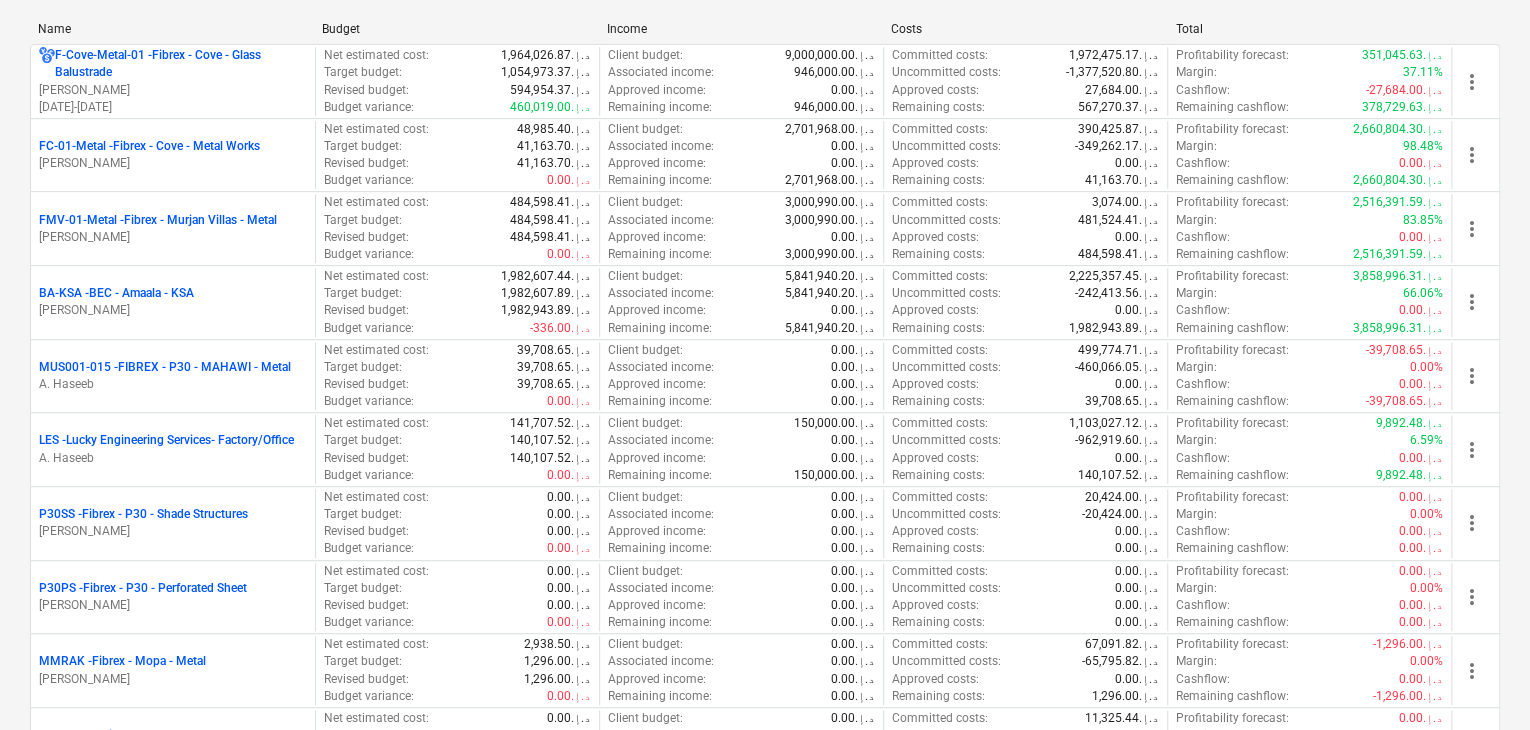 scroll, scrollTop: 400, scrollLeft: 0, axis: vertical 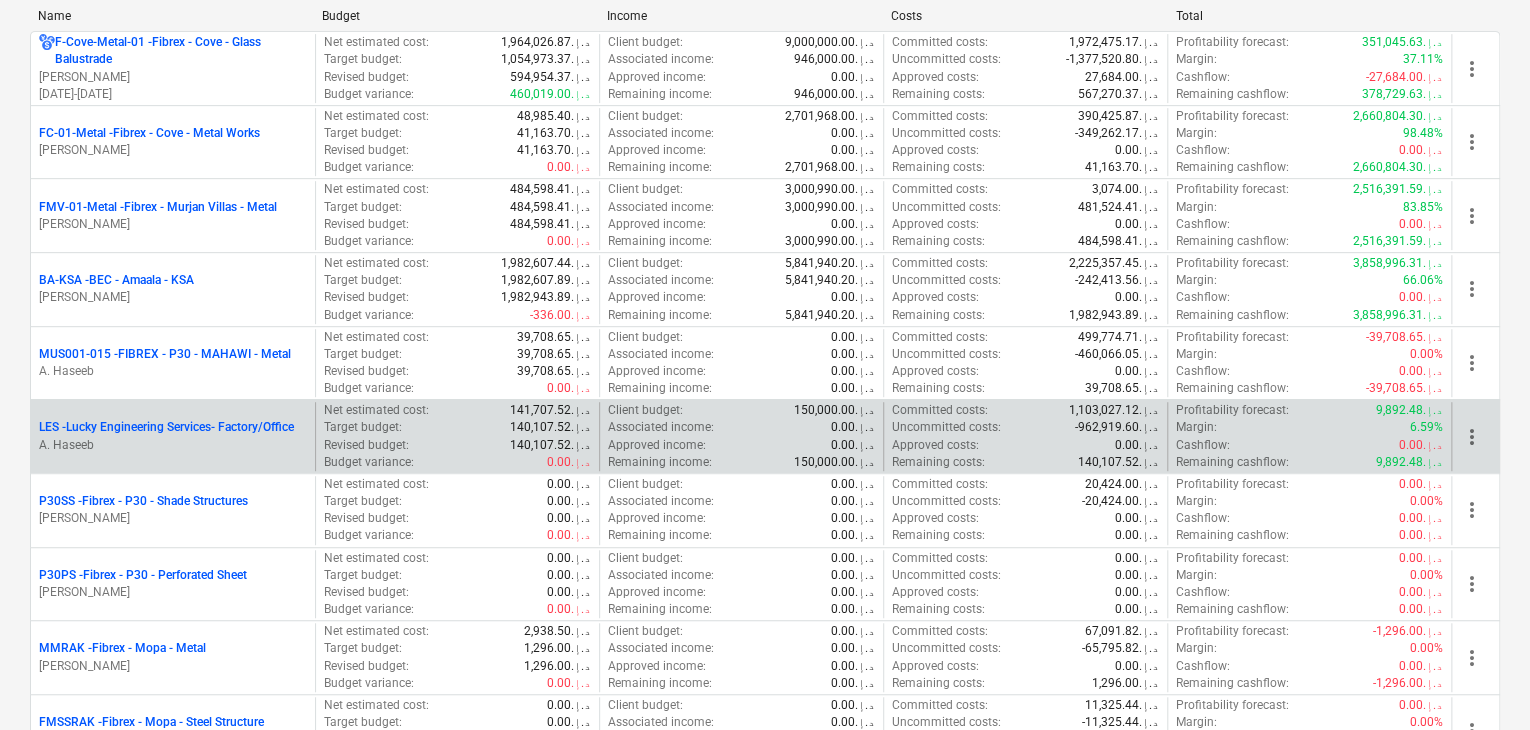click on "A. Haseeb" at bounding box center [173, 445] 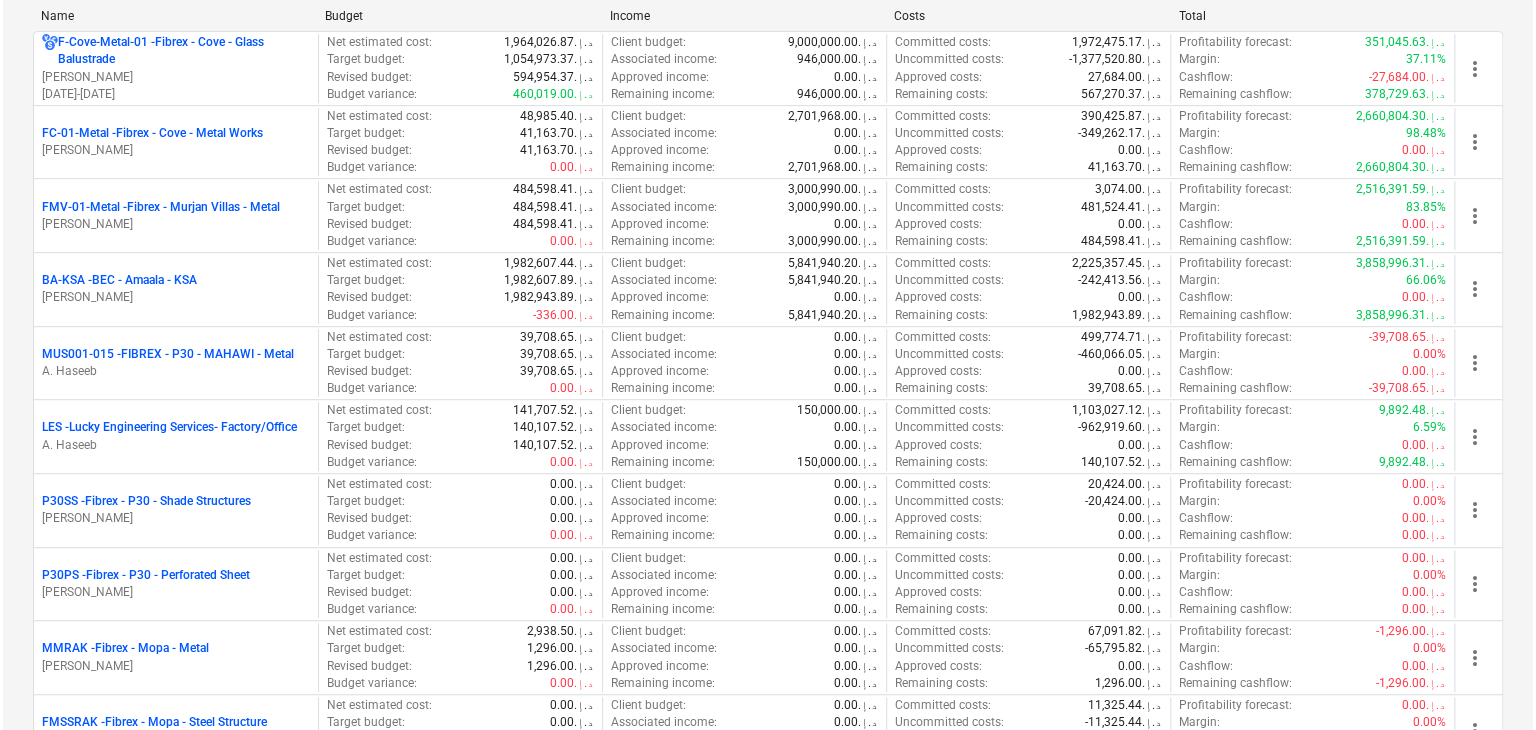 scroll, scrollTop: 0, scrollLeft: 0, axis: both 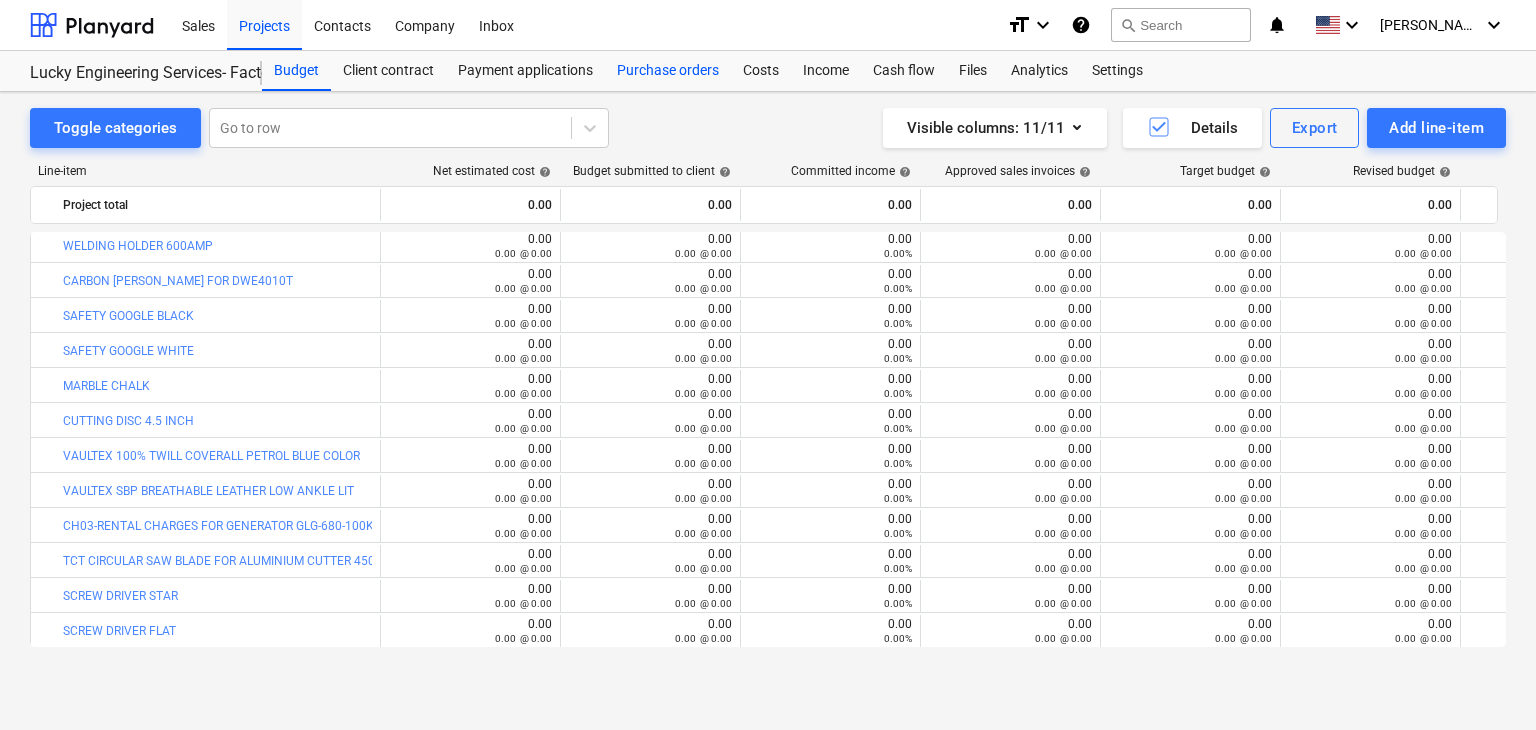 click on "Purchase orders" at bounding box center [668, 71] 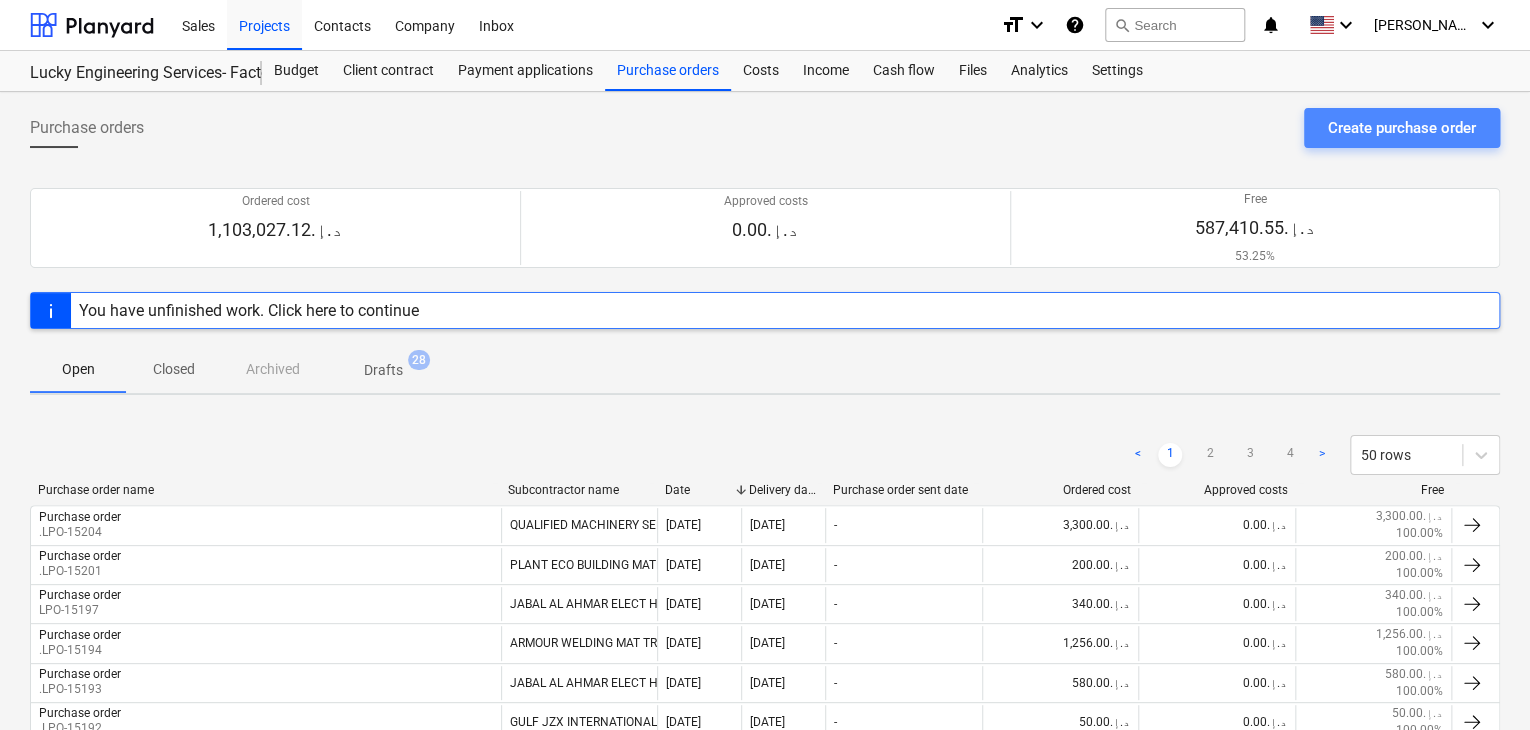 click on "Create purchase order" at bounding box center [1402, 128] 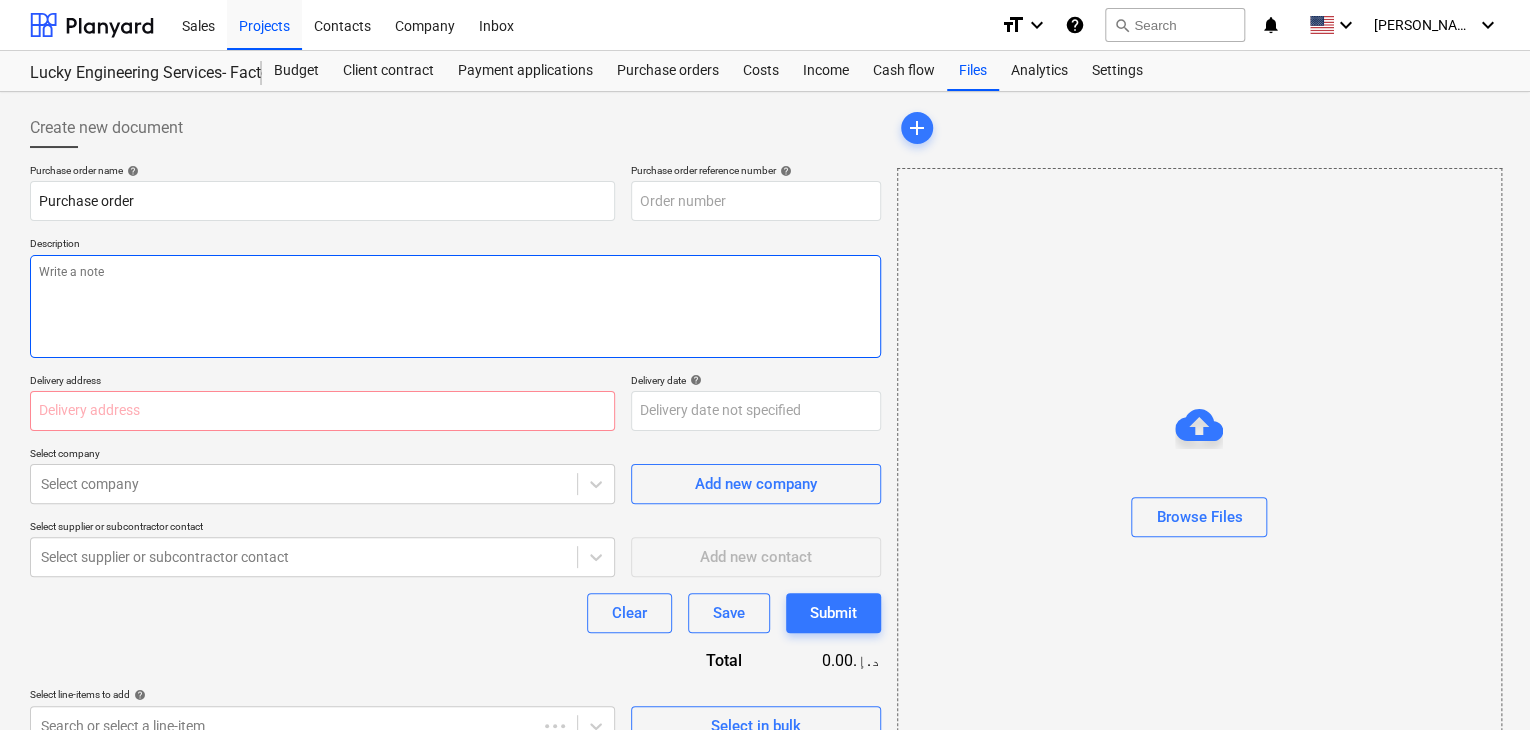 click at bounding box center [455, 306] 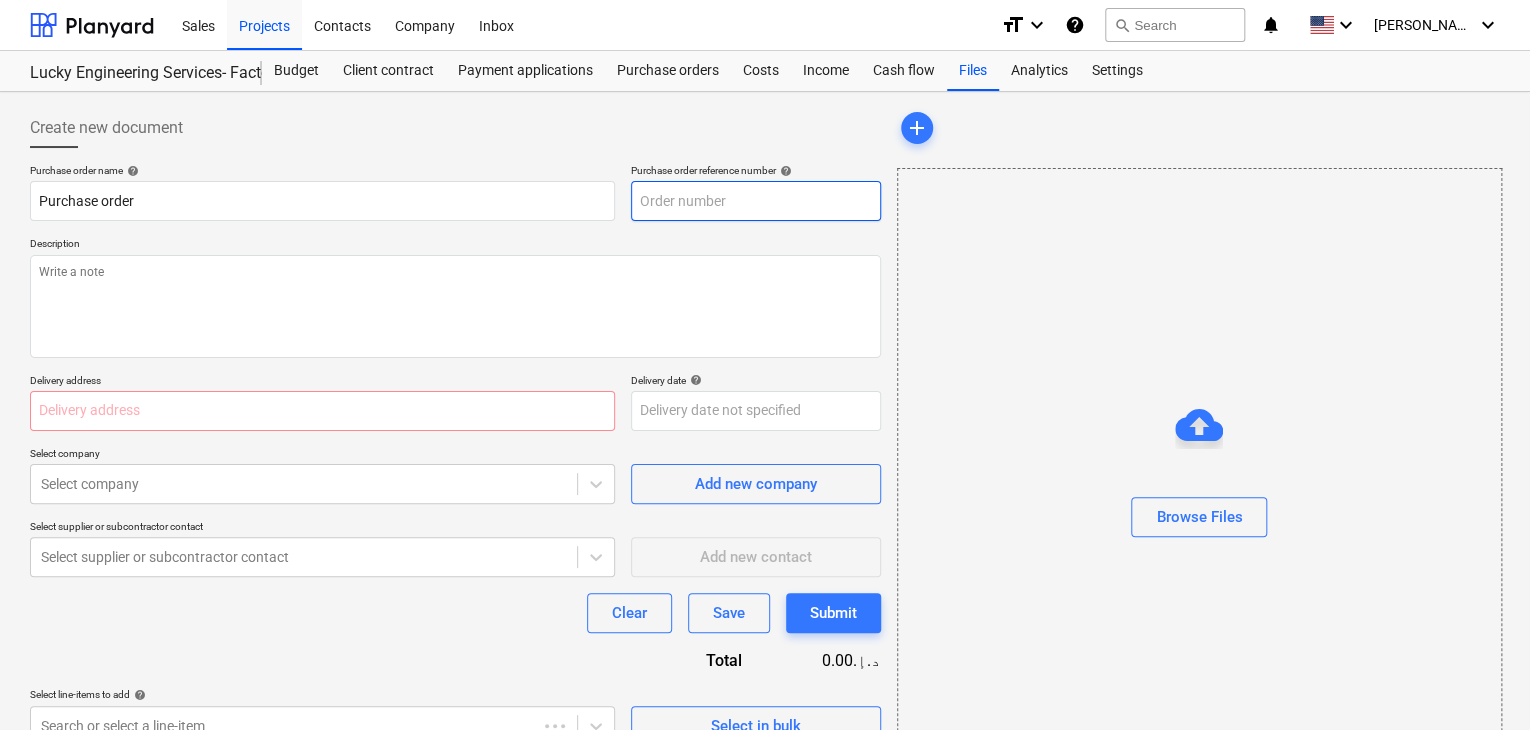 click at bounding box center (756, 201) 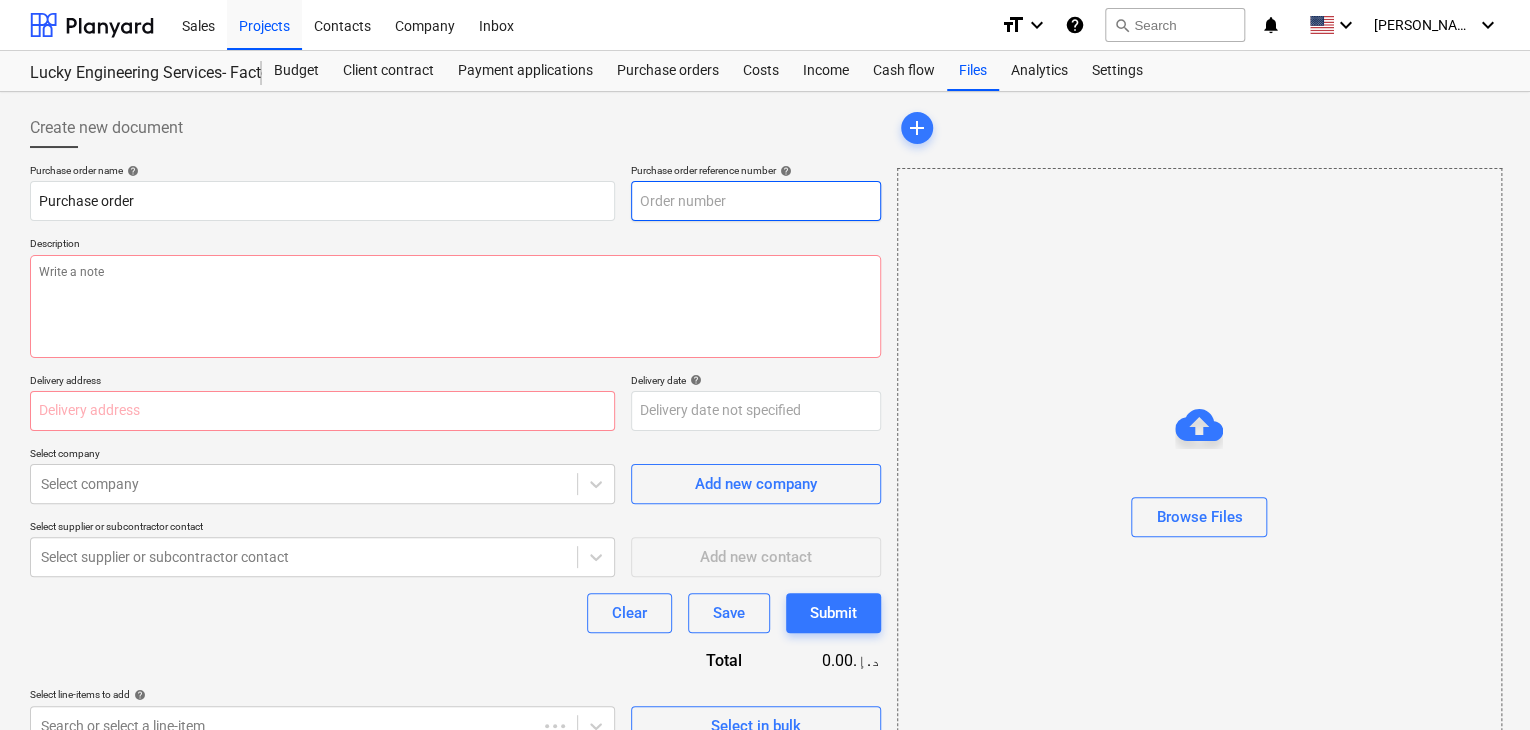 type on "x" 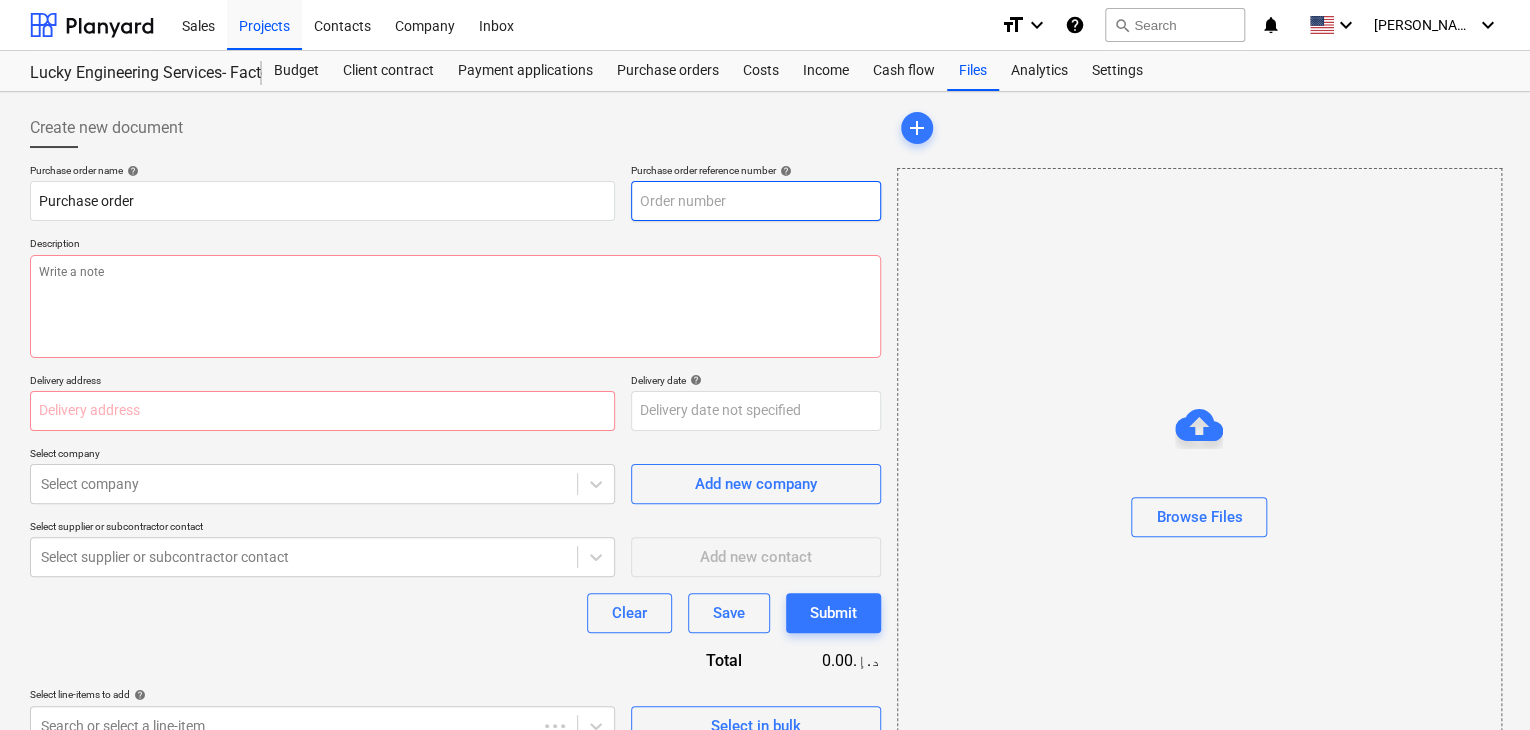 type on "LES-PO-453" 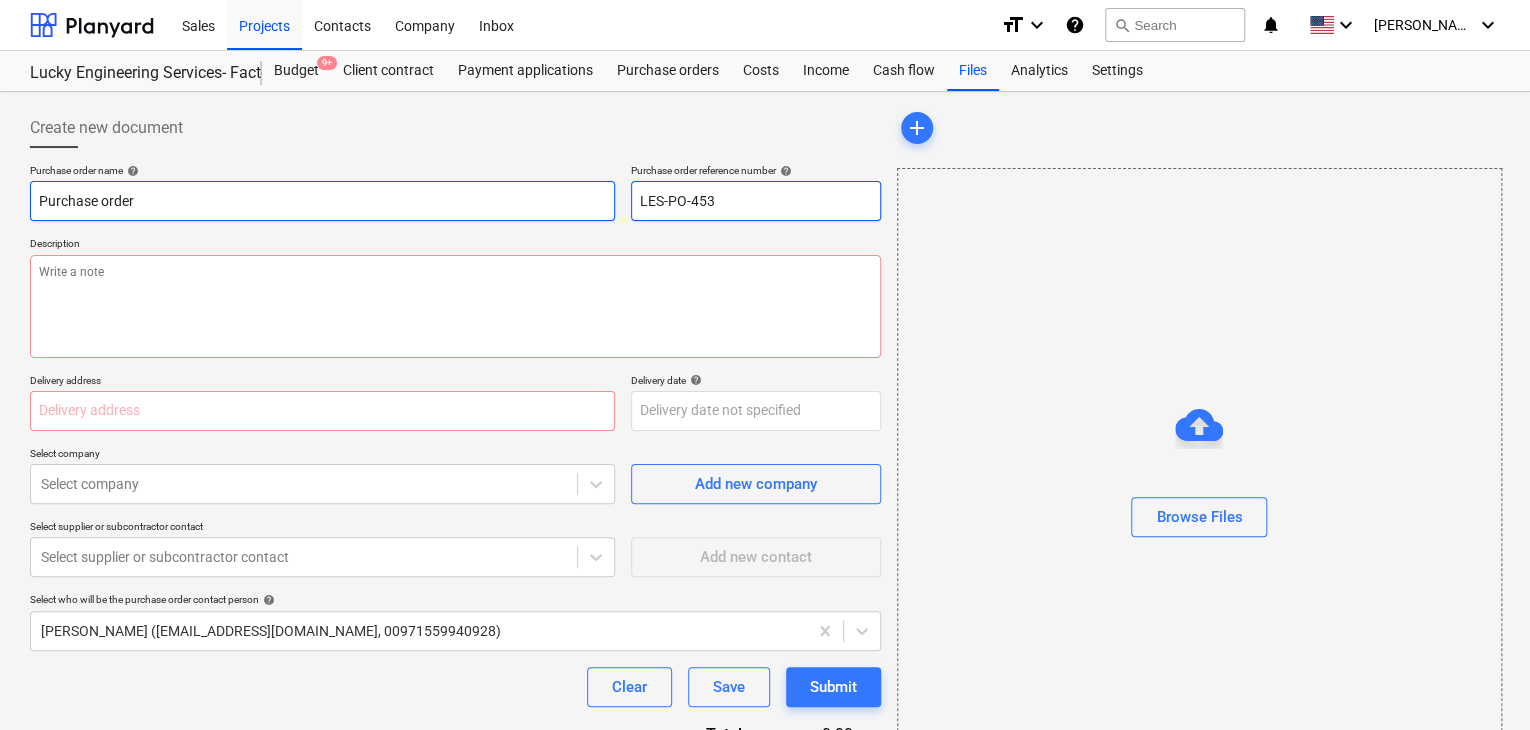 drag, startPoint x: 735, startPoint y: 201, endPoint x: 546, endPoint y: 184, distance: 189.76302 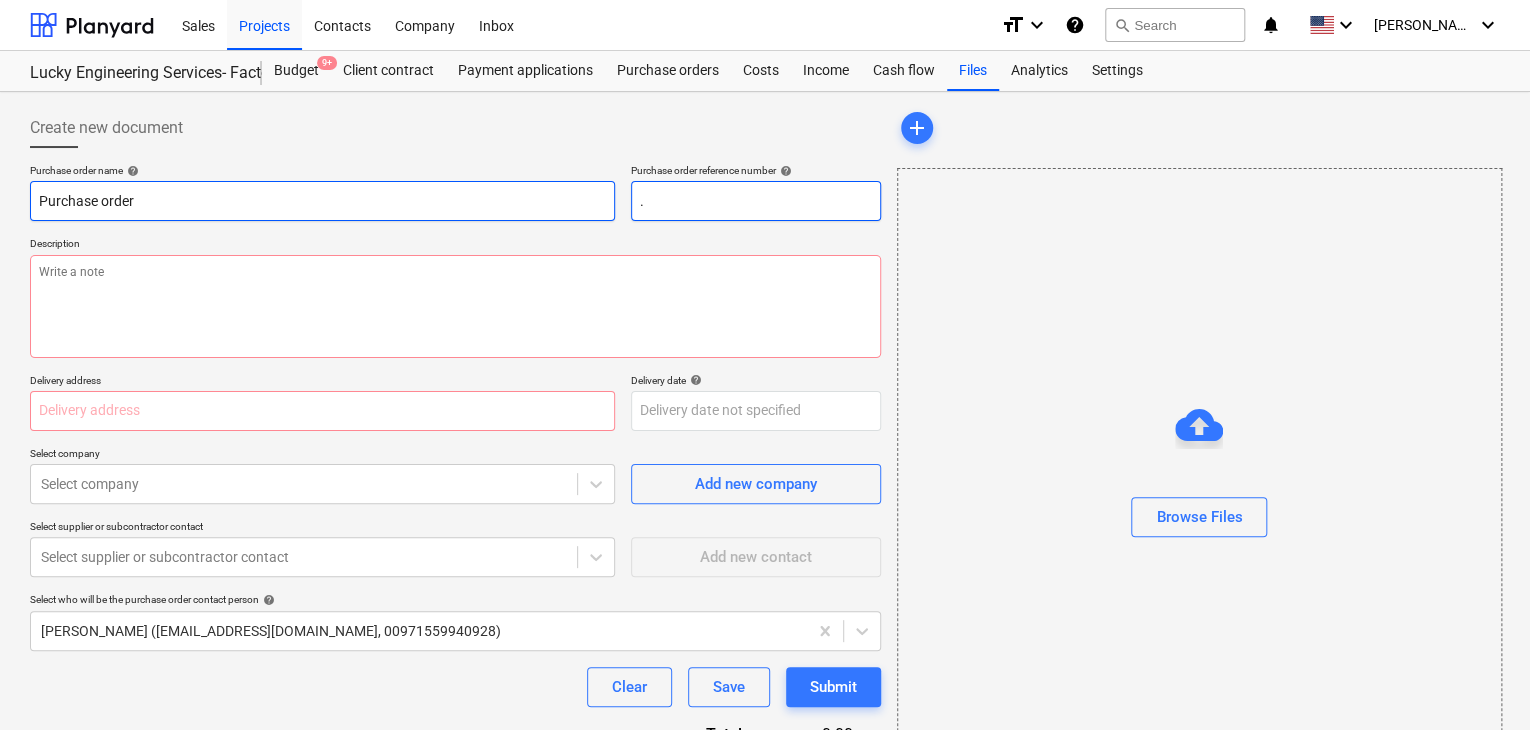 type on "x" 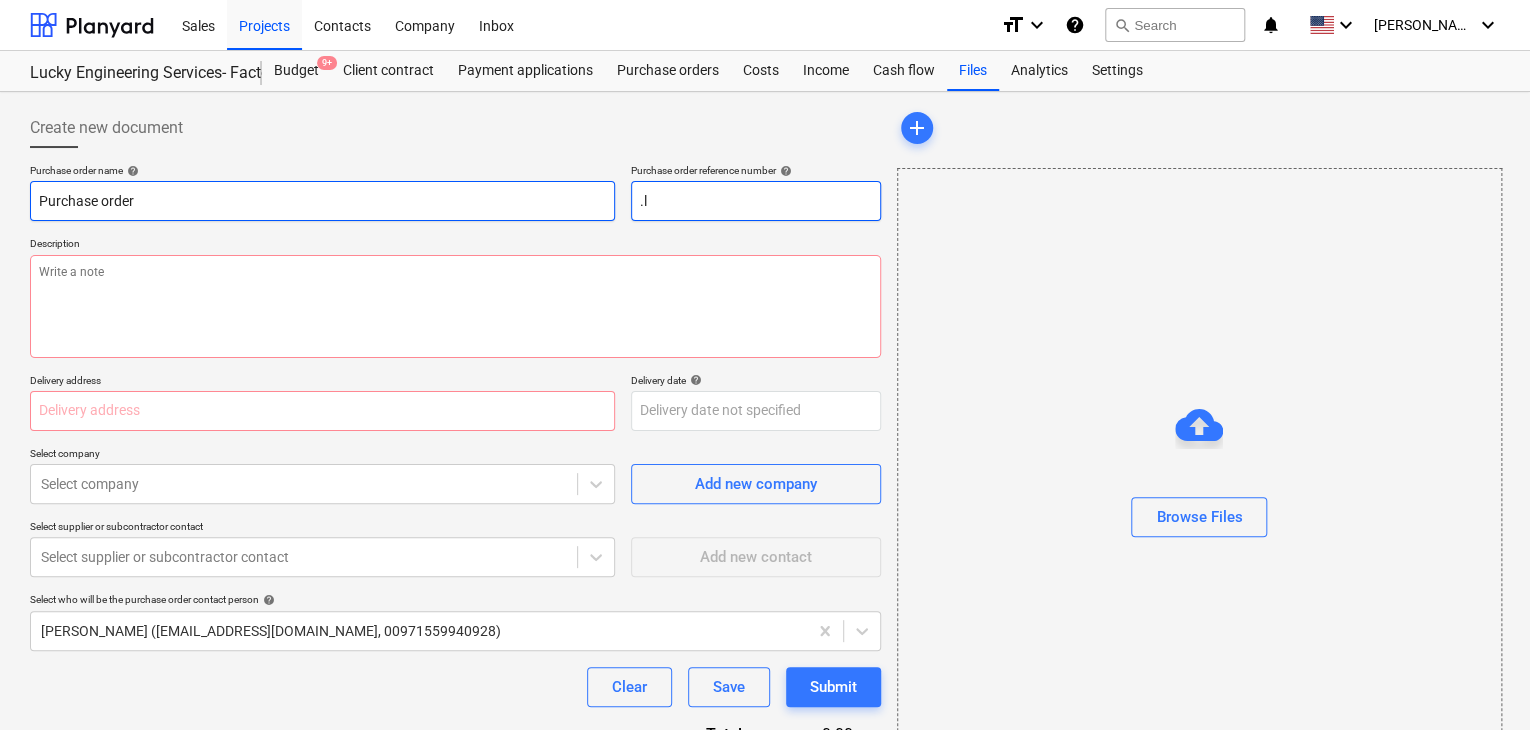 type on "x" 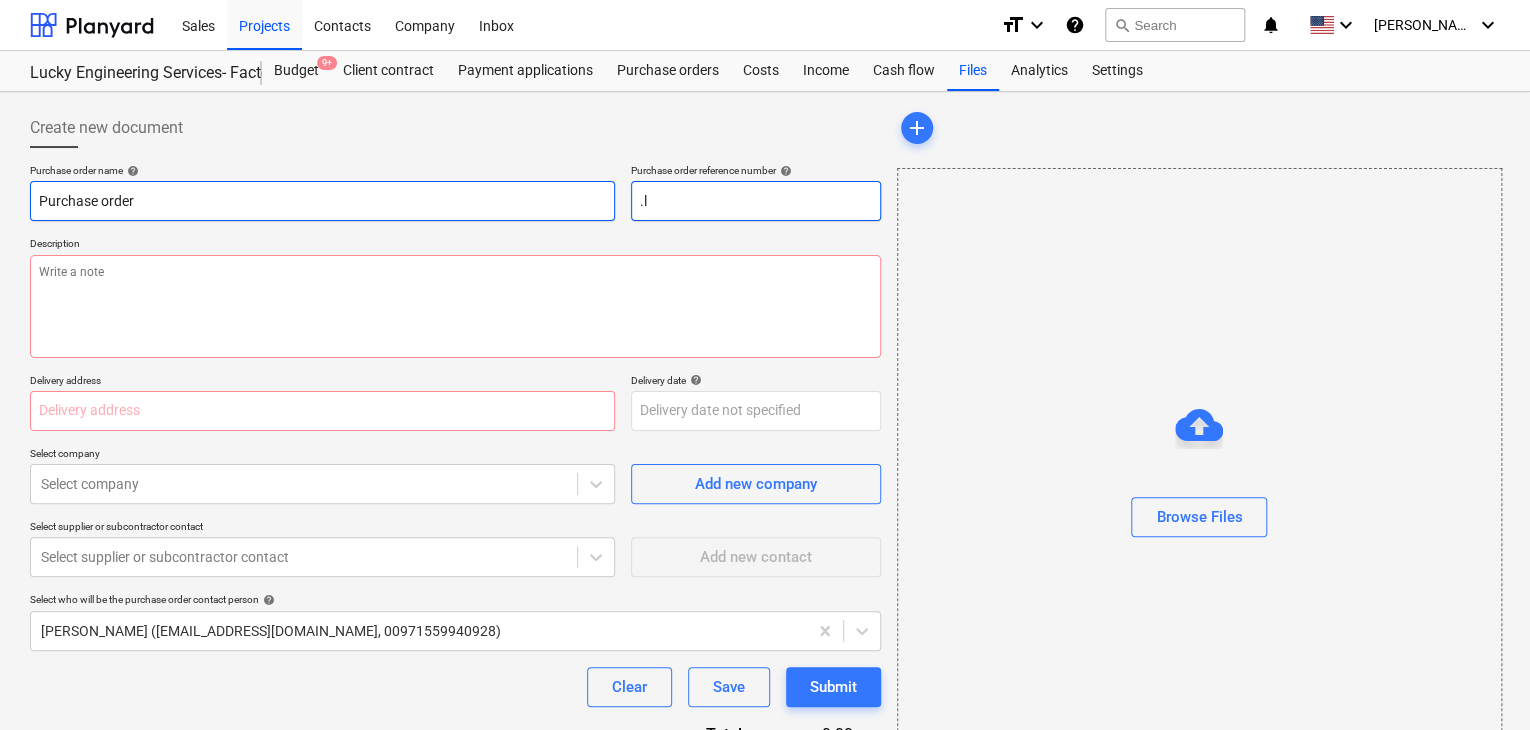 type on ".lp" 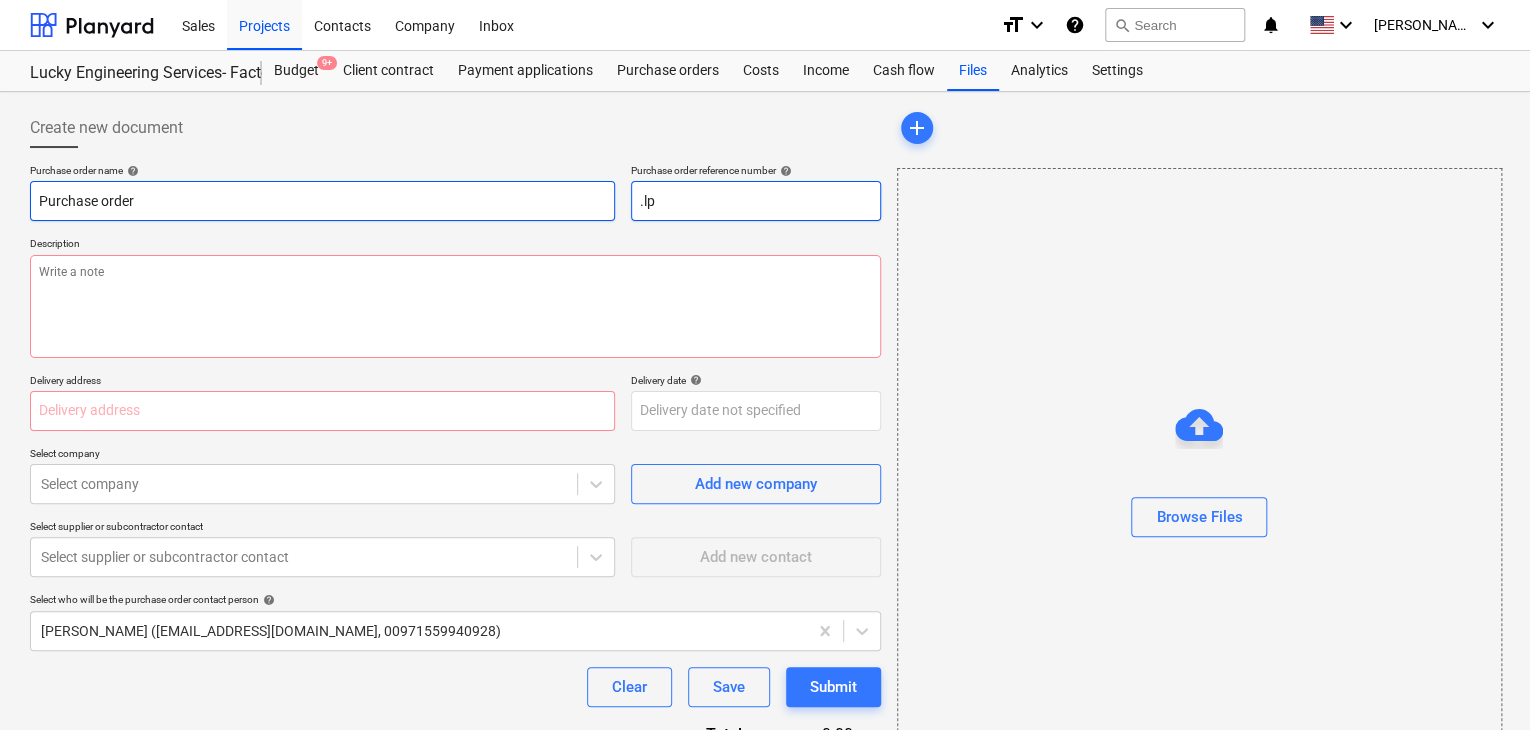type on "x" 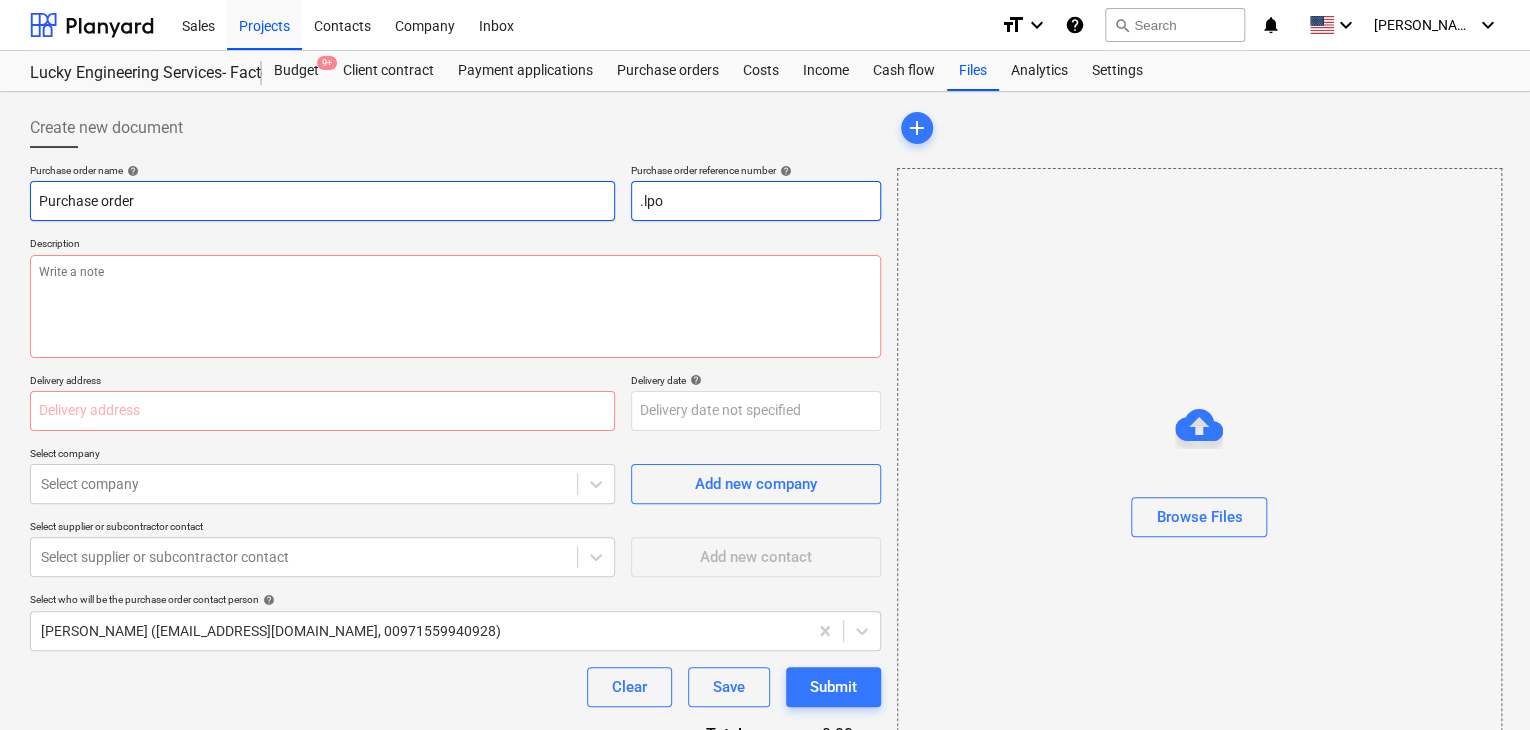 type on "x" 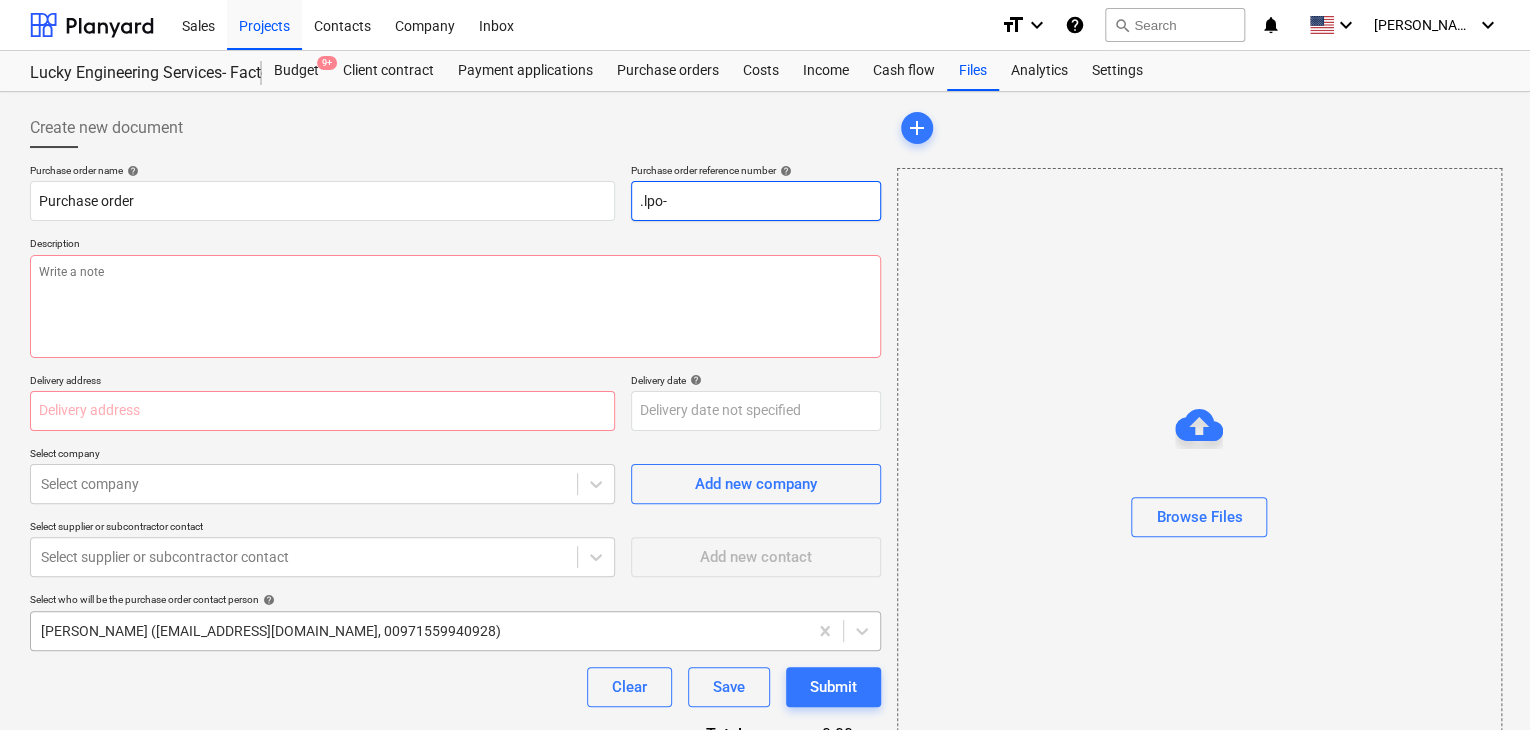 type on "x" 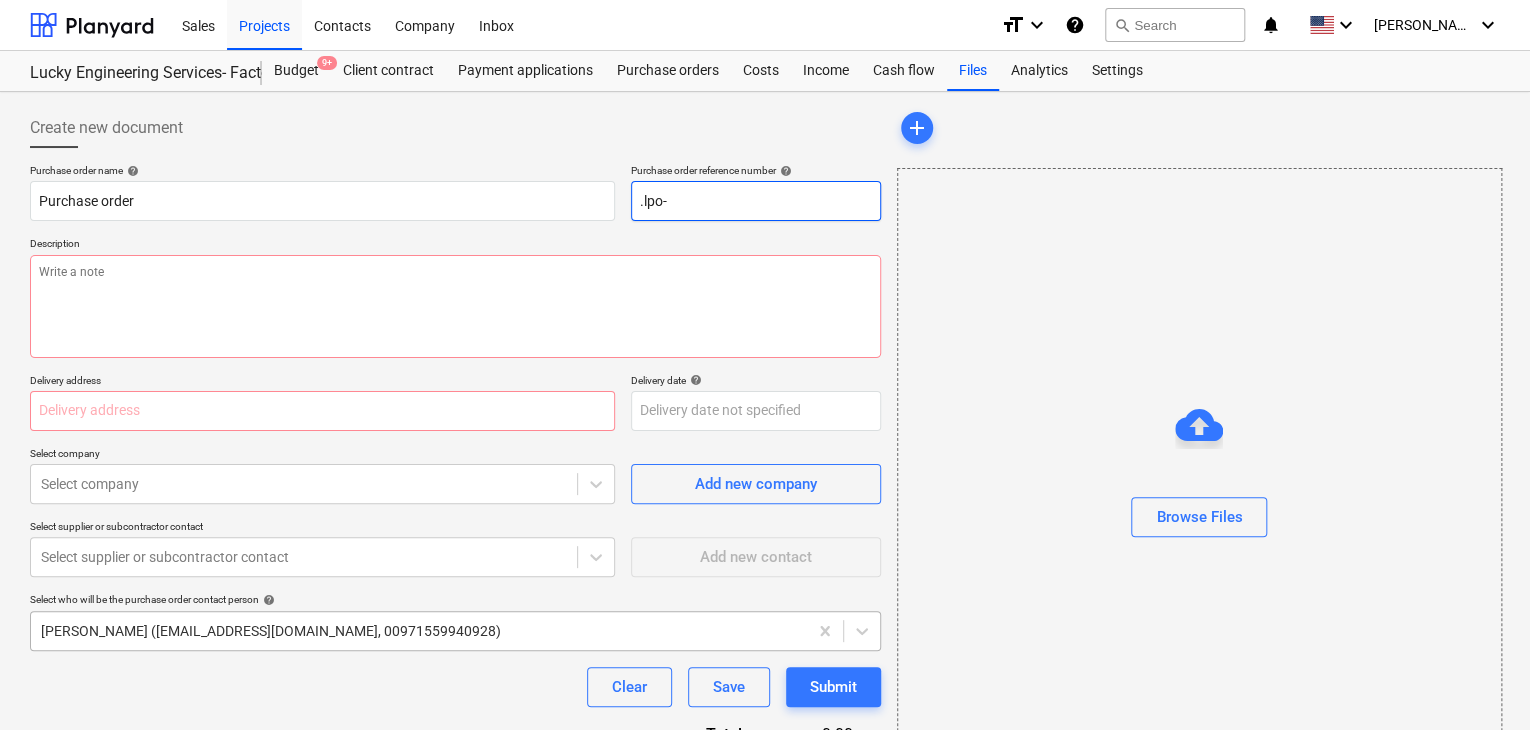 type on ".lpo-1" 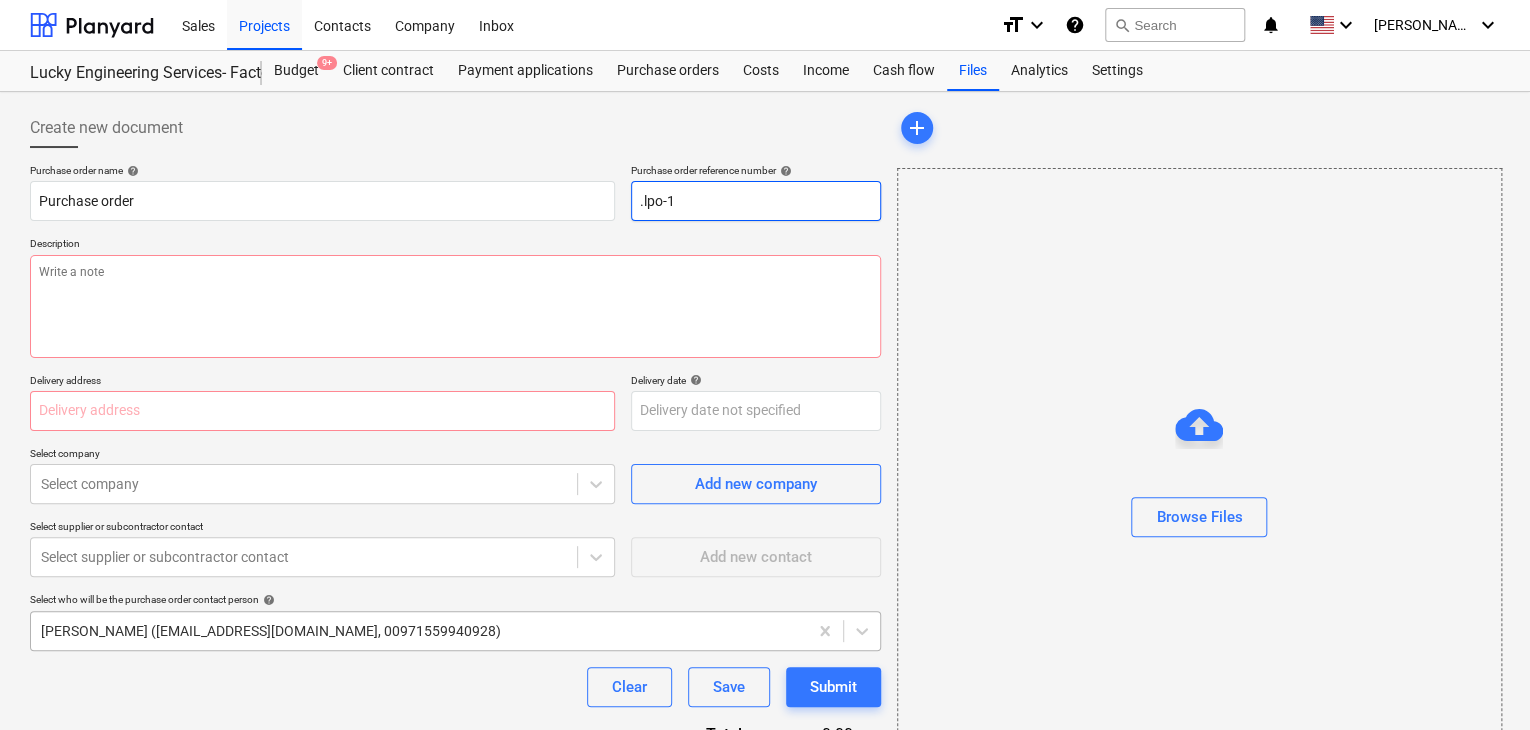 type on "x" 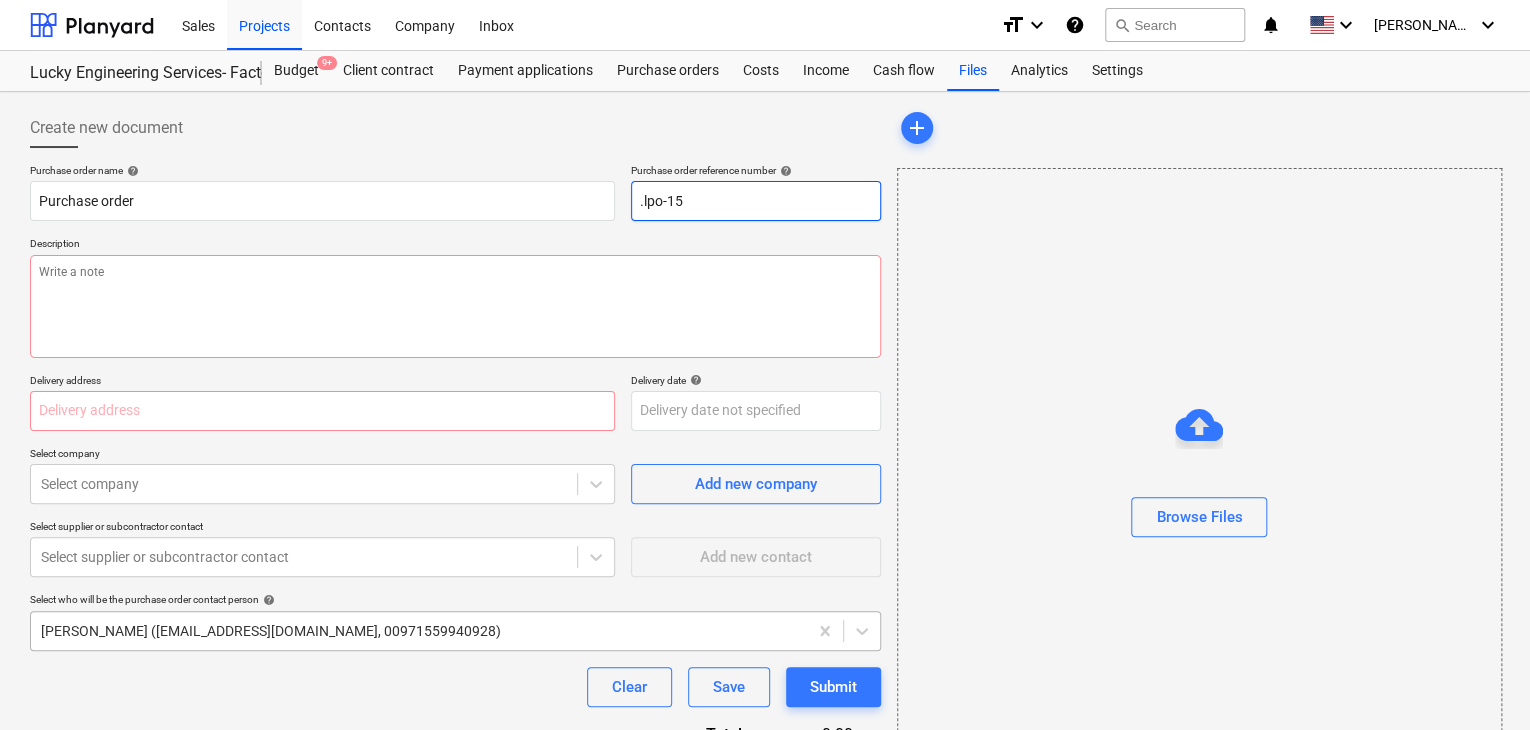type on "x" 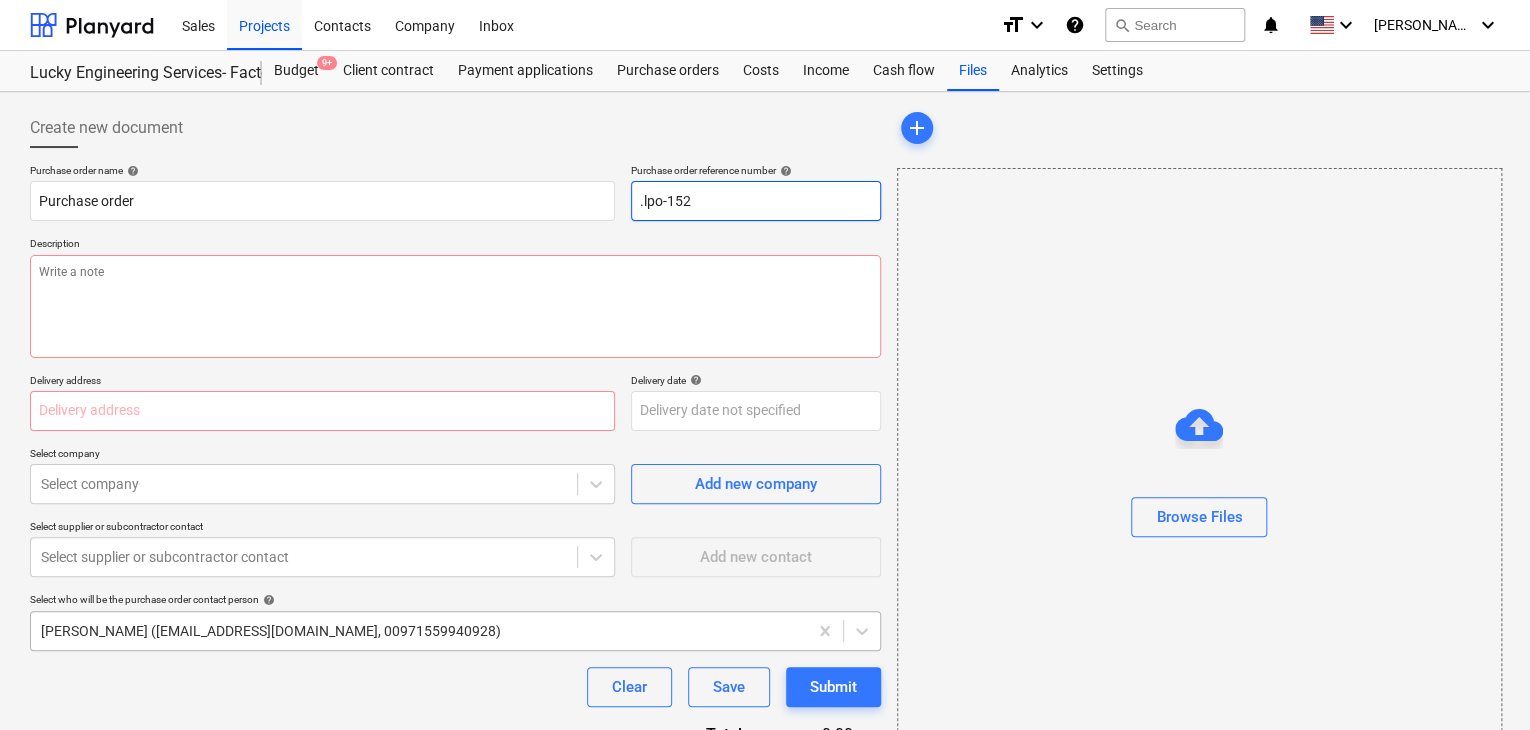 type on "x" 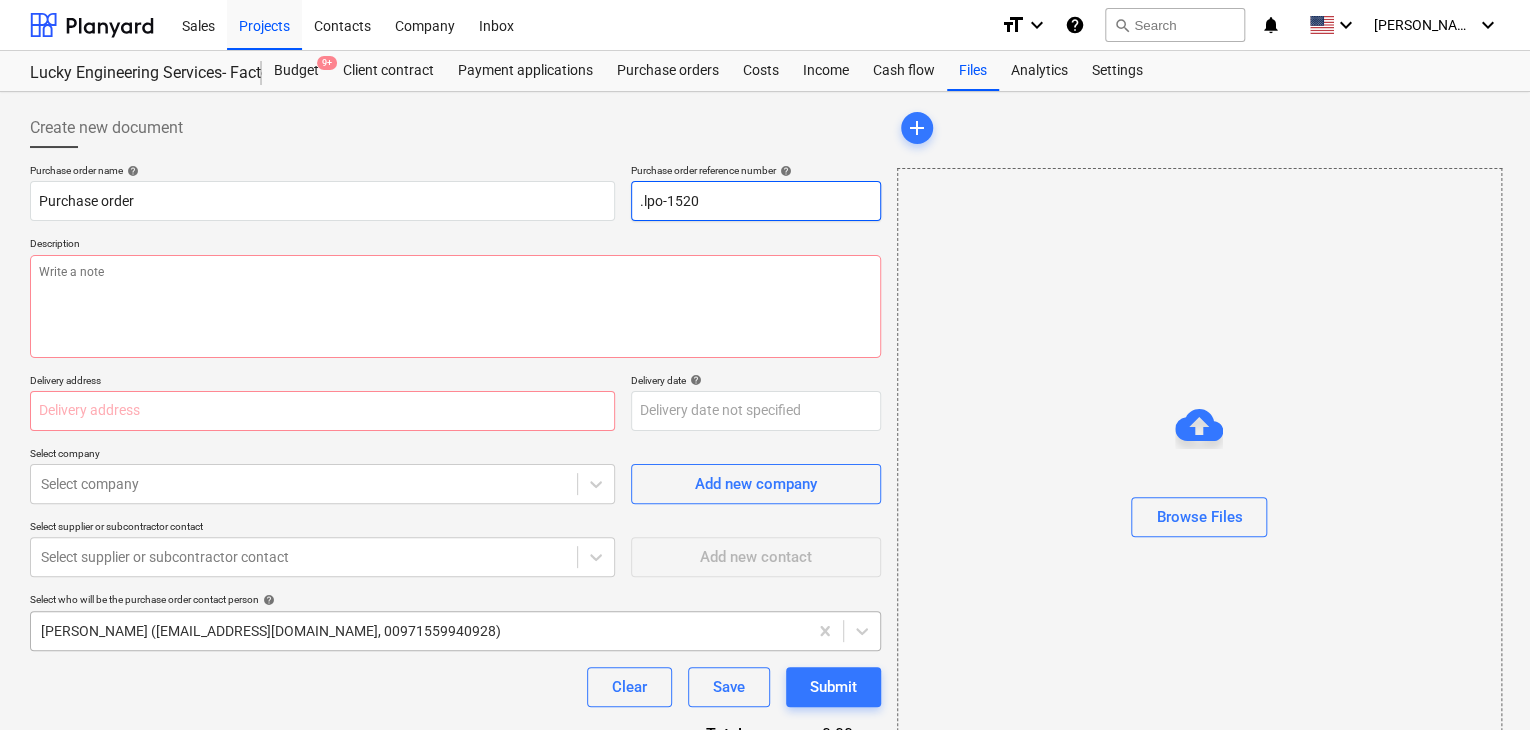 type on "x" 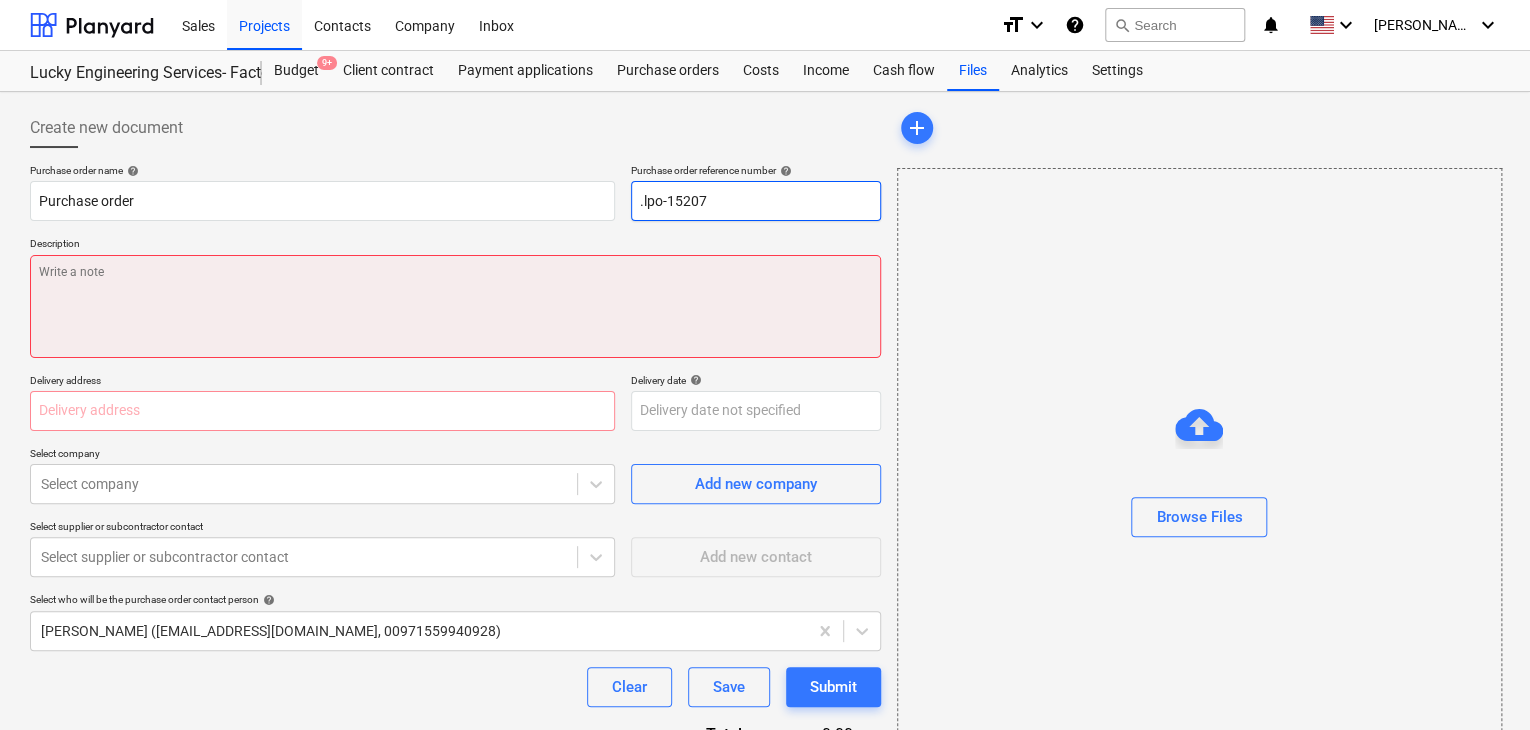 type on ".lpo-15207" 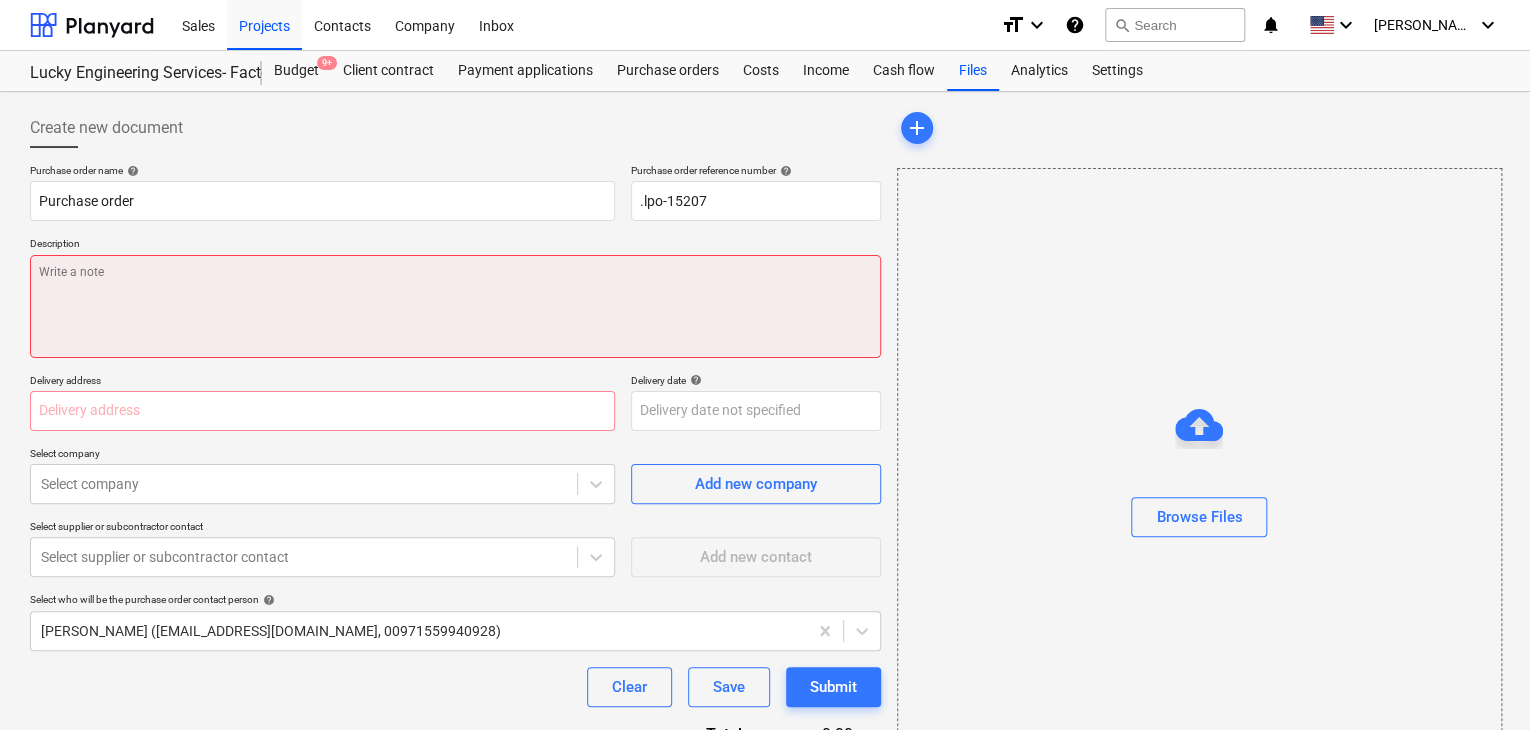 click at bounding box center (455, 306) 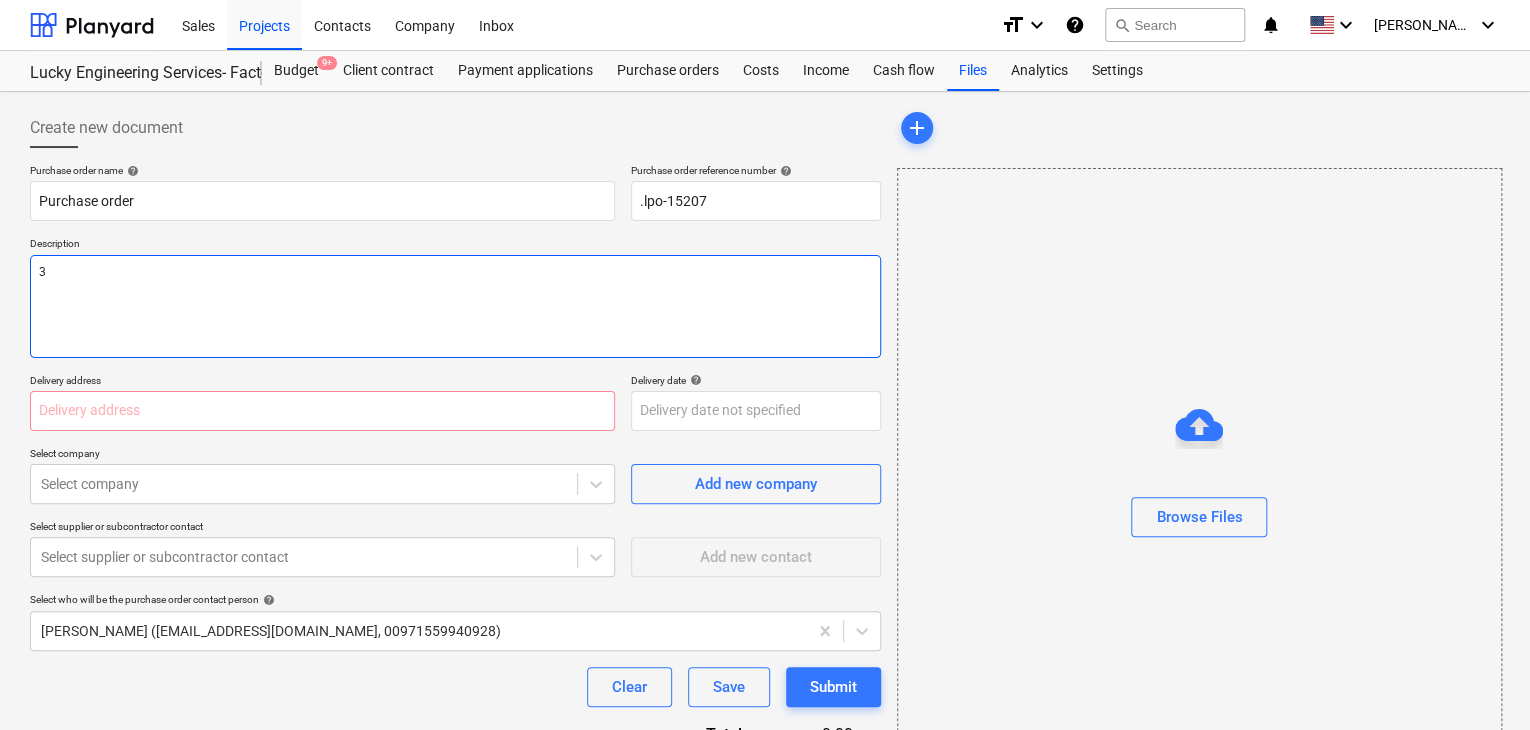 type on "x" 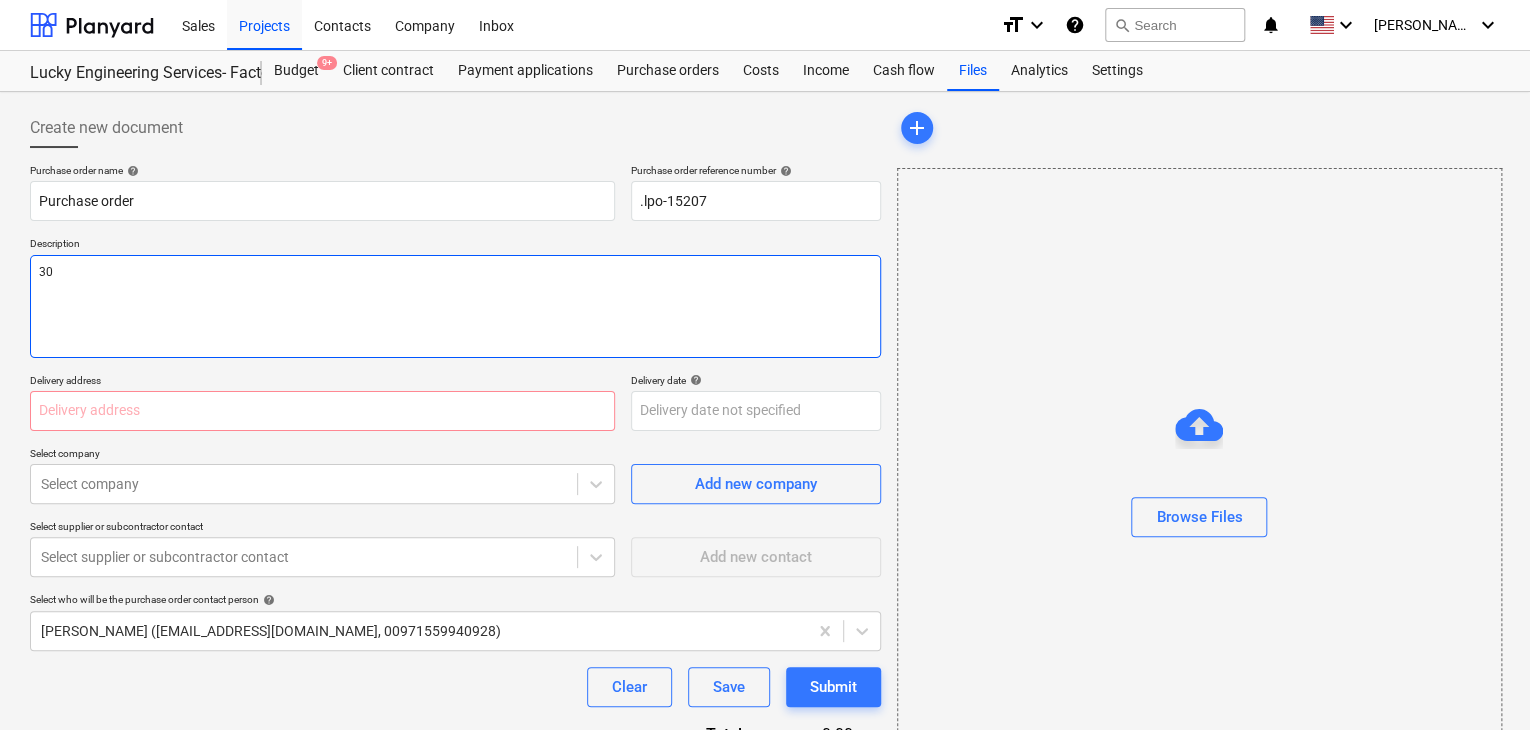 type on "x" 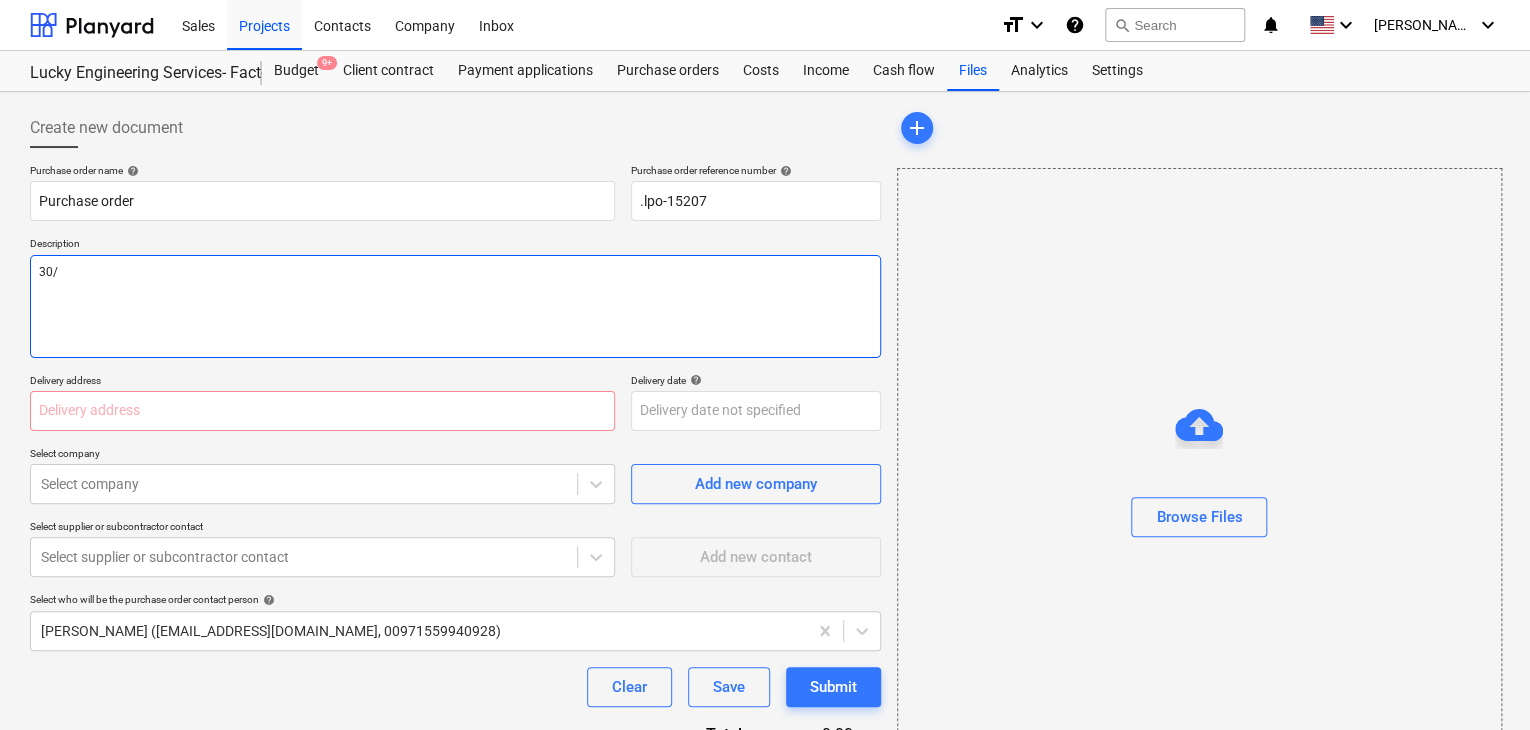 type on "x" 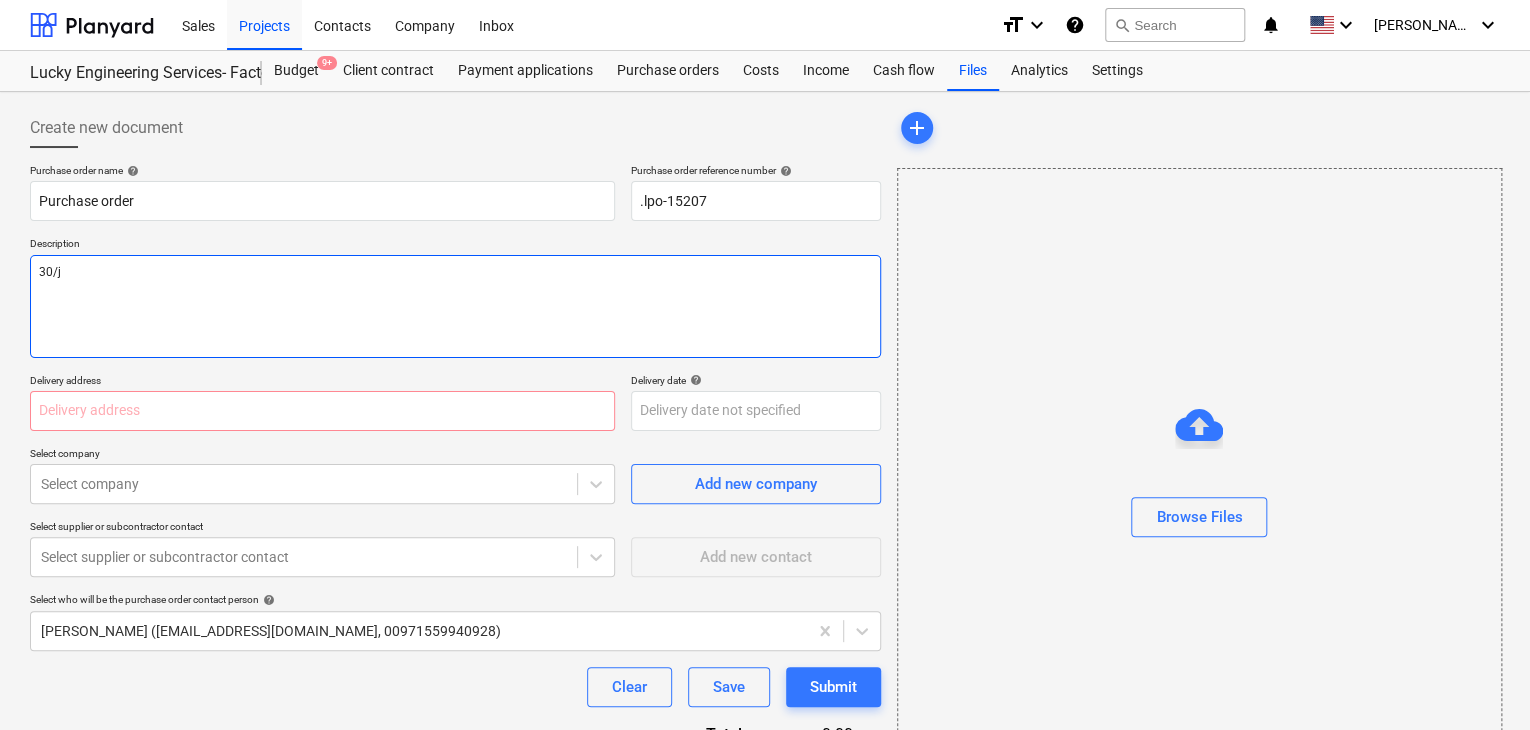 type on "x" 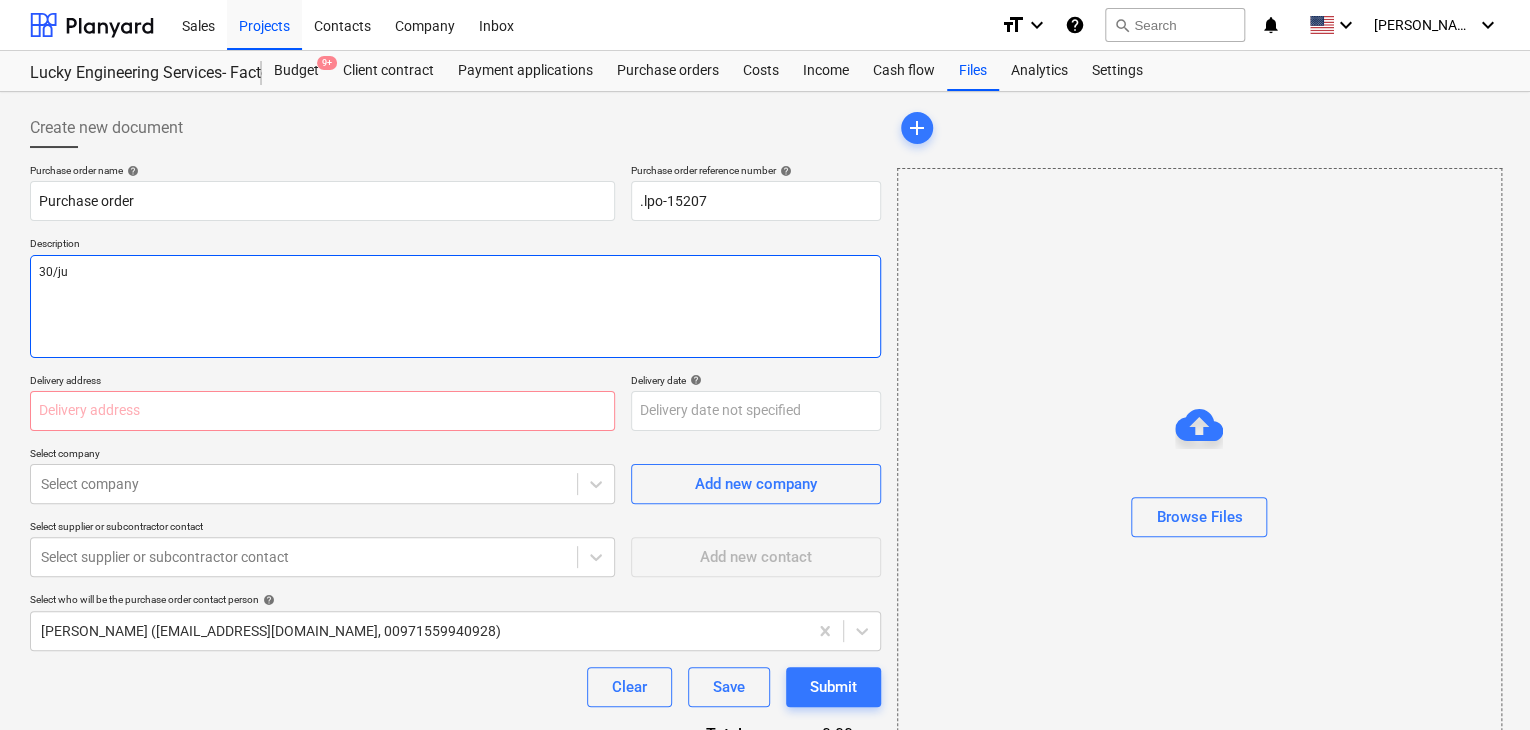 type on "x" 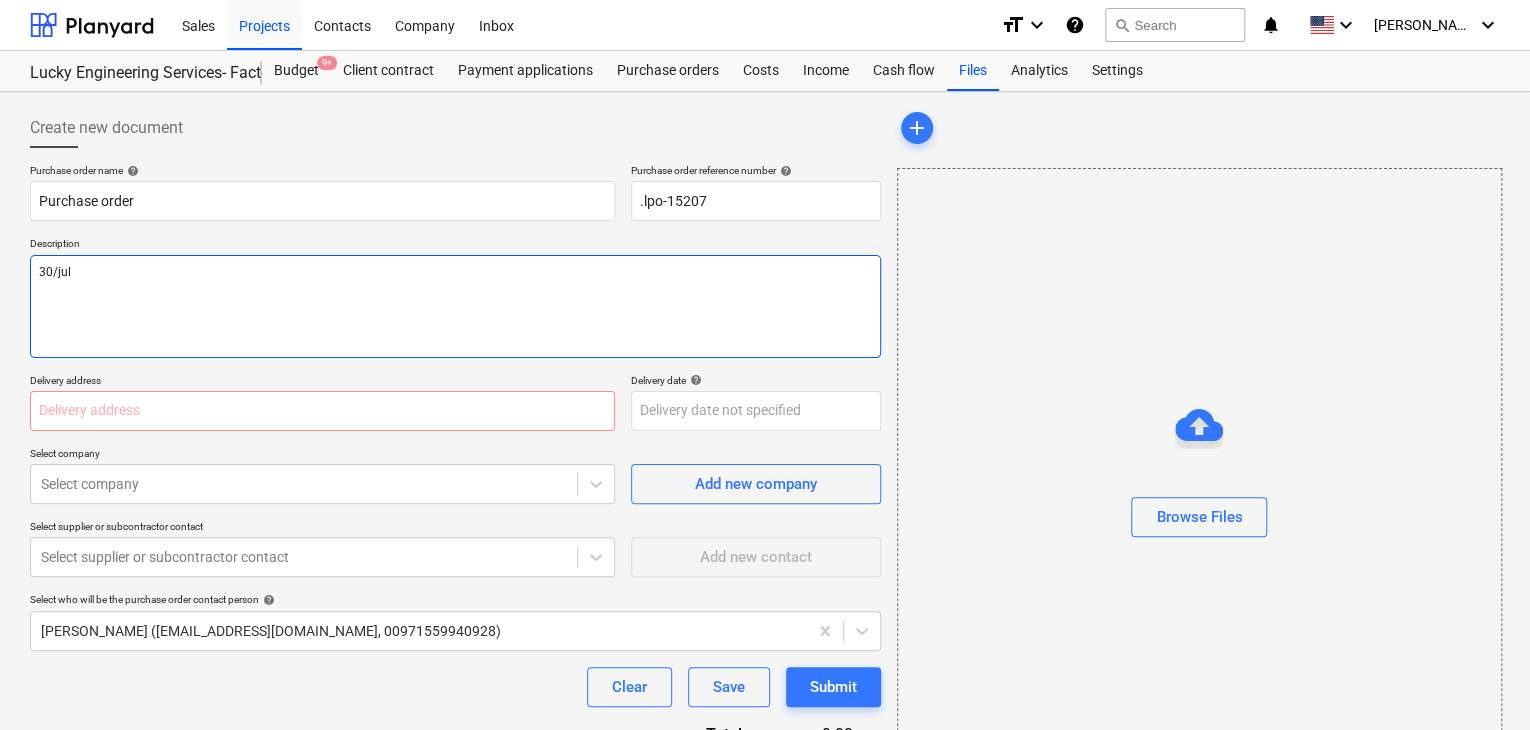 type on "x" 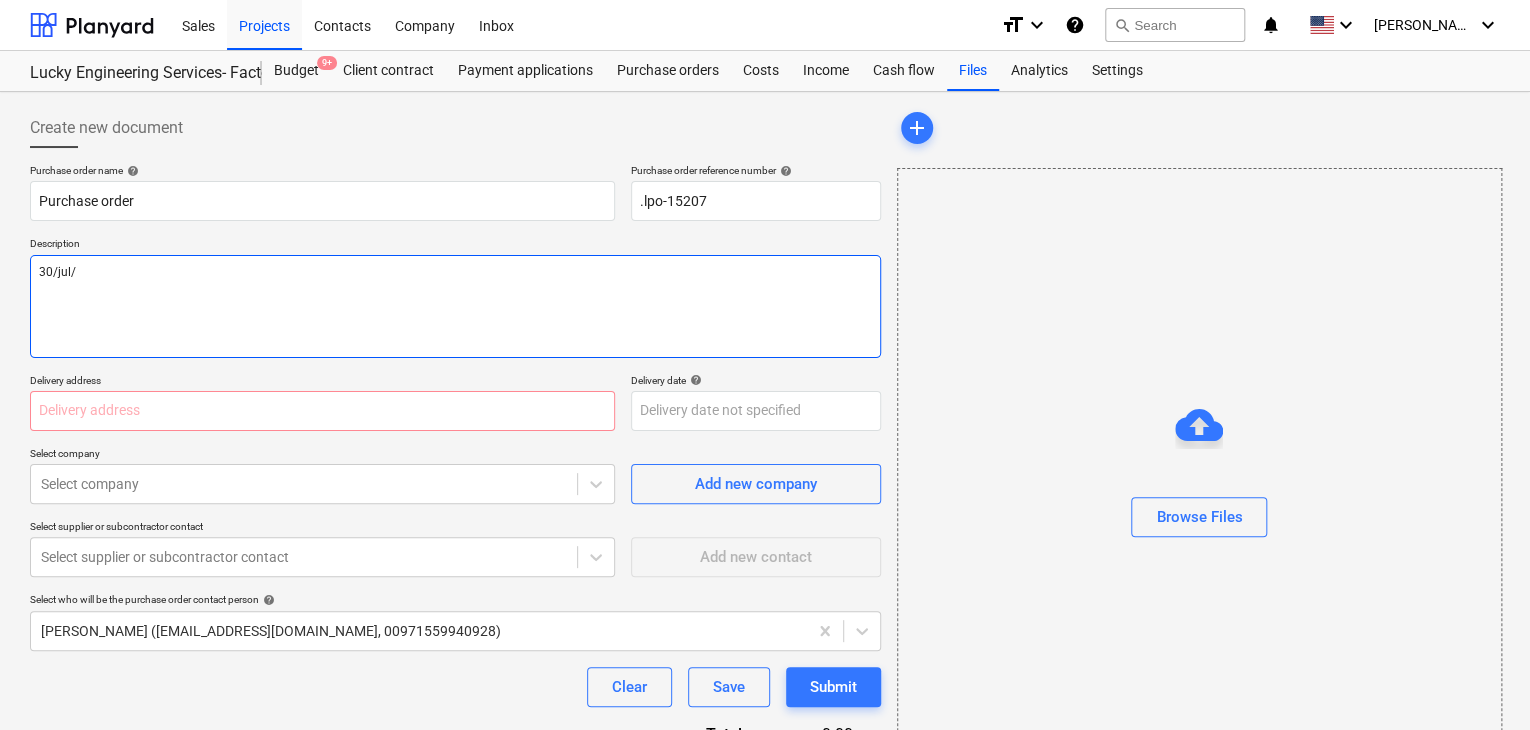 type on "x" 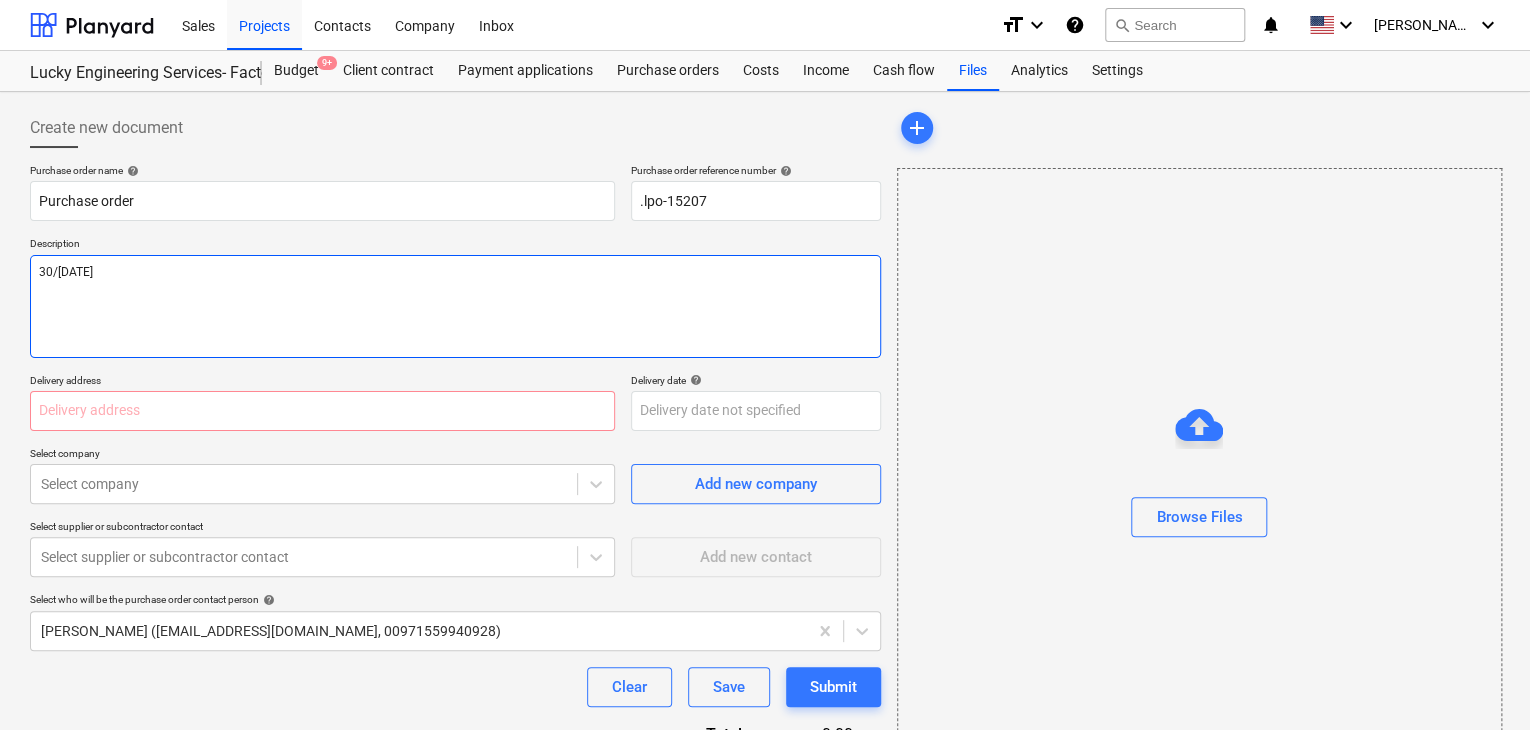 type on "x" 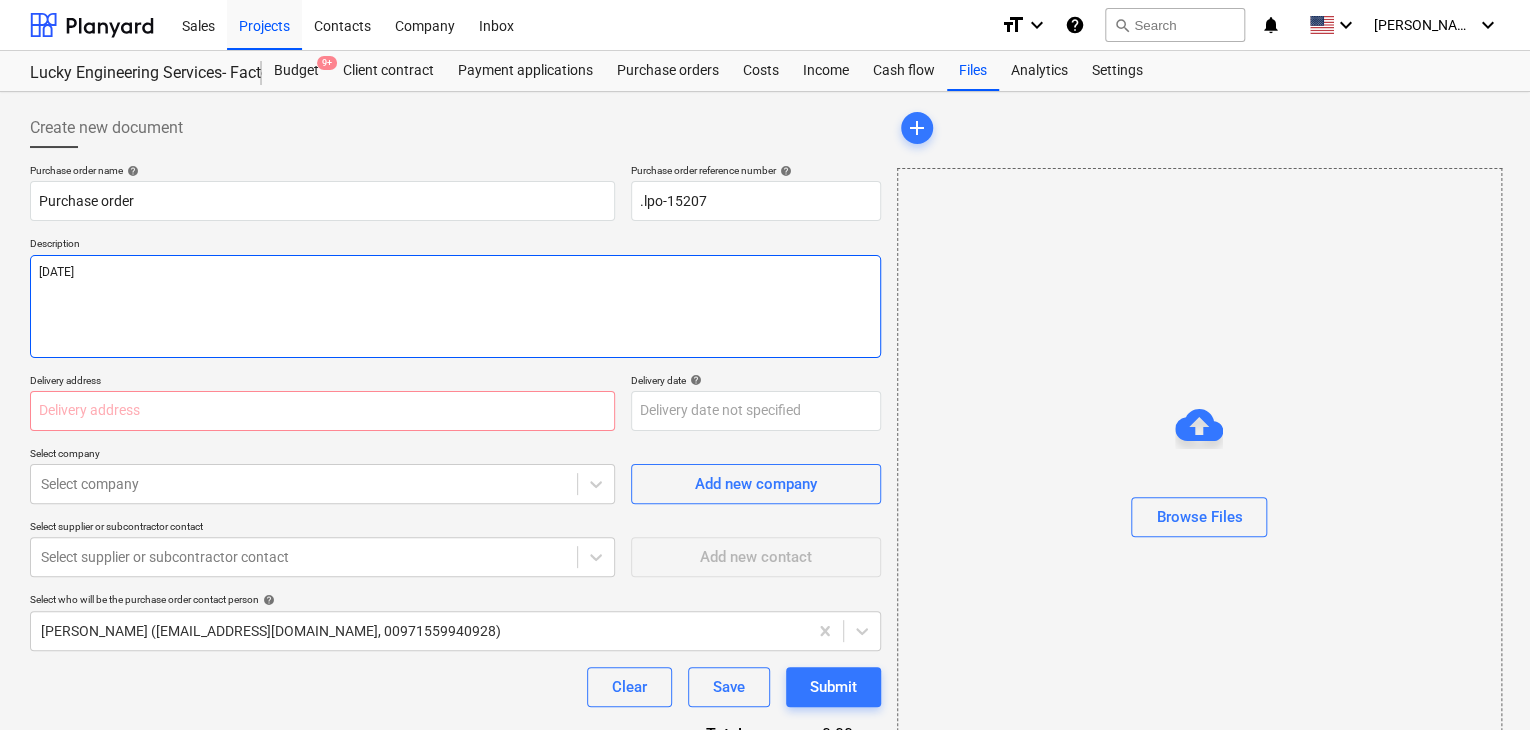 type on "x" 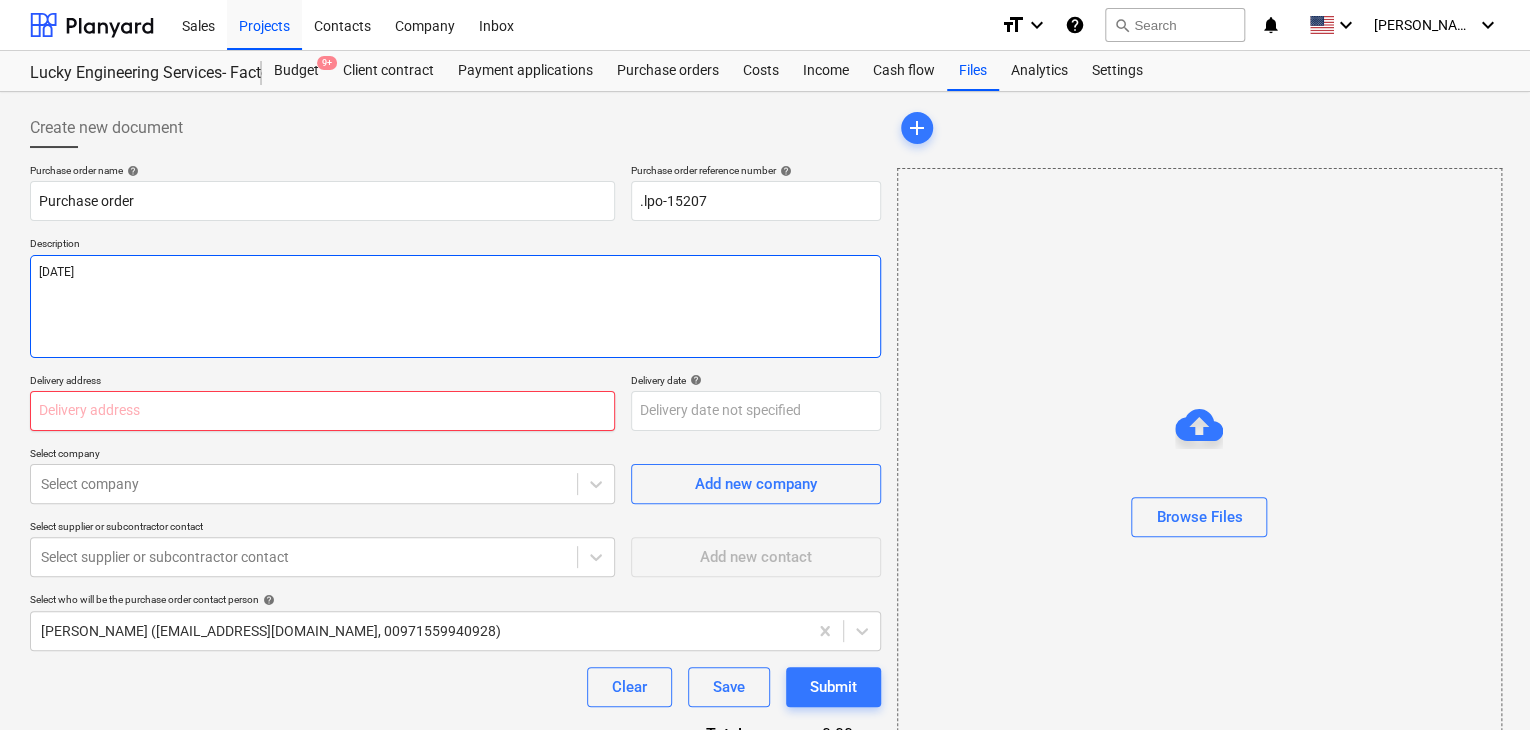 type on "[DATE]" 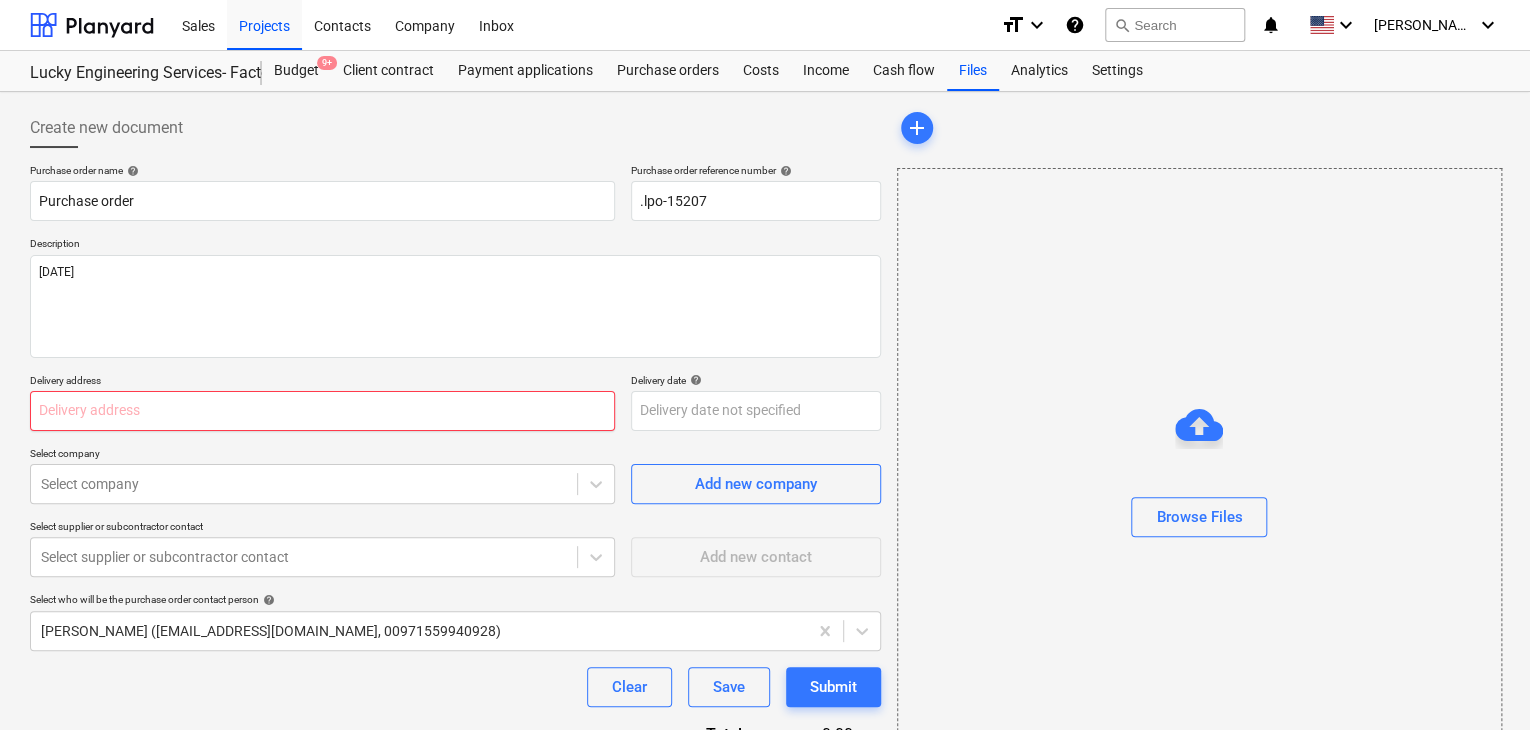 click at bounding box center [322, 411] 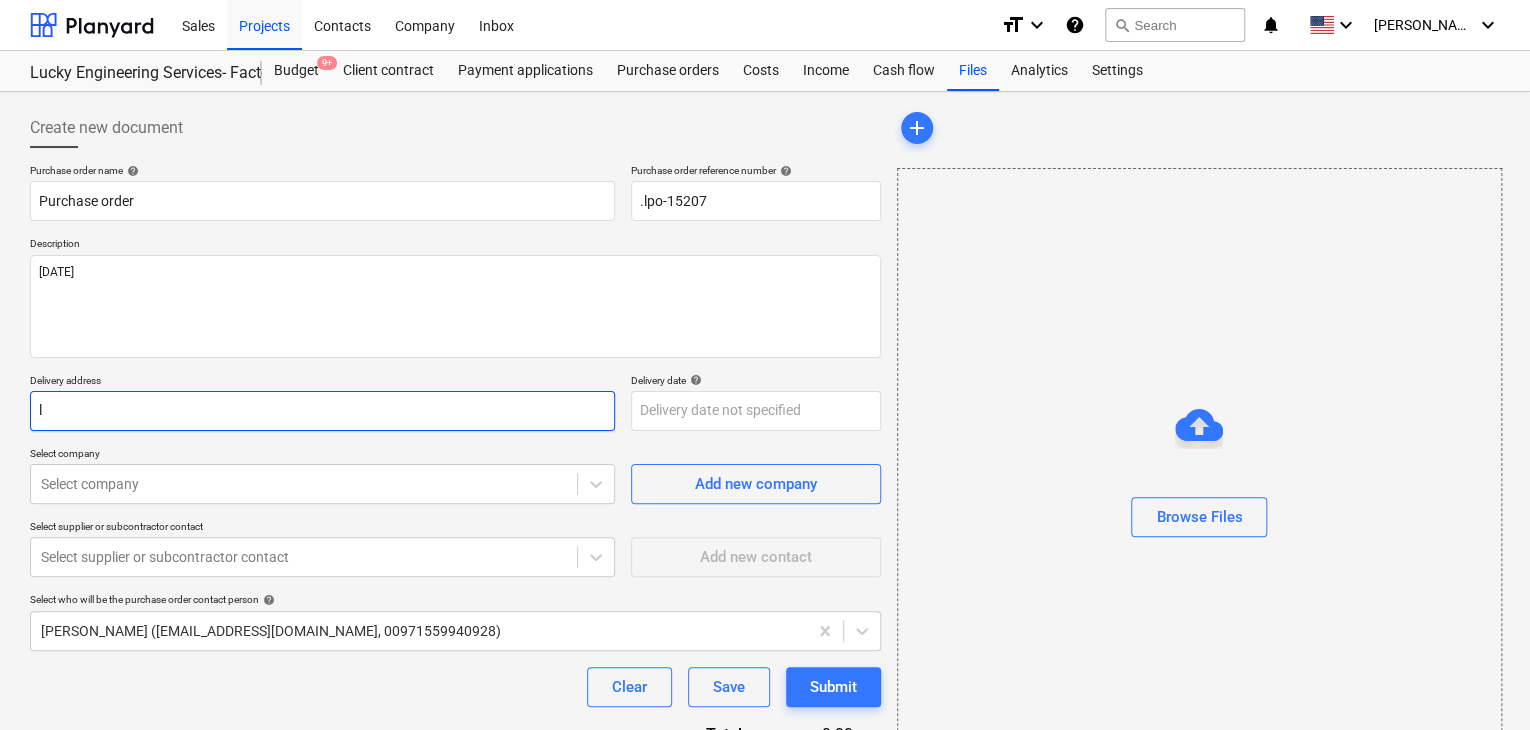 type on "x" 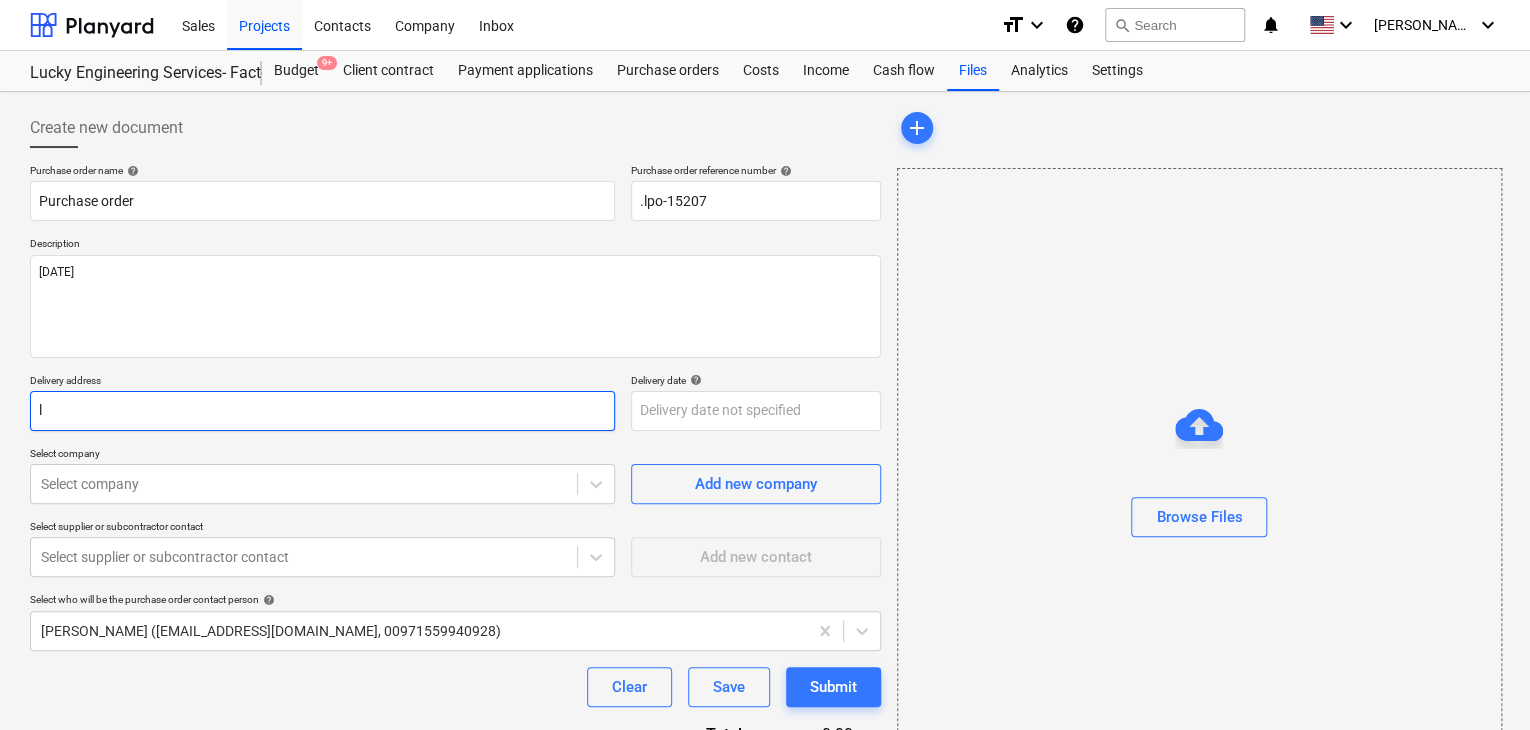 type on "lu" 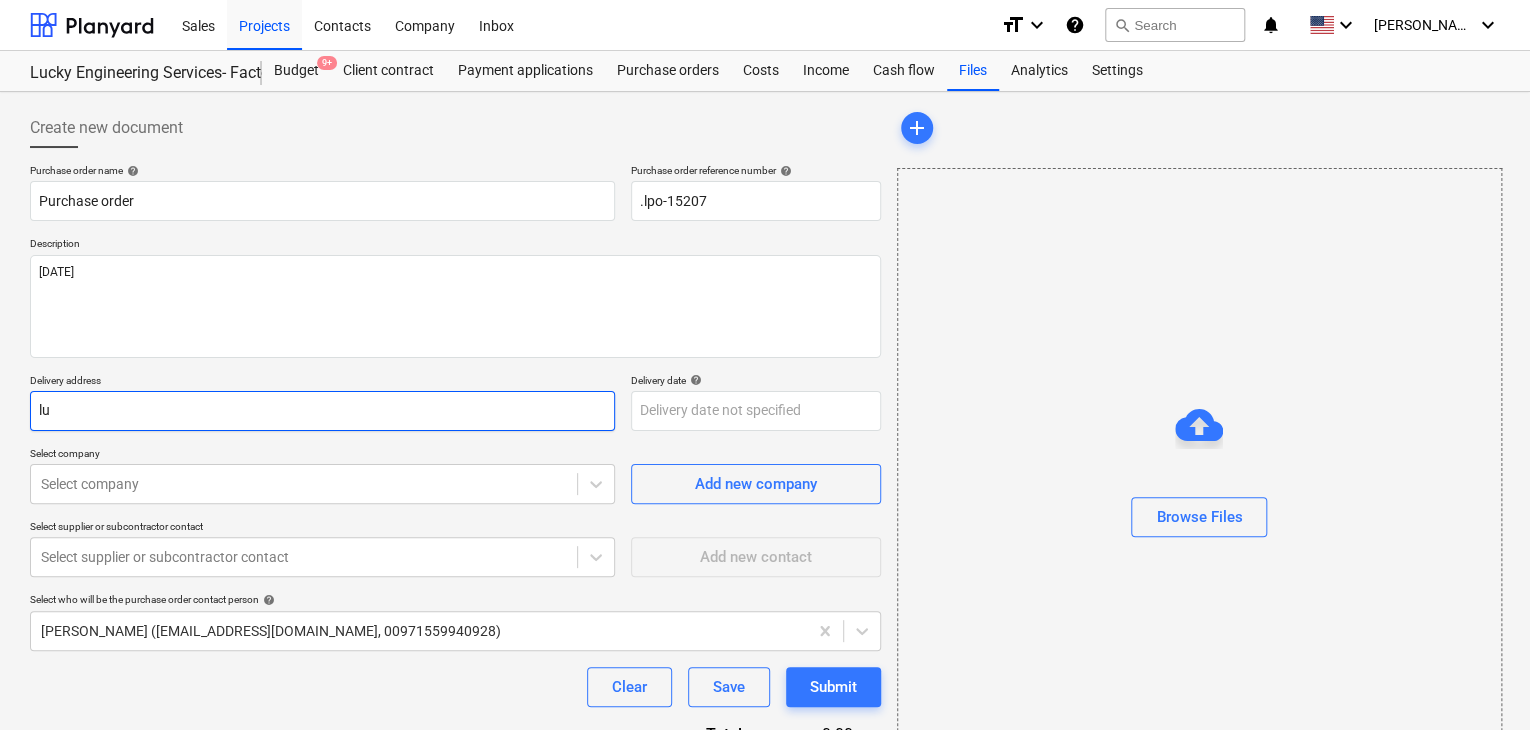 type on "x" 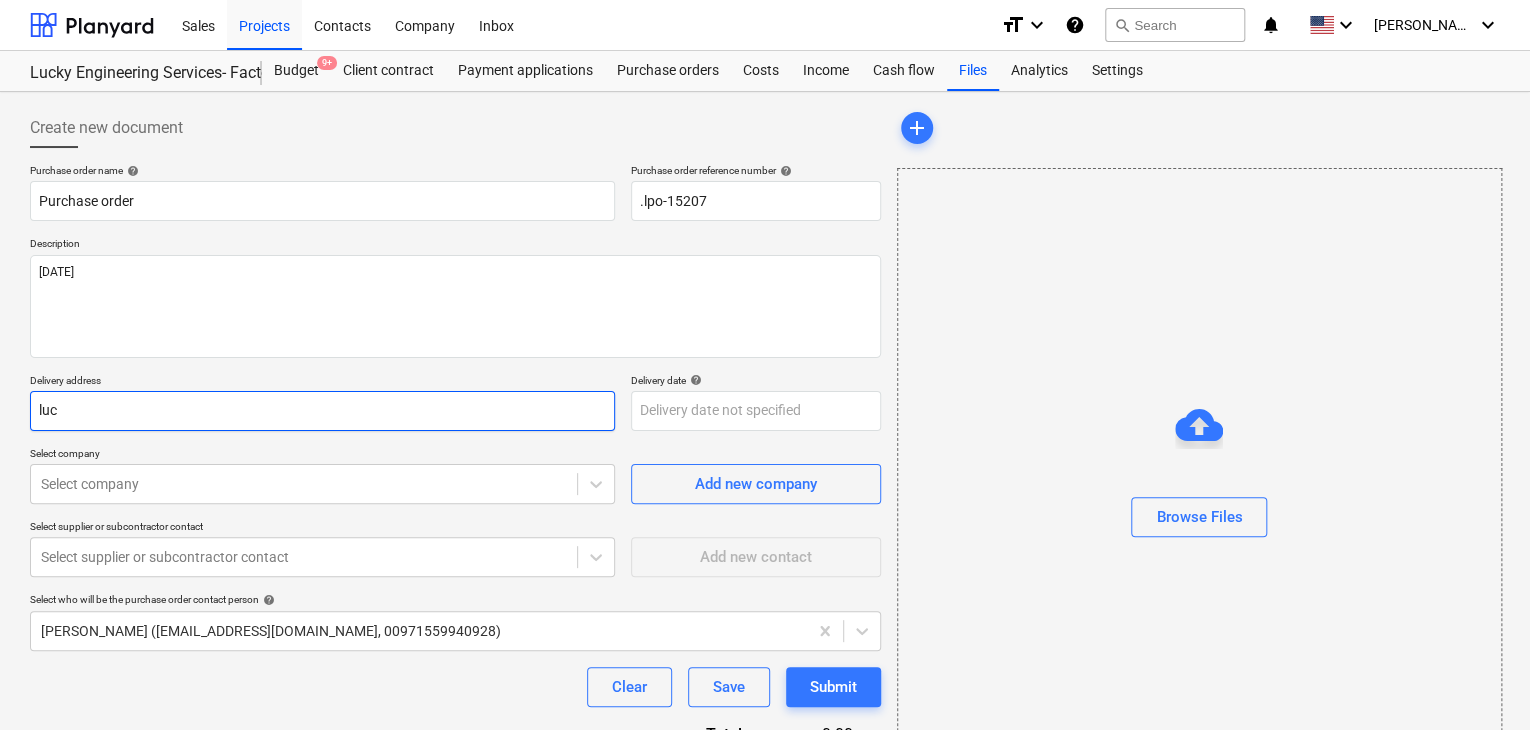 type on "x" 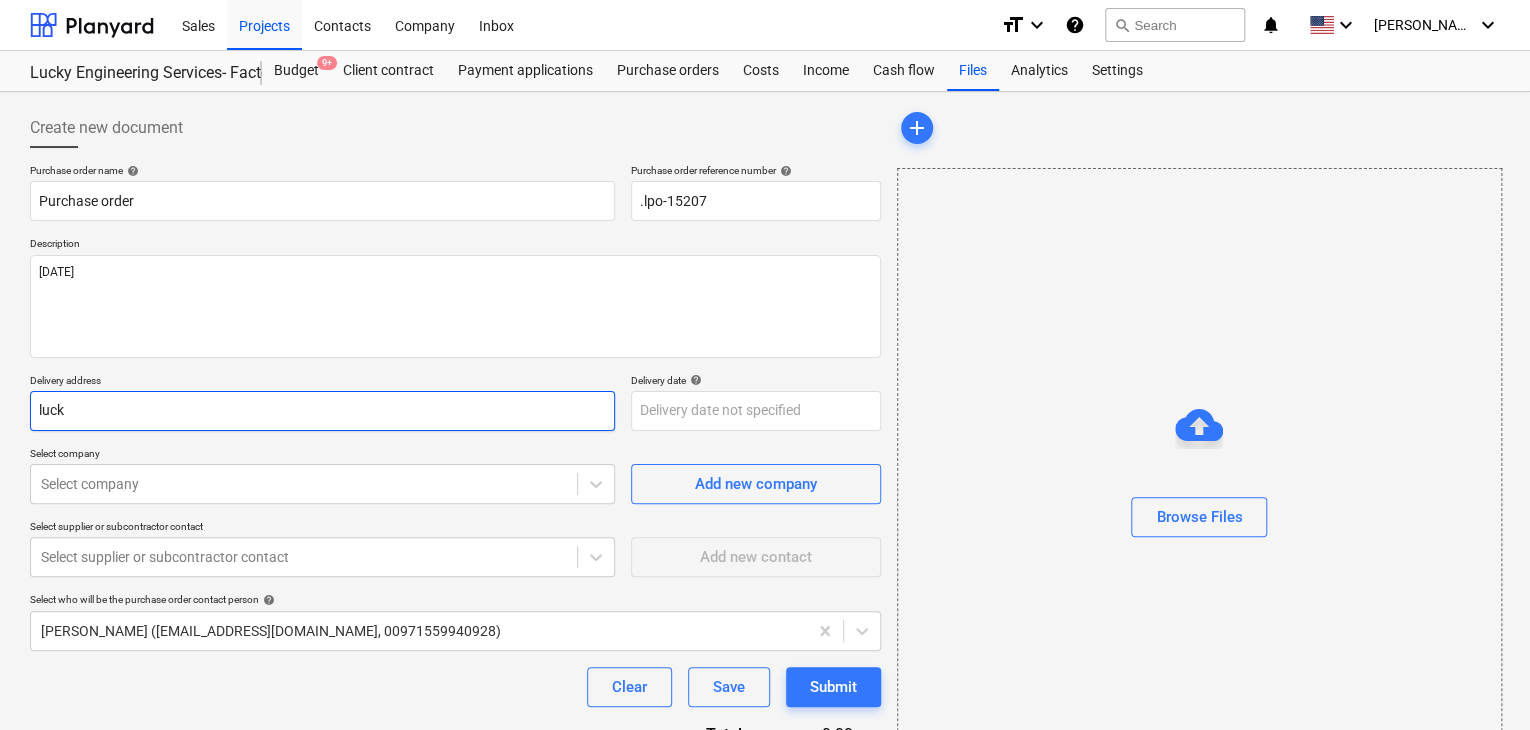type on "x" 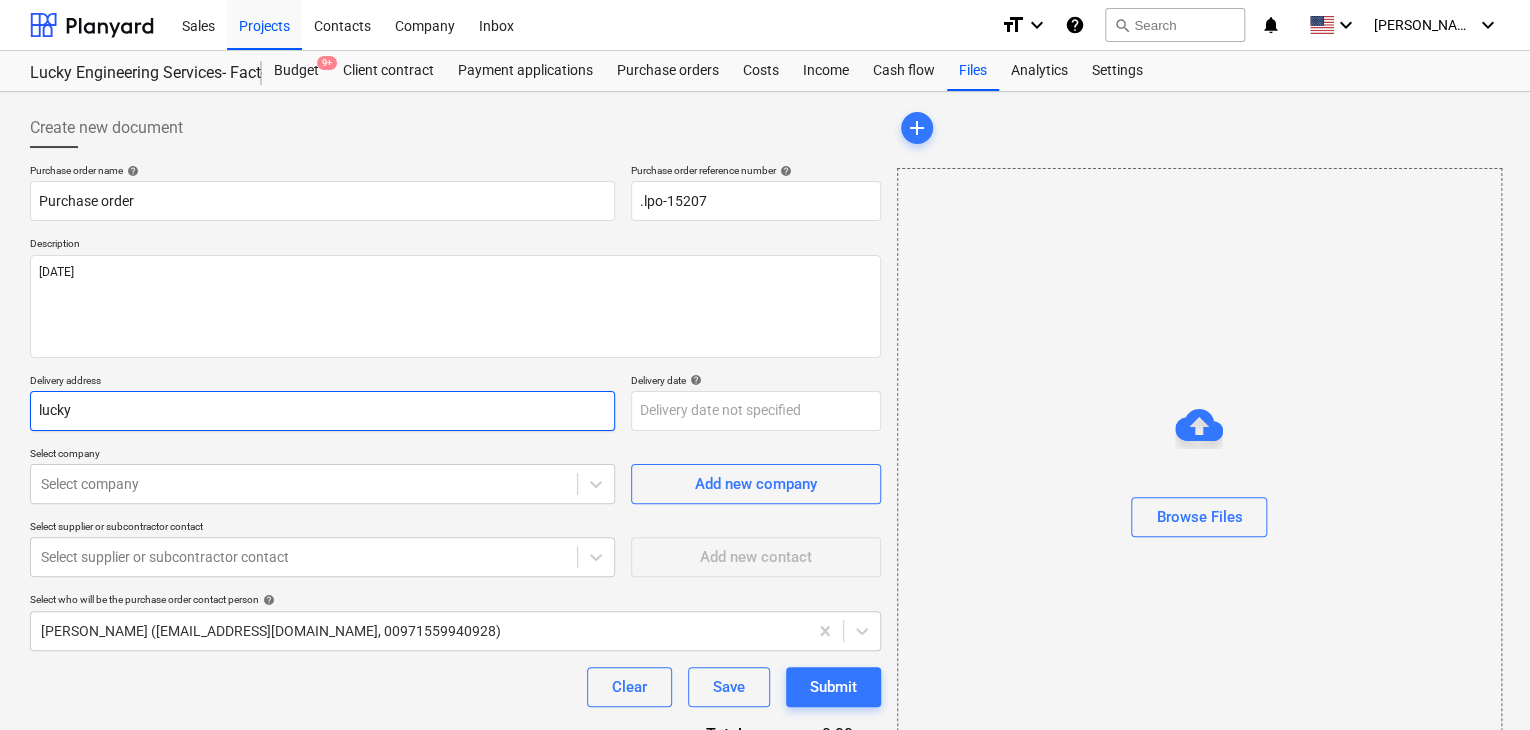 type on "x" 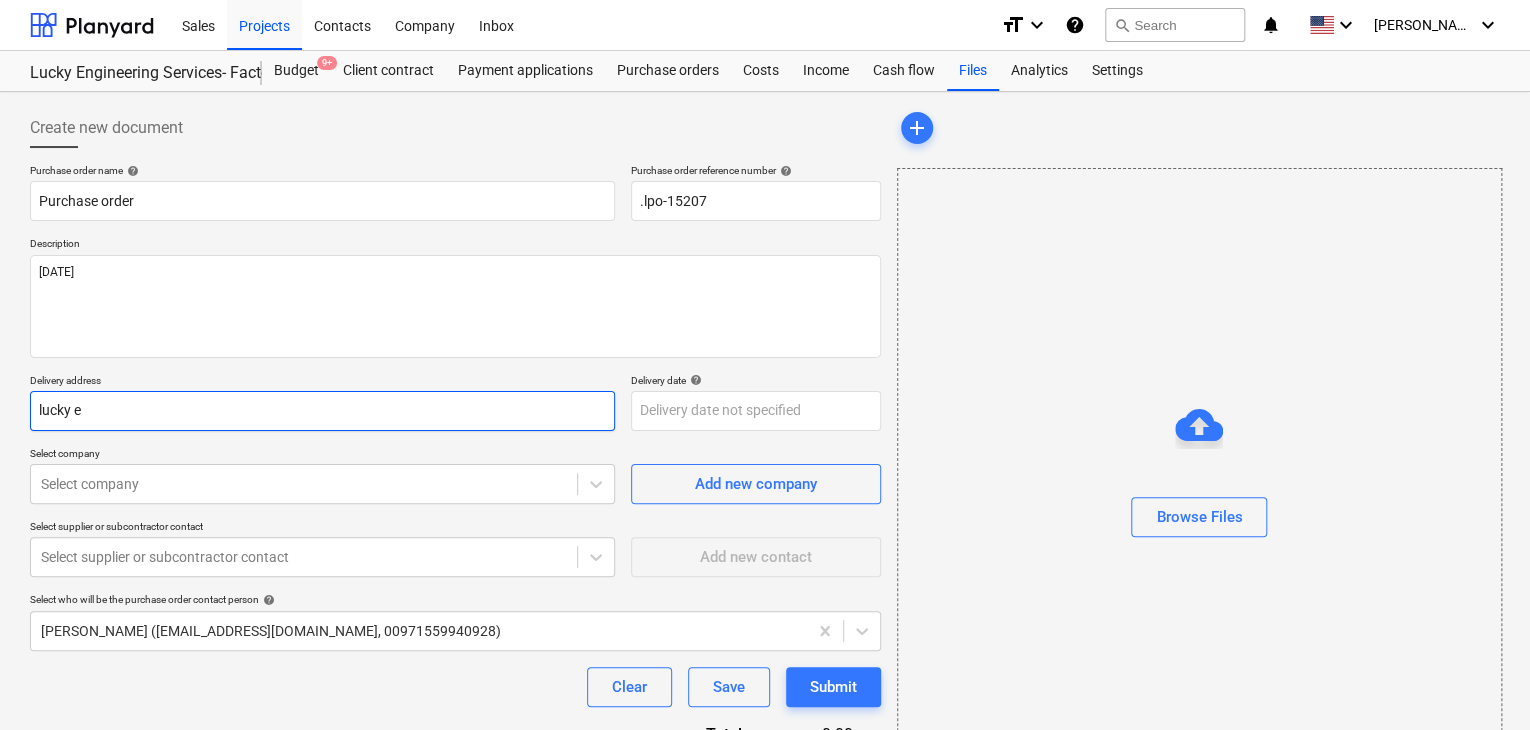 type on "x" 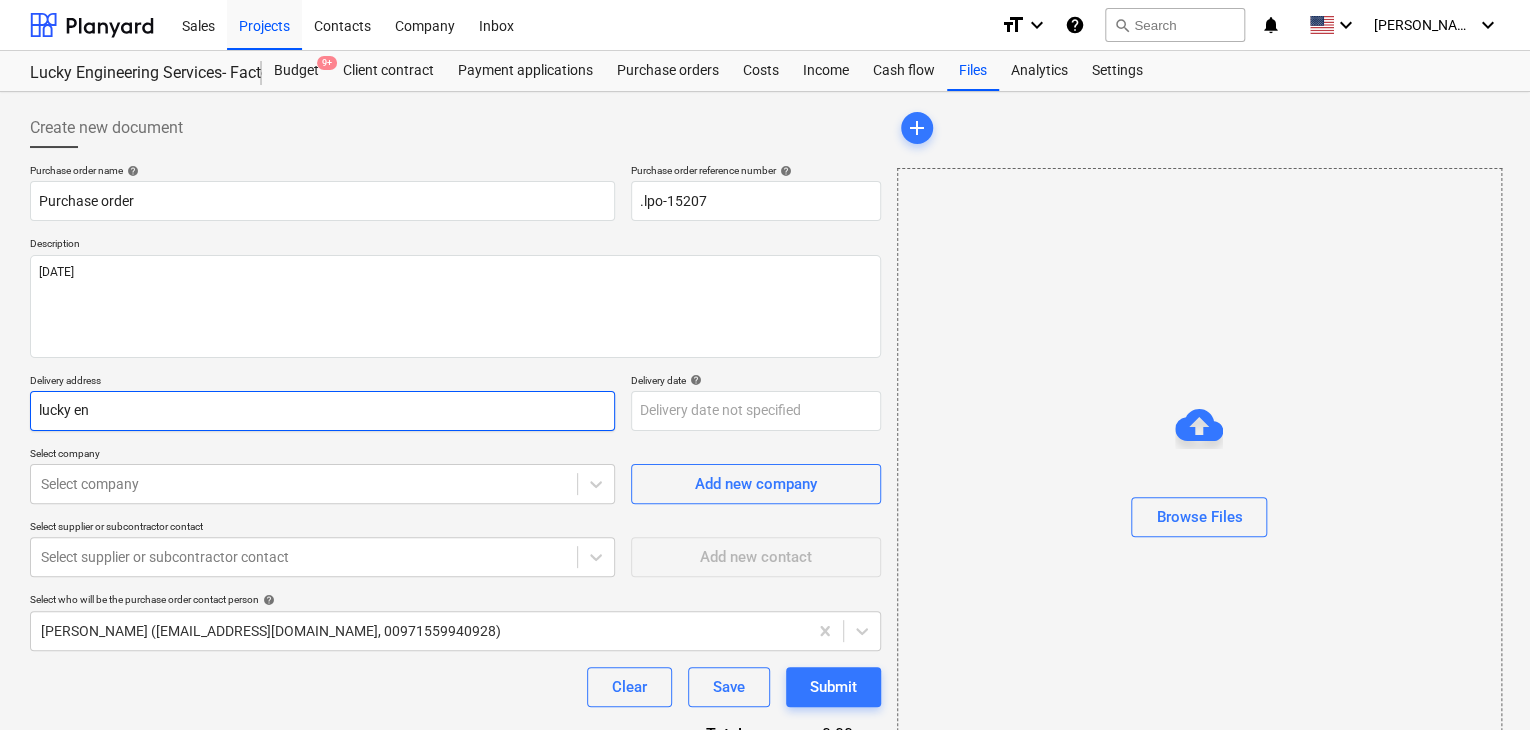 type on "x" 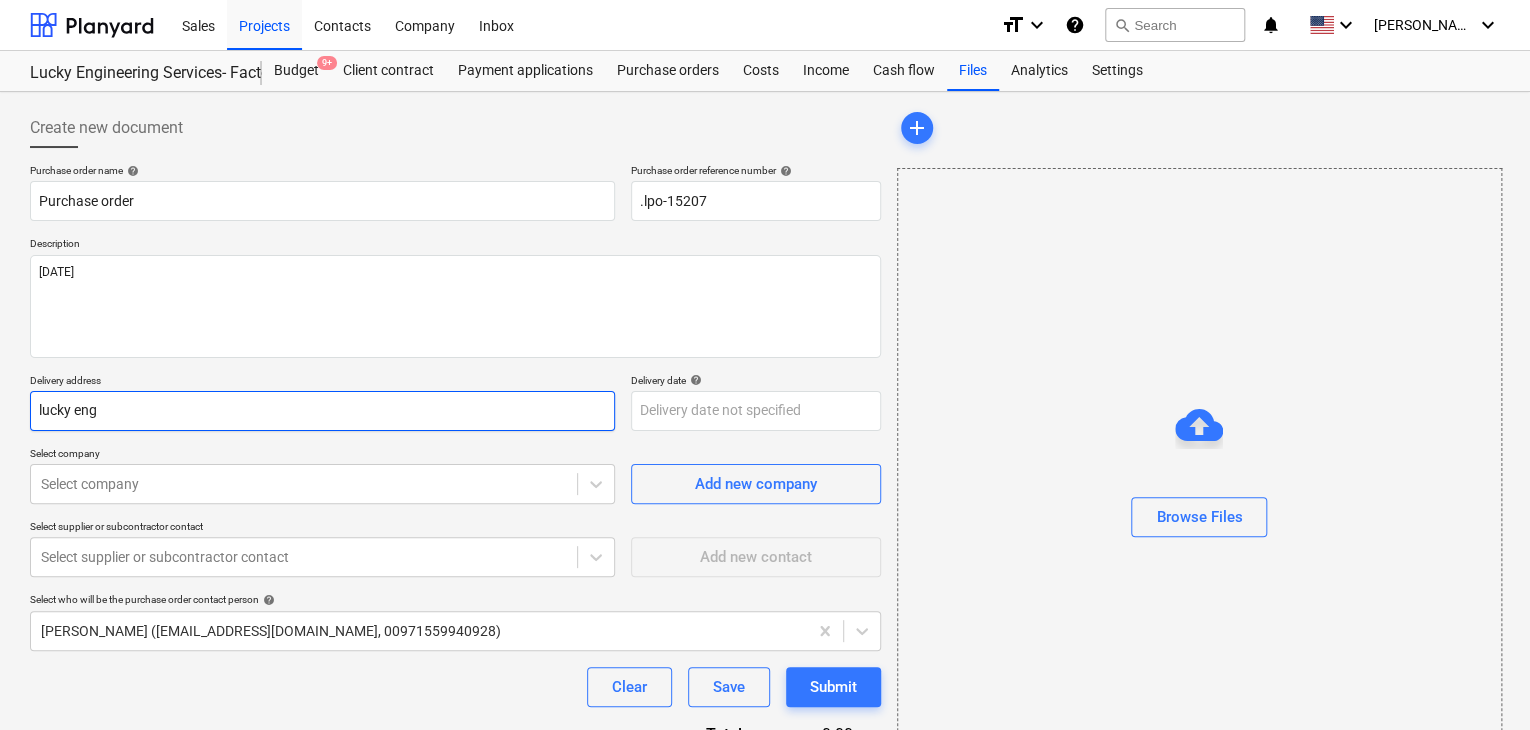 type on "x" 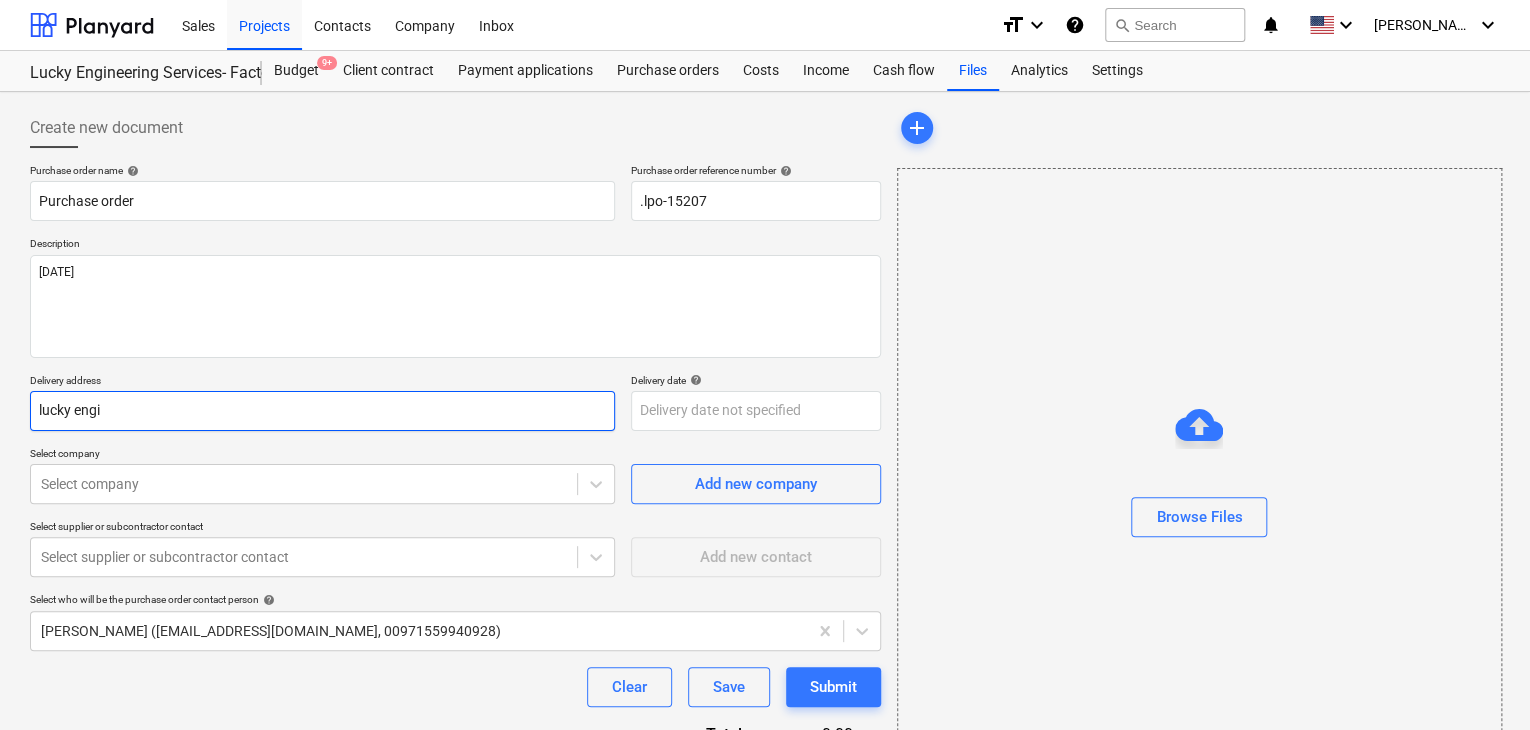 type on "x" 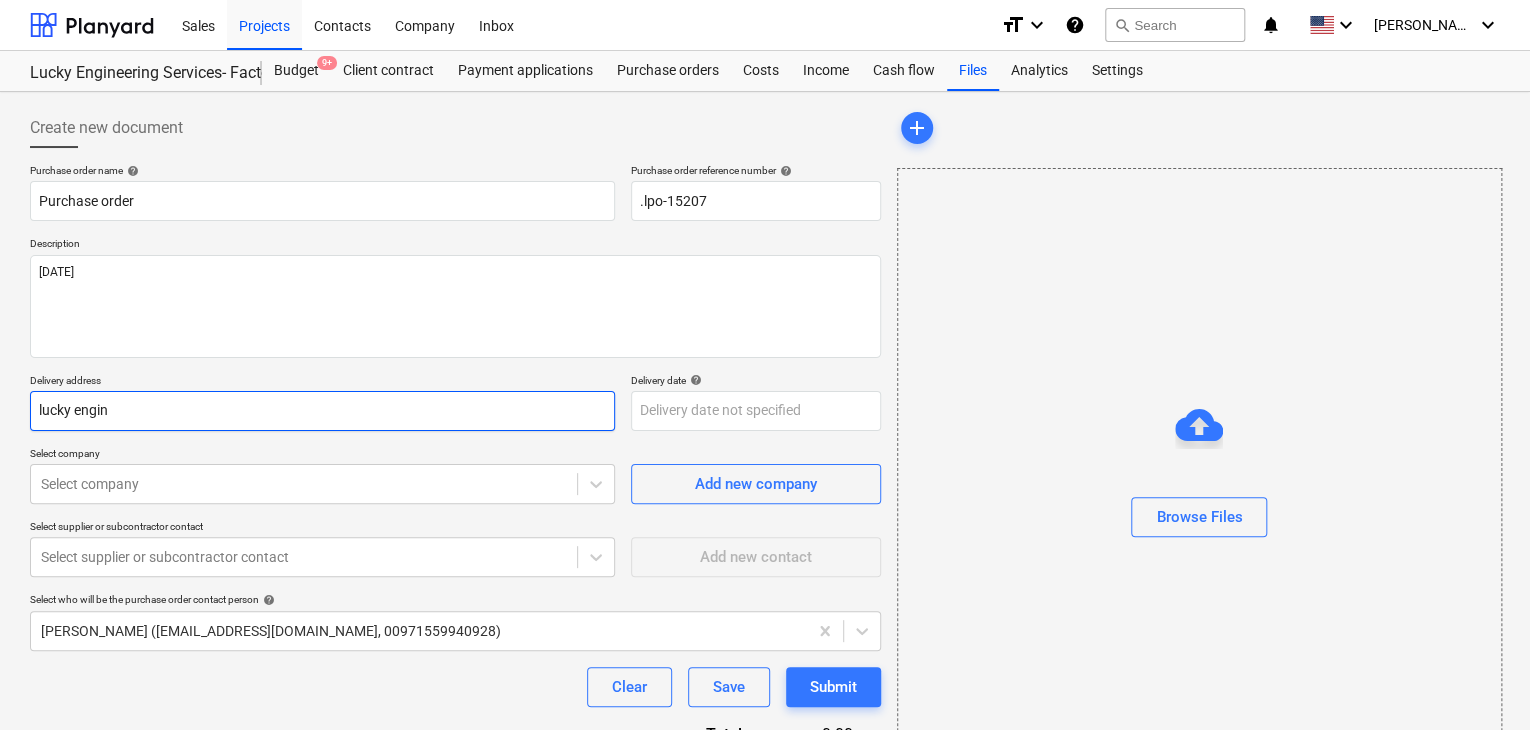 type on "x" 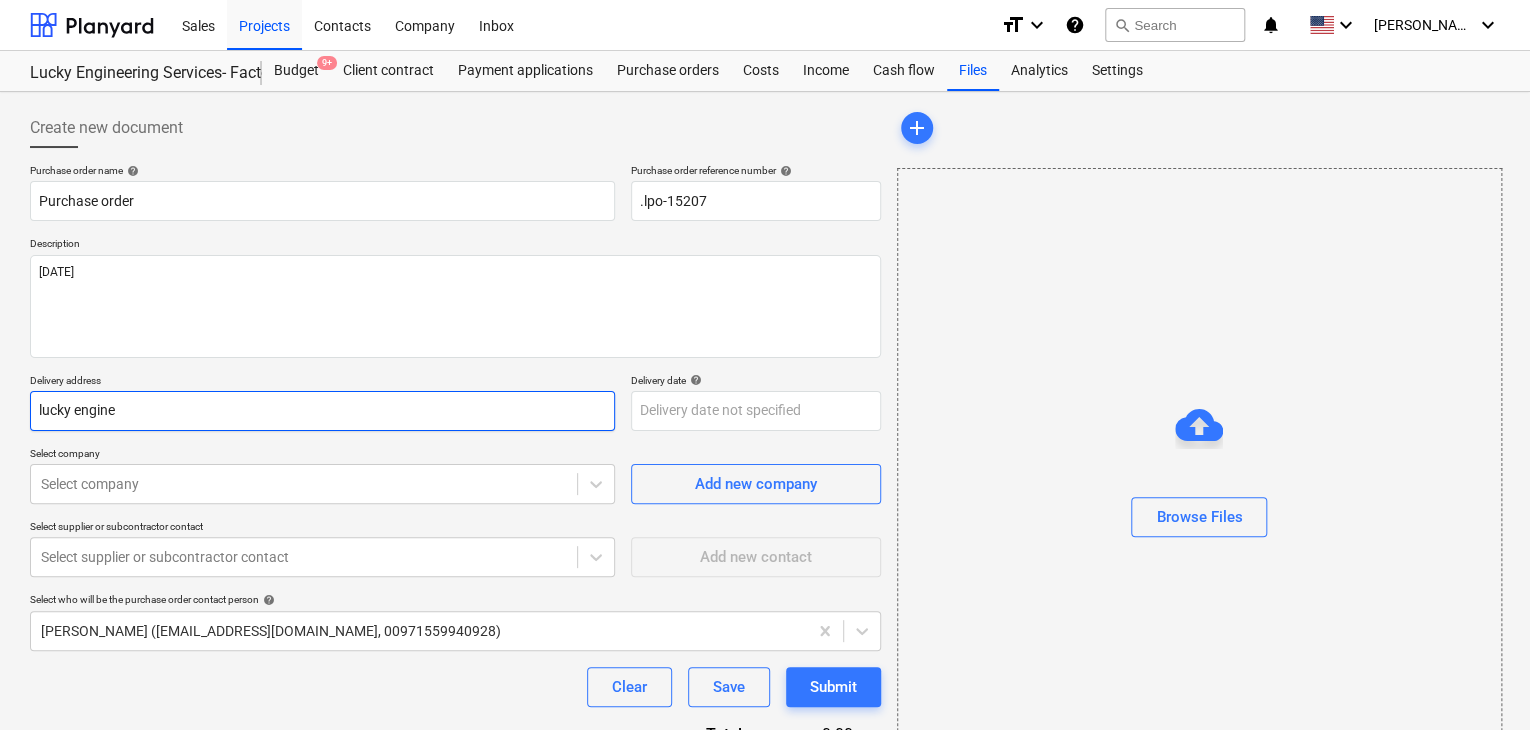 type on "x" 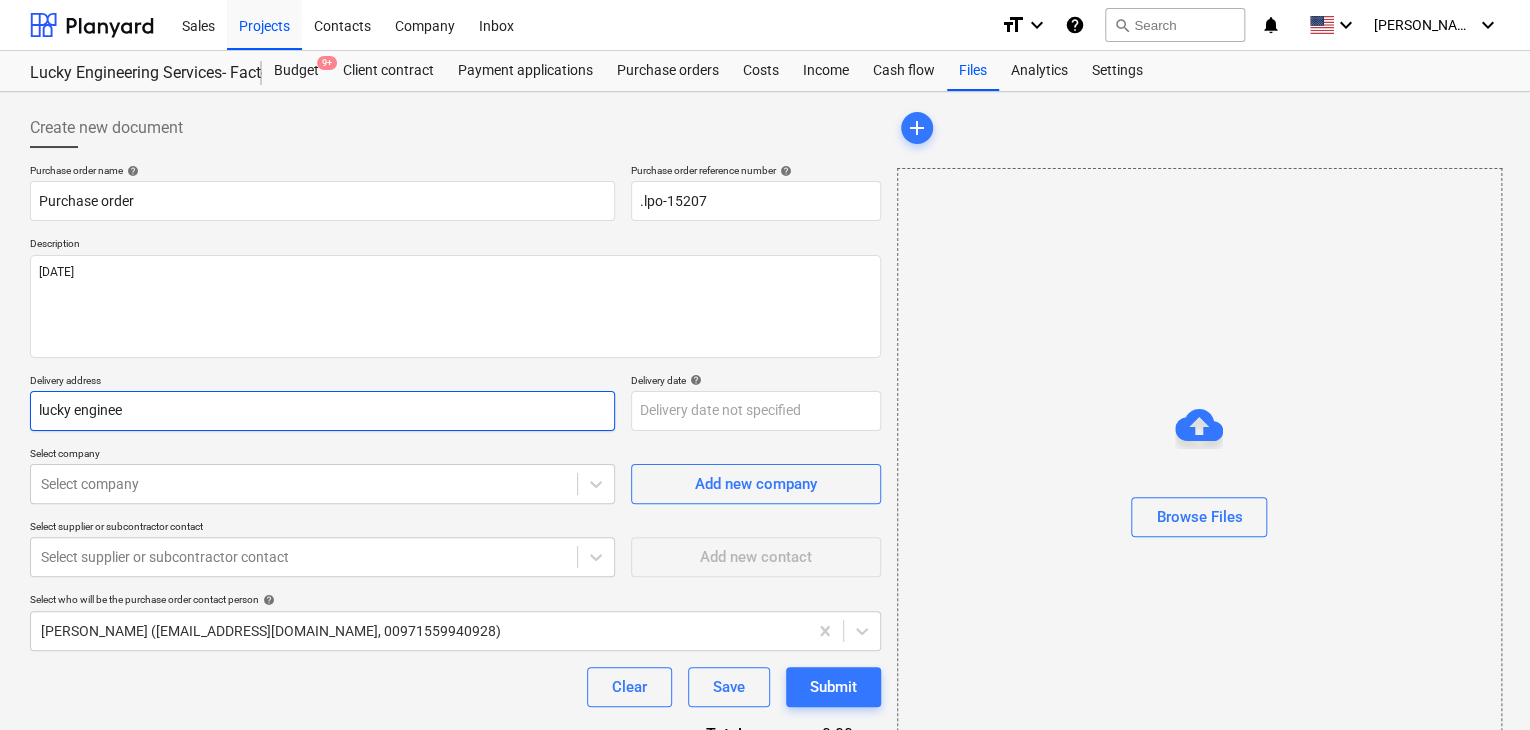 type on "x" 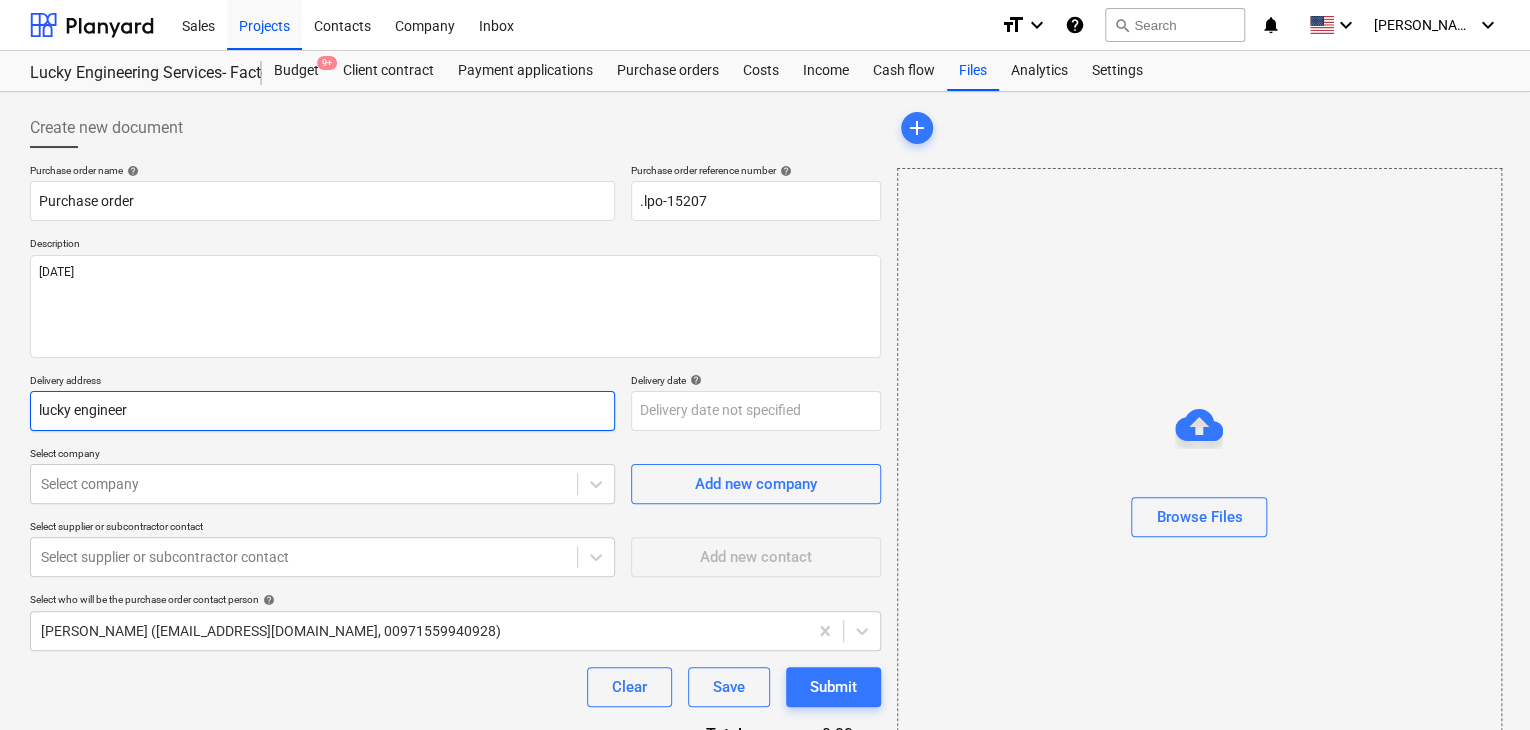 type on "x" 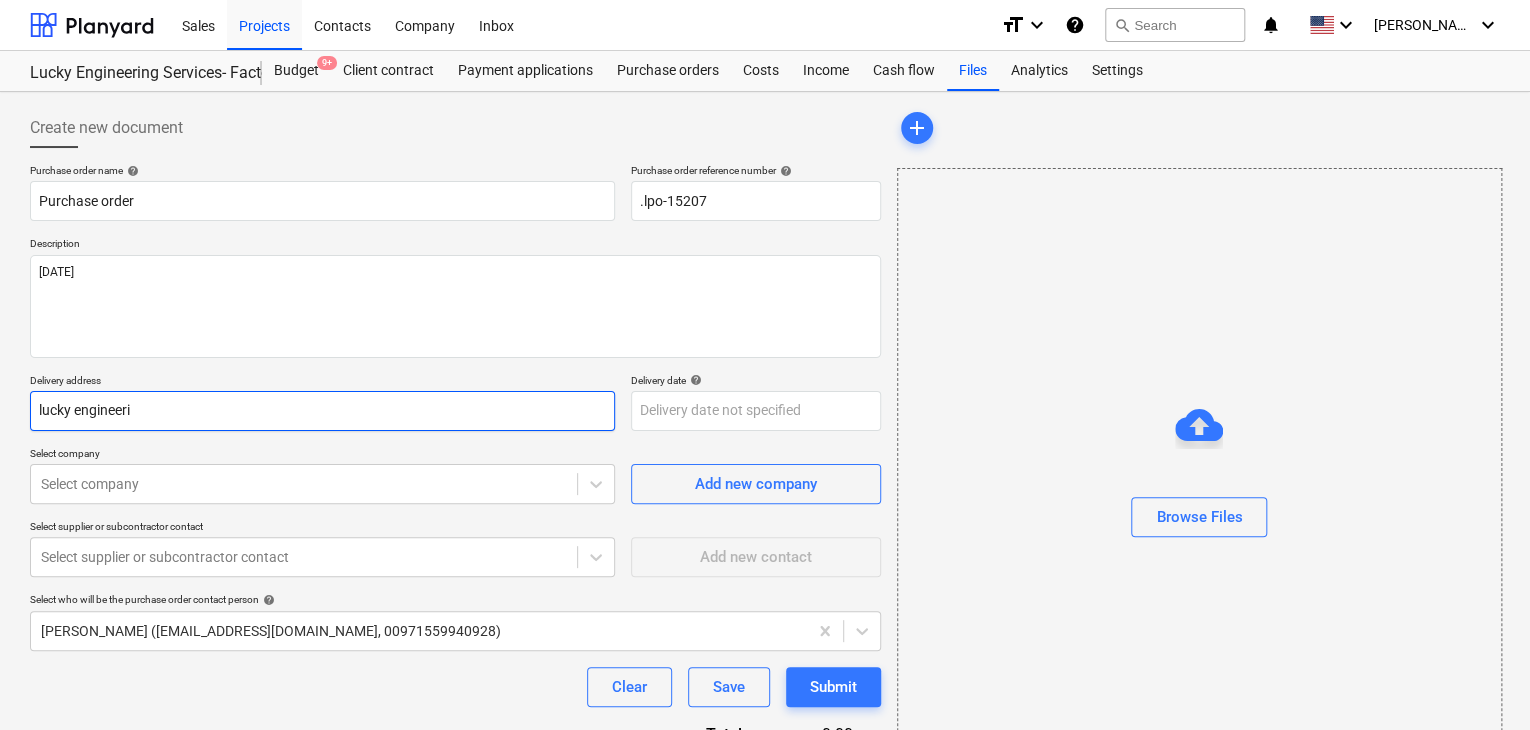 type on "x" 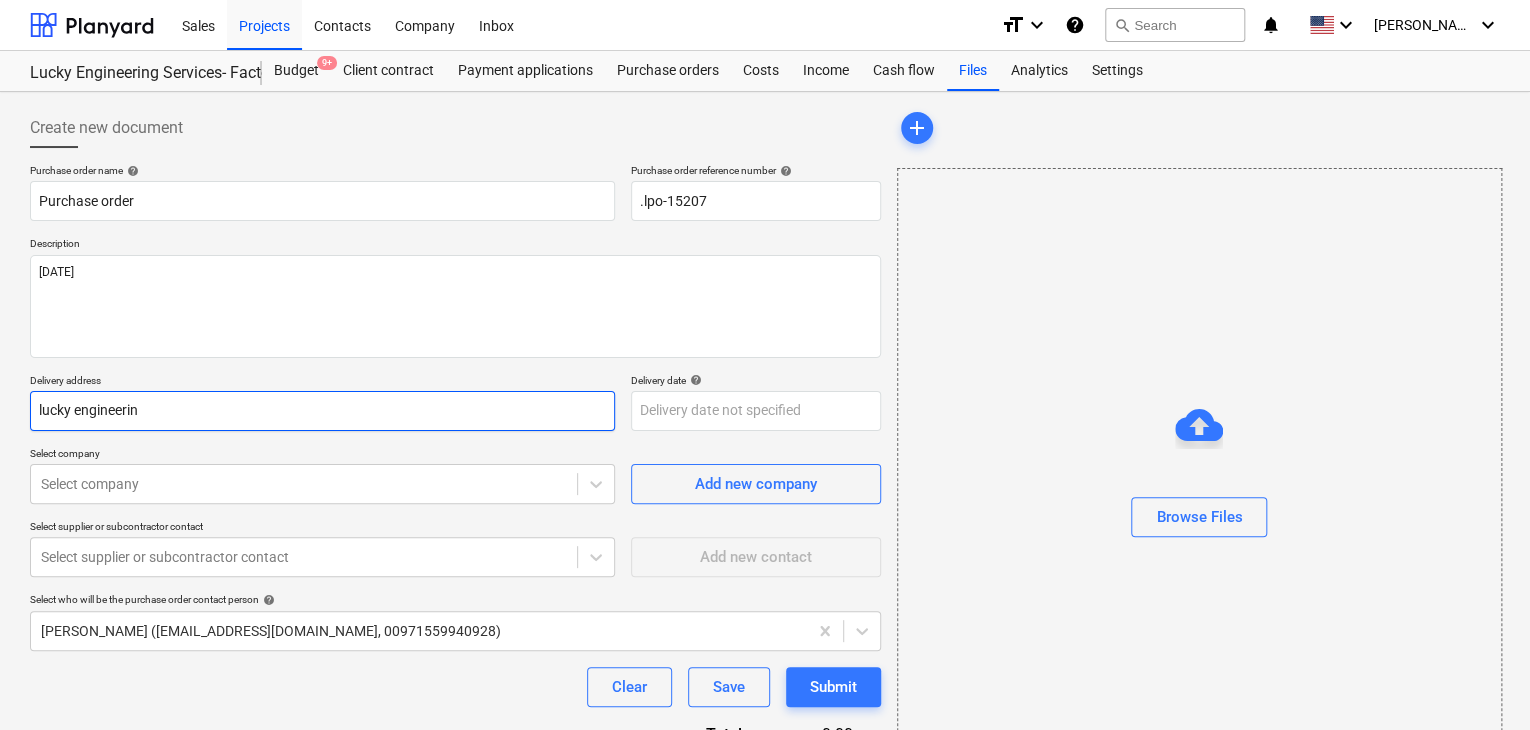 type on "x" 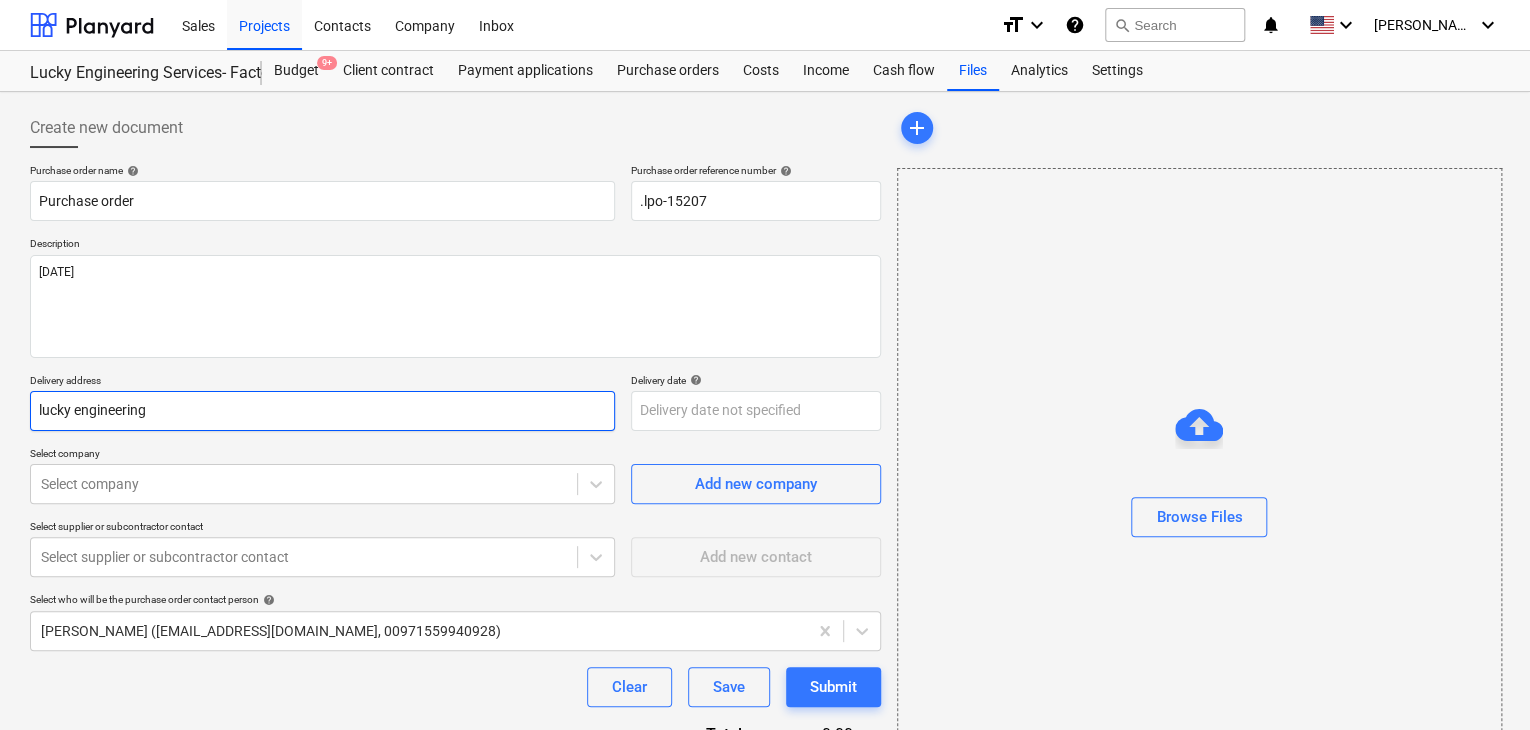 type on "x" 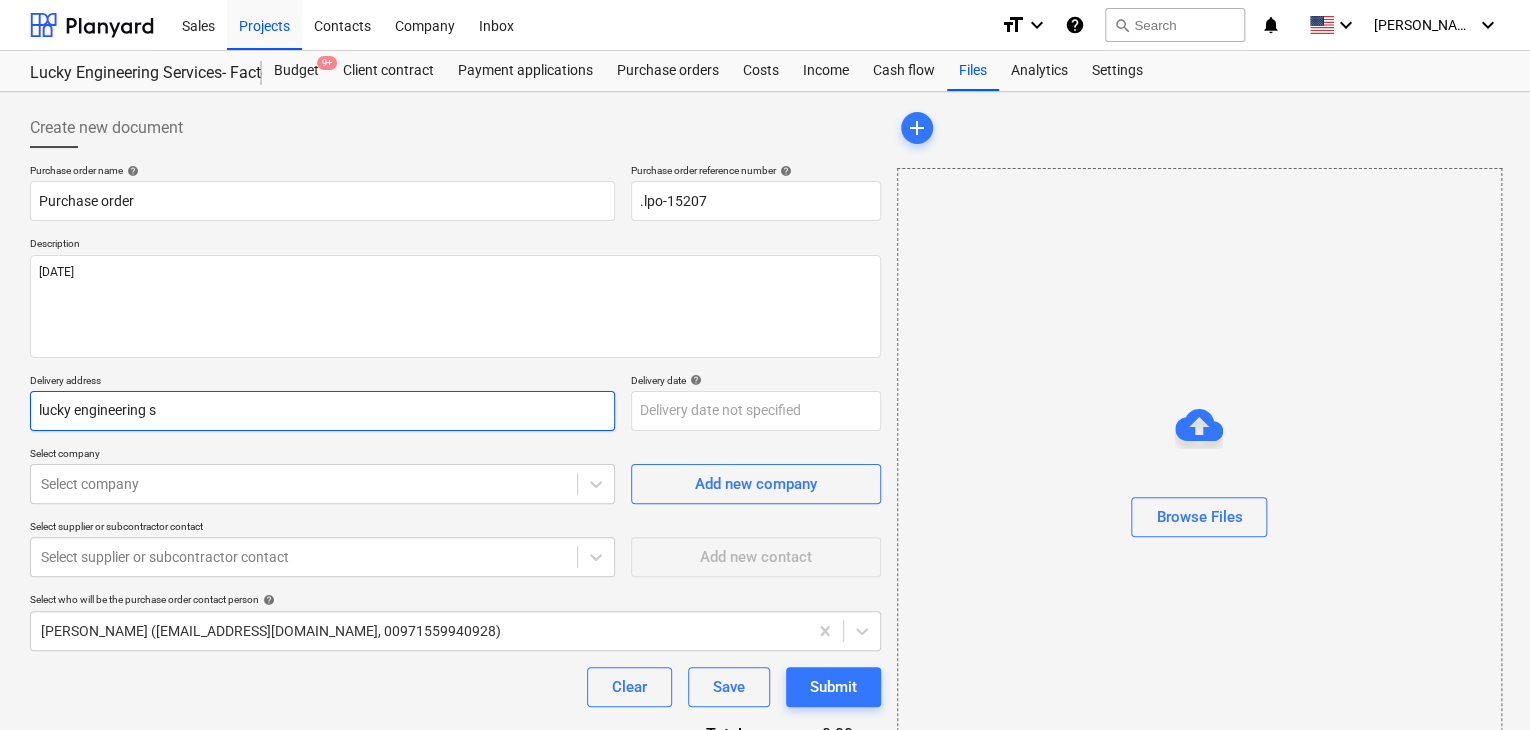 type on "x" 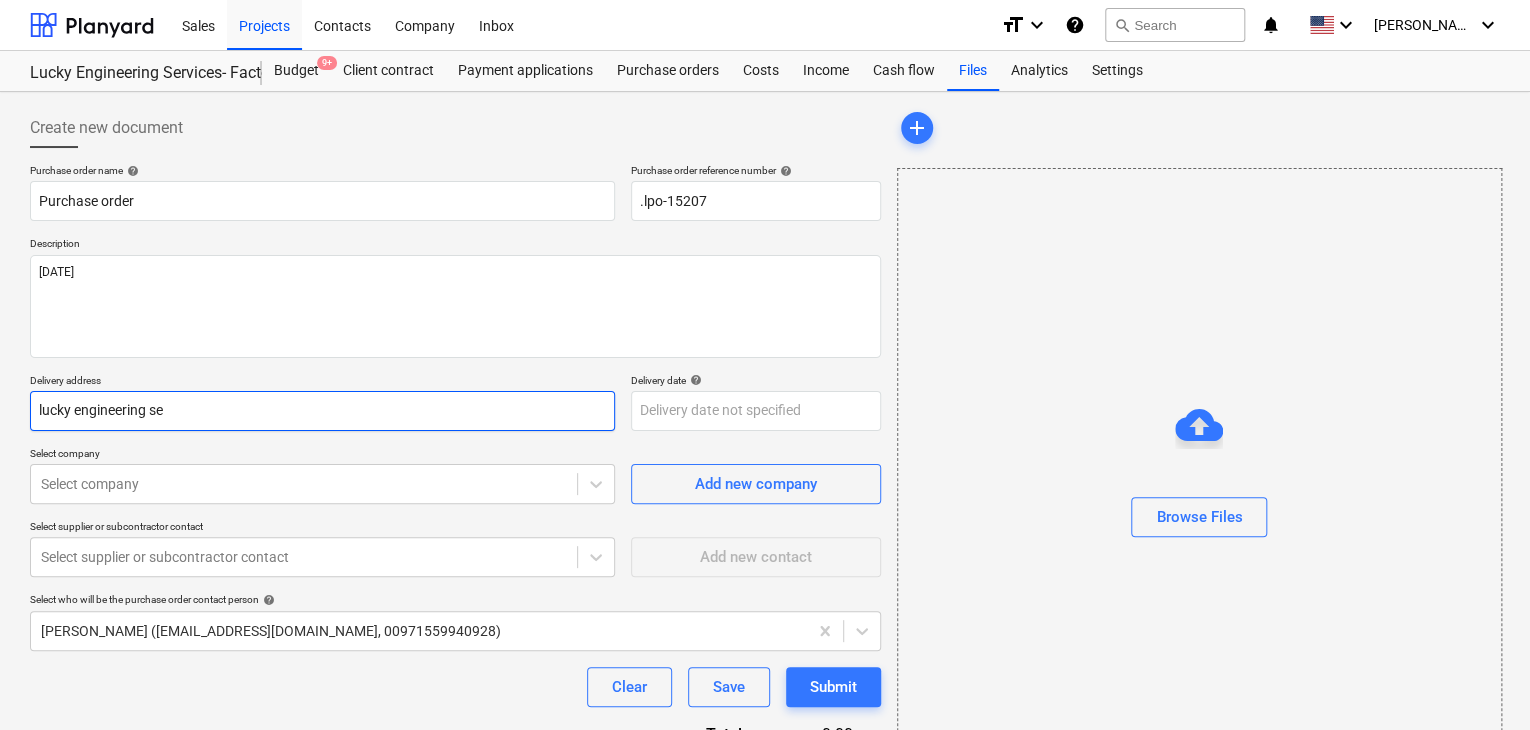 type on "x" 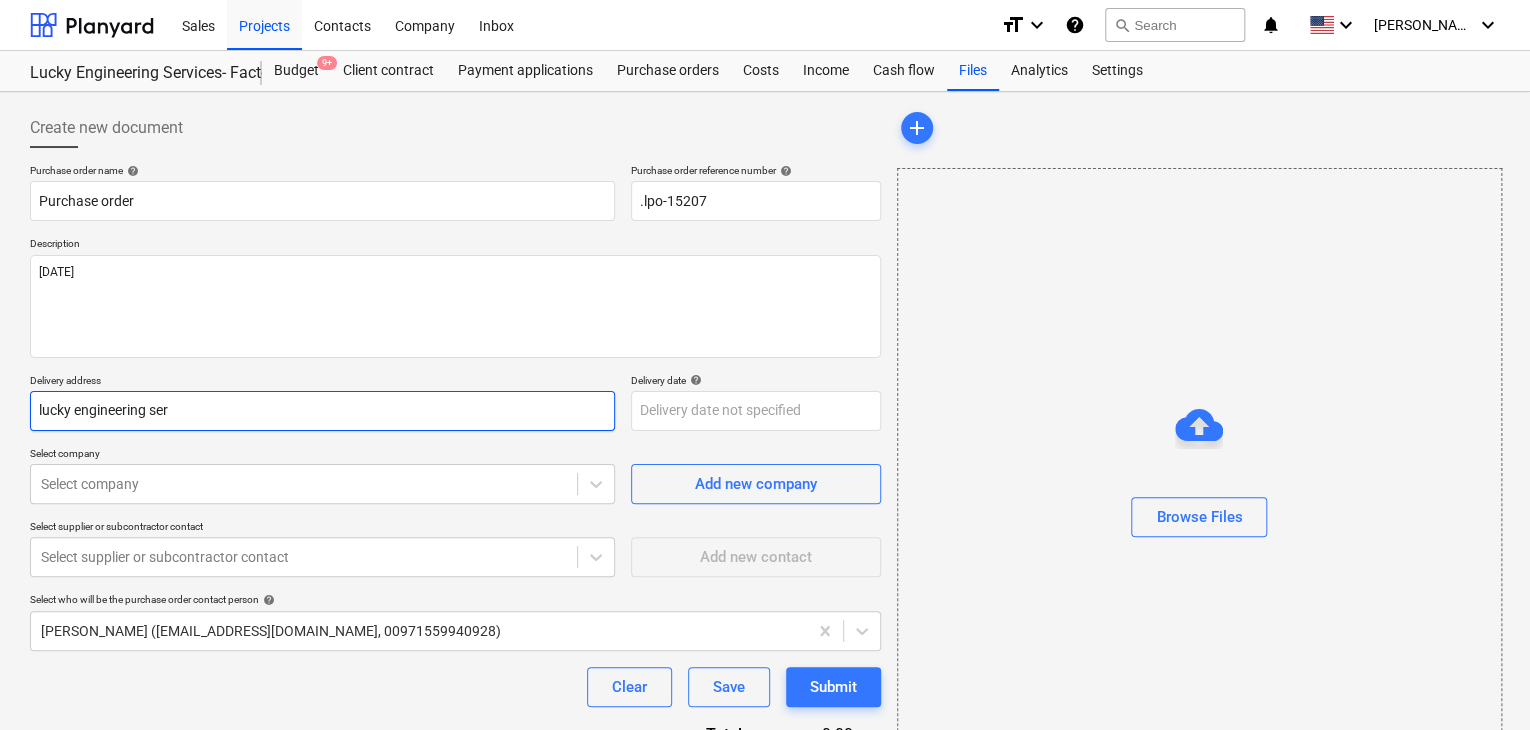 type on "lucky engineering serv" 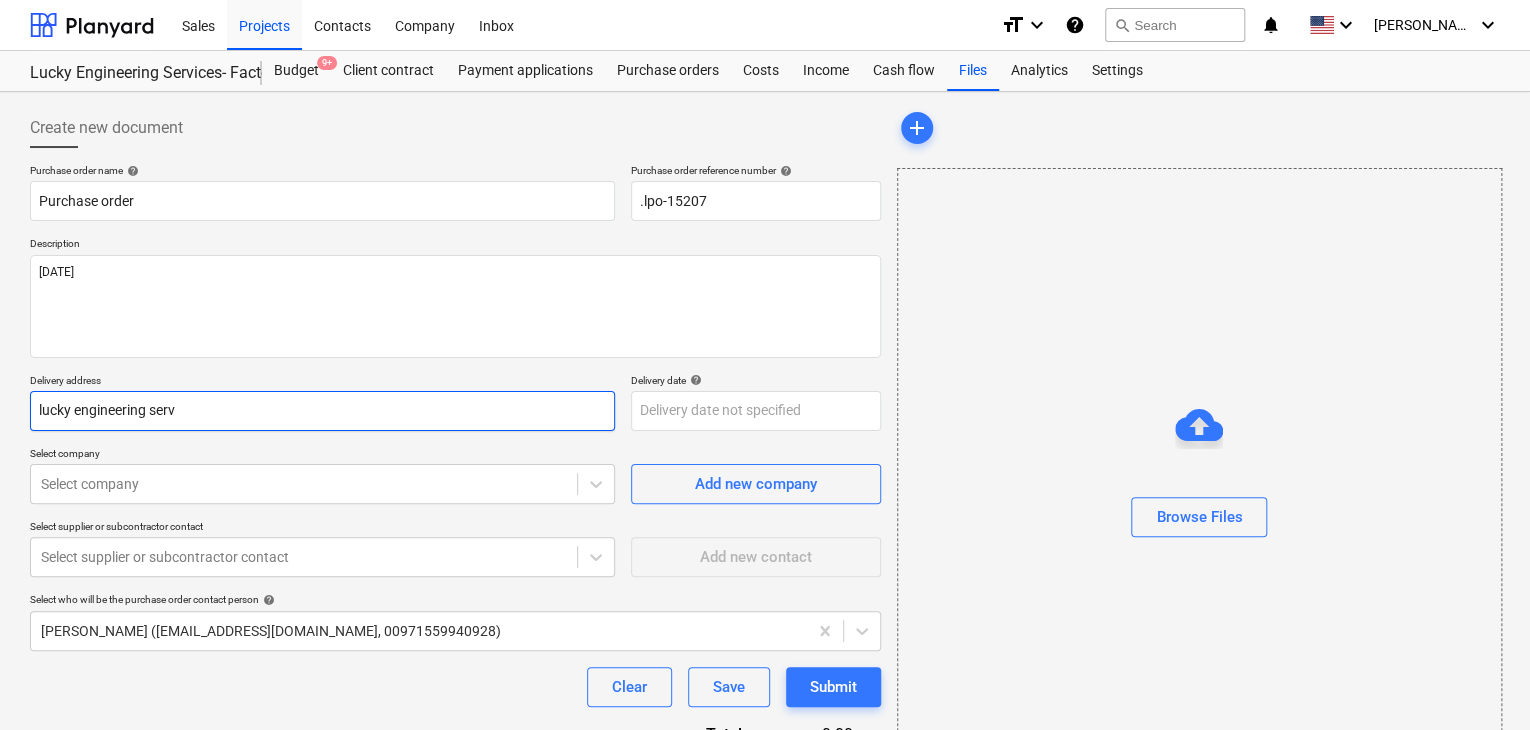 type on "x" 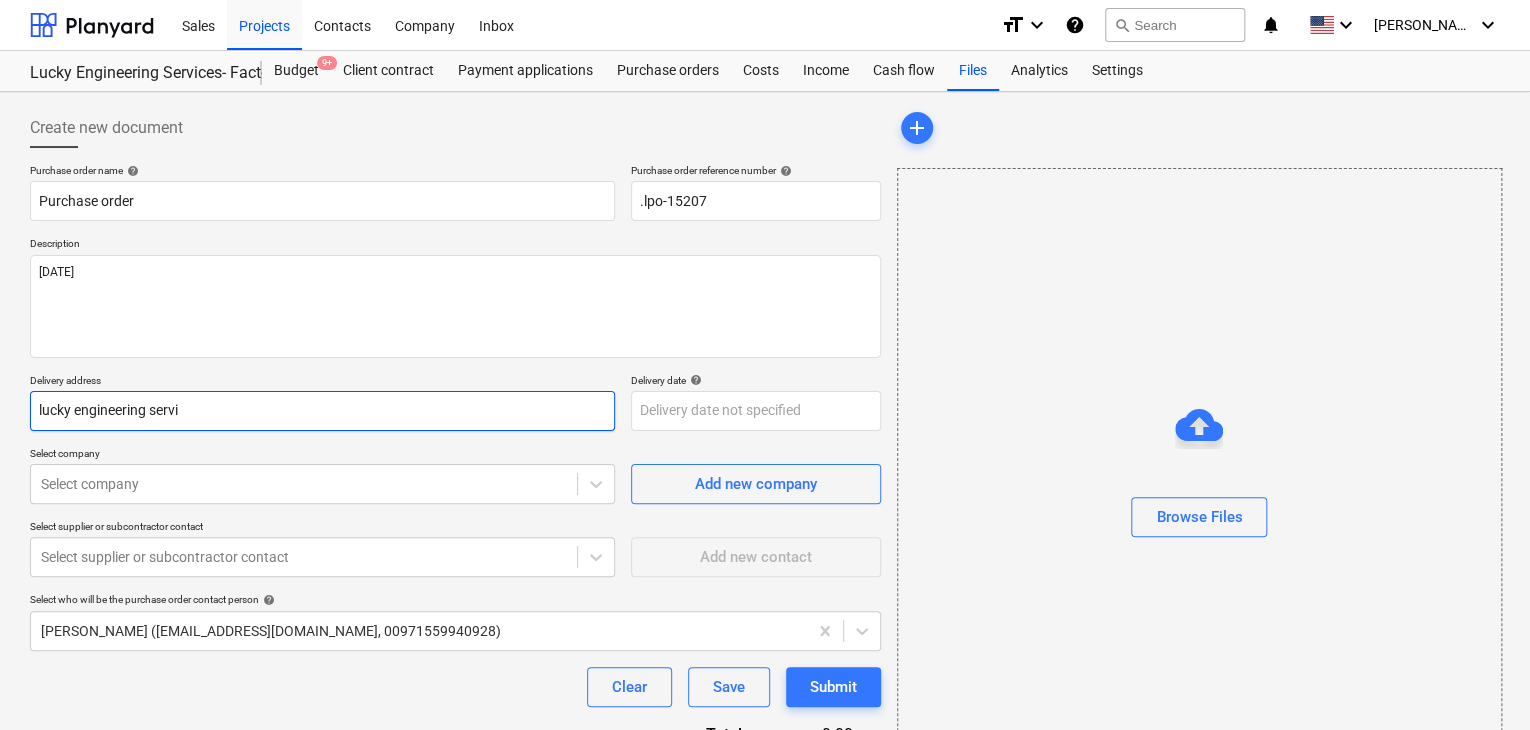 type on "x" 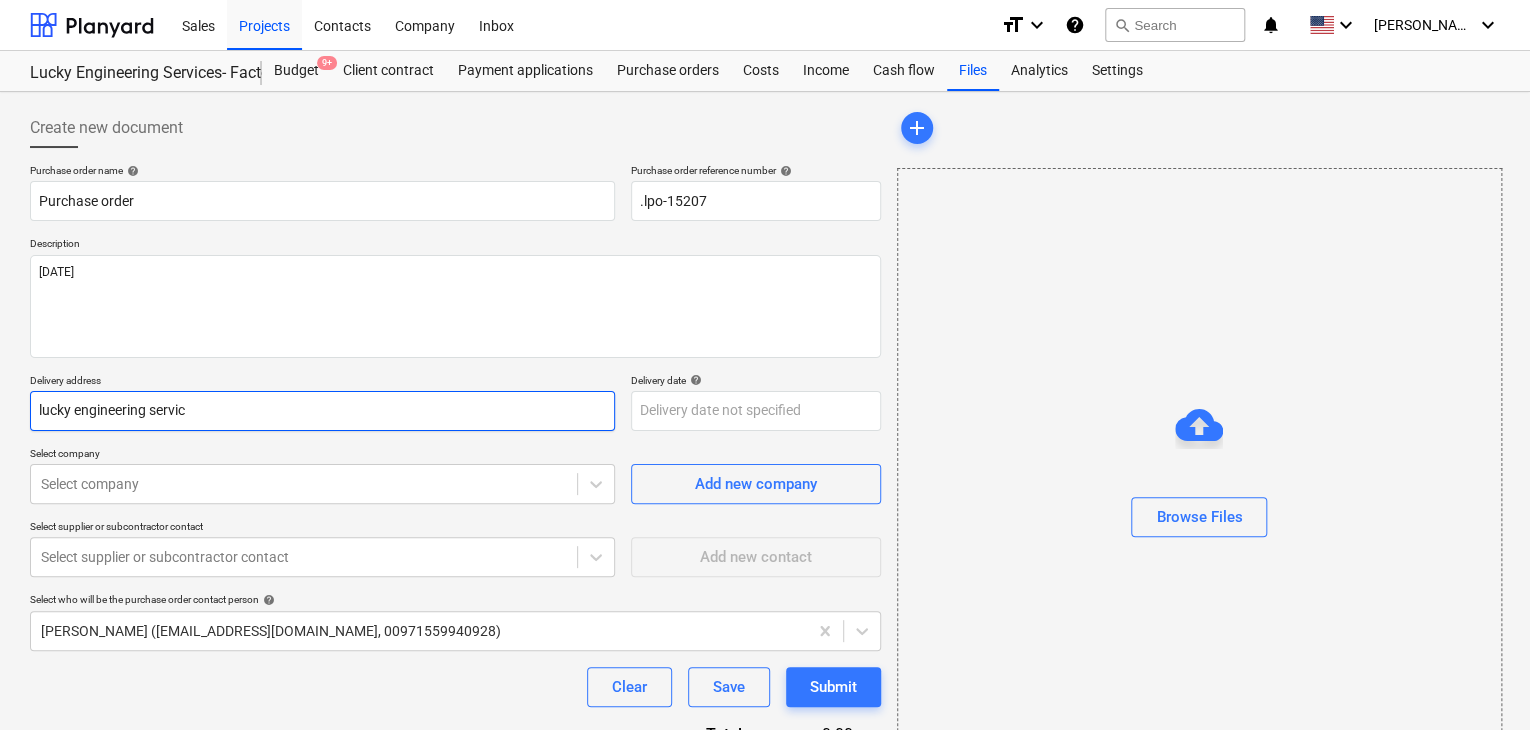 type on "x" 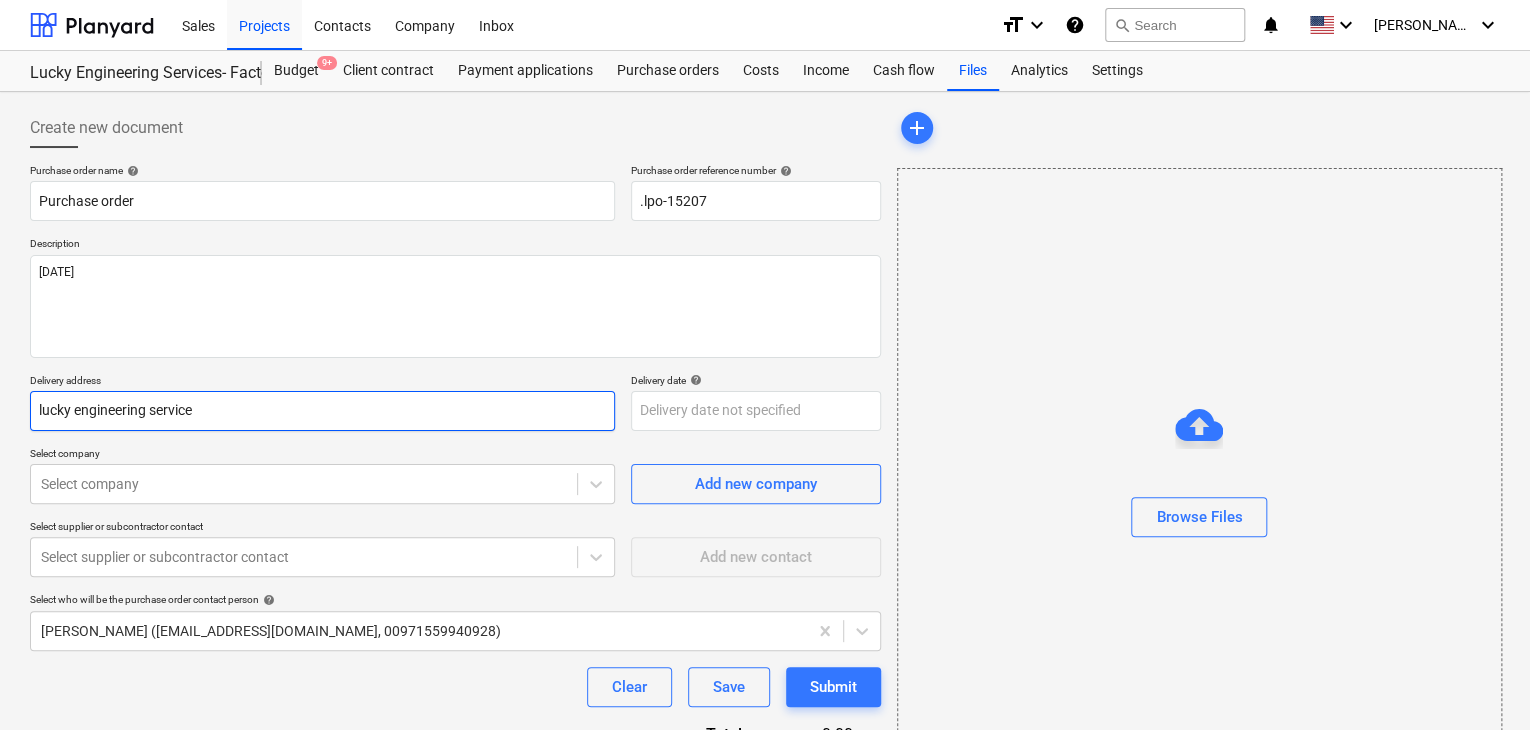 type on "x" 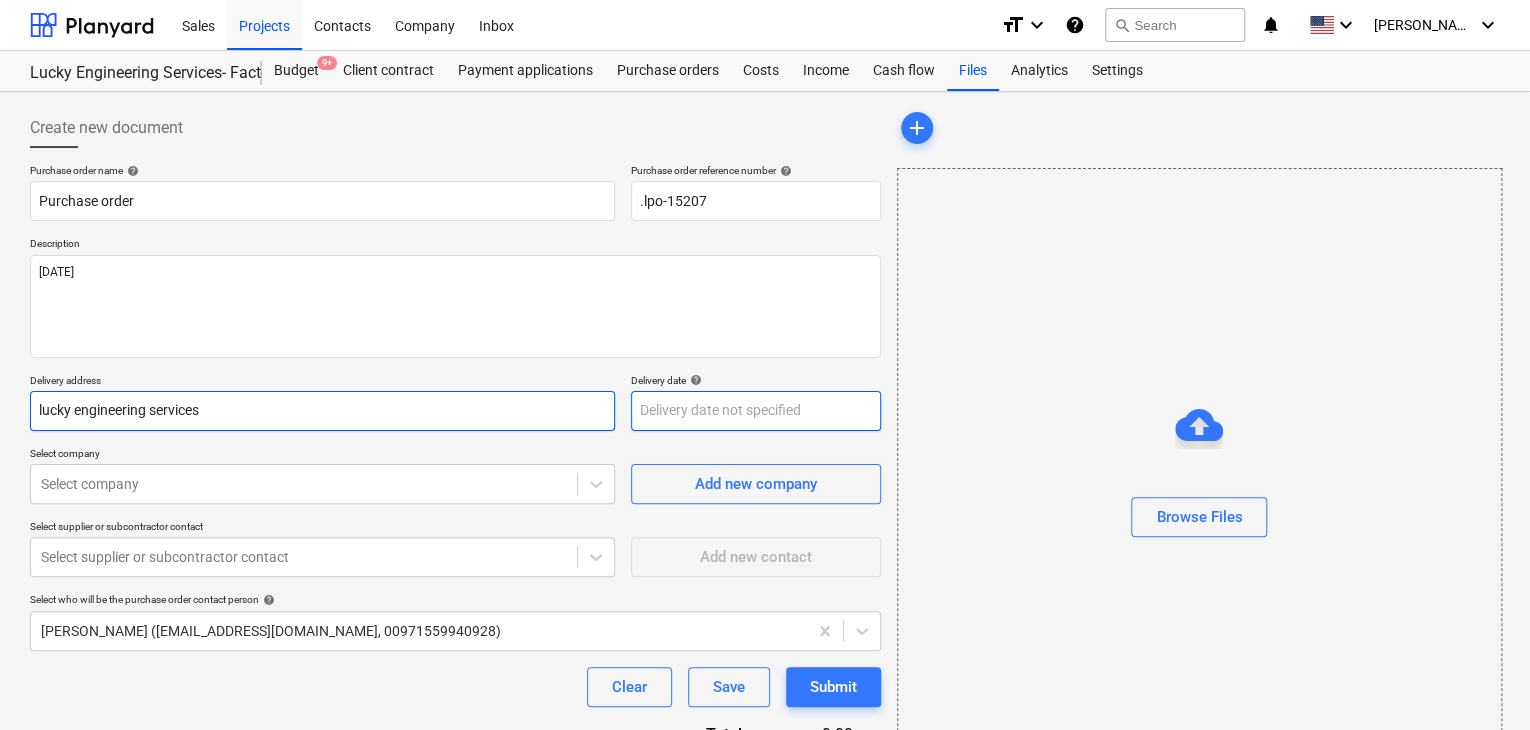 type on "lucky engineering services" 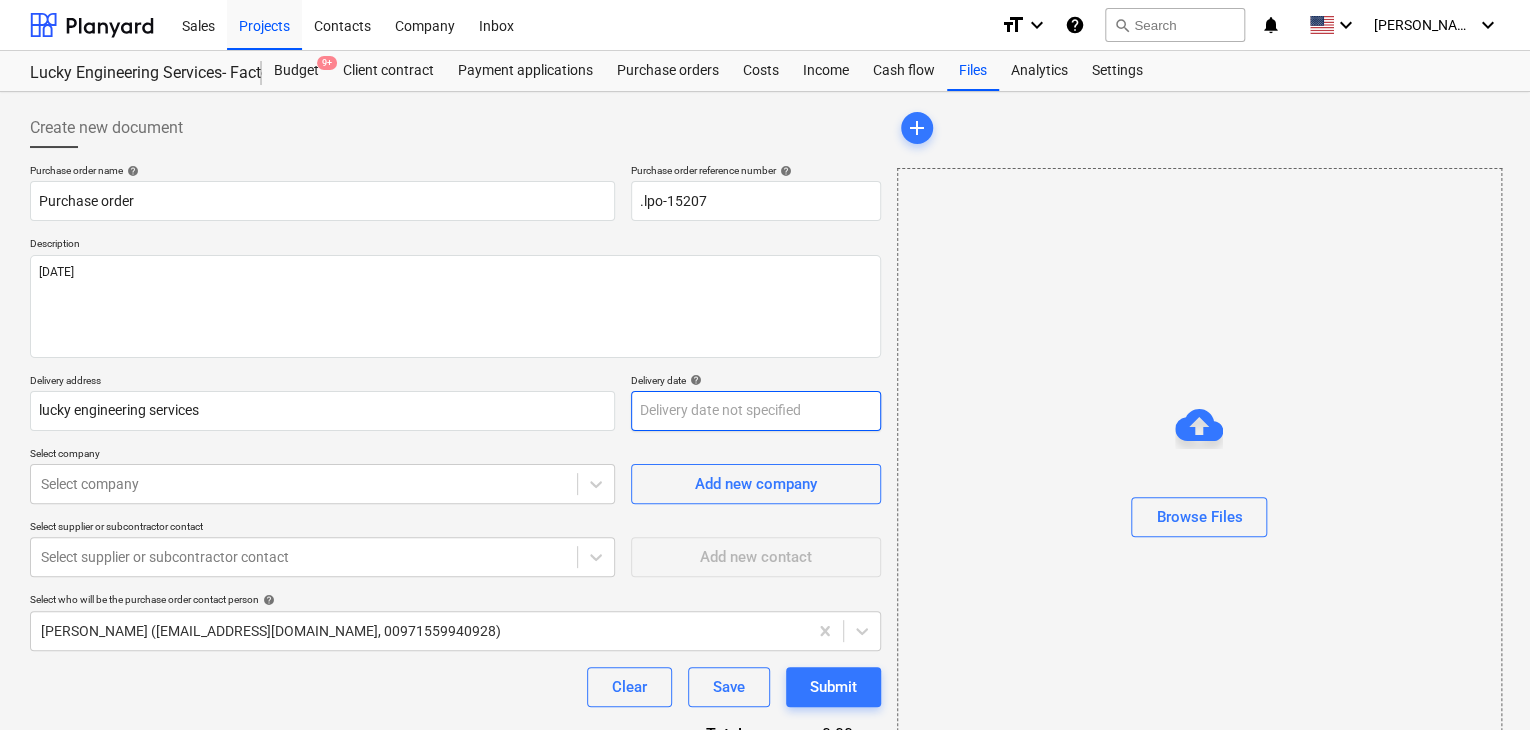 click on "Sales Projects Contacts Company Inbox format_size keyboard_arrow_down help search Search notifications 0 keyboard_arrow_down [PERSON_NAME] keyboard_arrow_down Lucky Engineering Services- Factory/Office Budget 9+ Client contract Payment applications Purchase orders Costs Income Cash flow Files Analytics Settings Create new document Purchase order name help Purchase order Purchase order reference number help .lpo-15207 Description [DATE] Delivery address lucky engineering services Delivery date help Press the down arrow key to interact with the calendar and
select a date. Press the question mark key to get the keyboard shortcuts for changing dates. Select company Select company Add new company Select supplier or subcontractor contact Select supplier or subcontractor contact Add new contact Select who will be the purchase order contact person help [PERSON_NAME] ([EMAIL_ADDRESS][DOMAIN_NAME], 00971559940928) Clear Save Submit Total 0.00د.إ.‏ Select line-items to add help Search or select a line-item add" at bounding box center (765, 365) 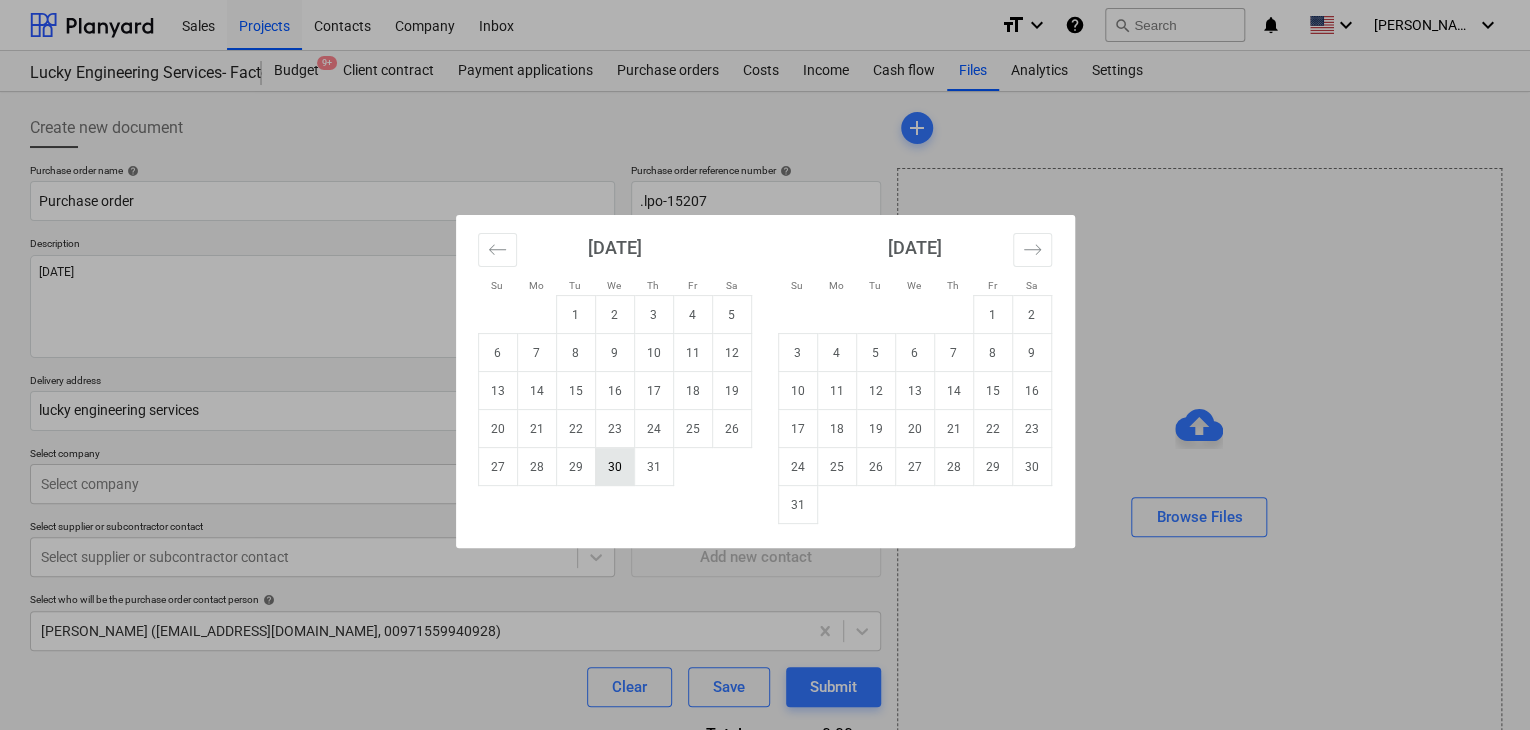 click on "30" at bounding box center (614, 467) 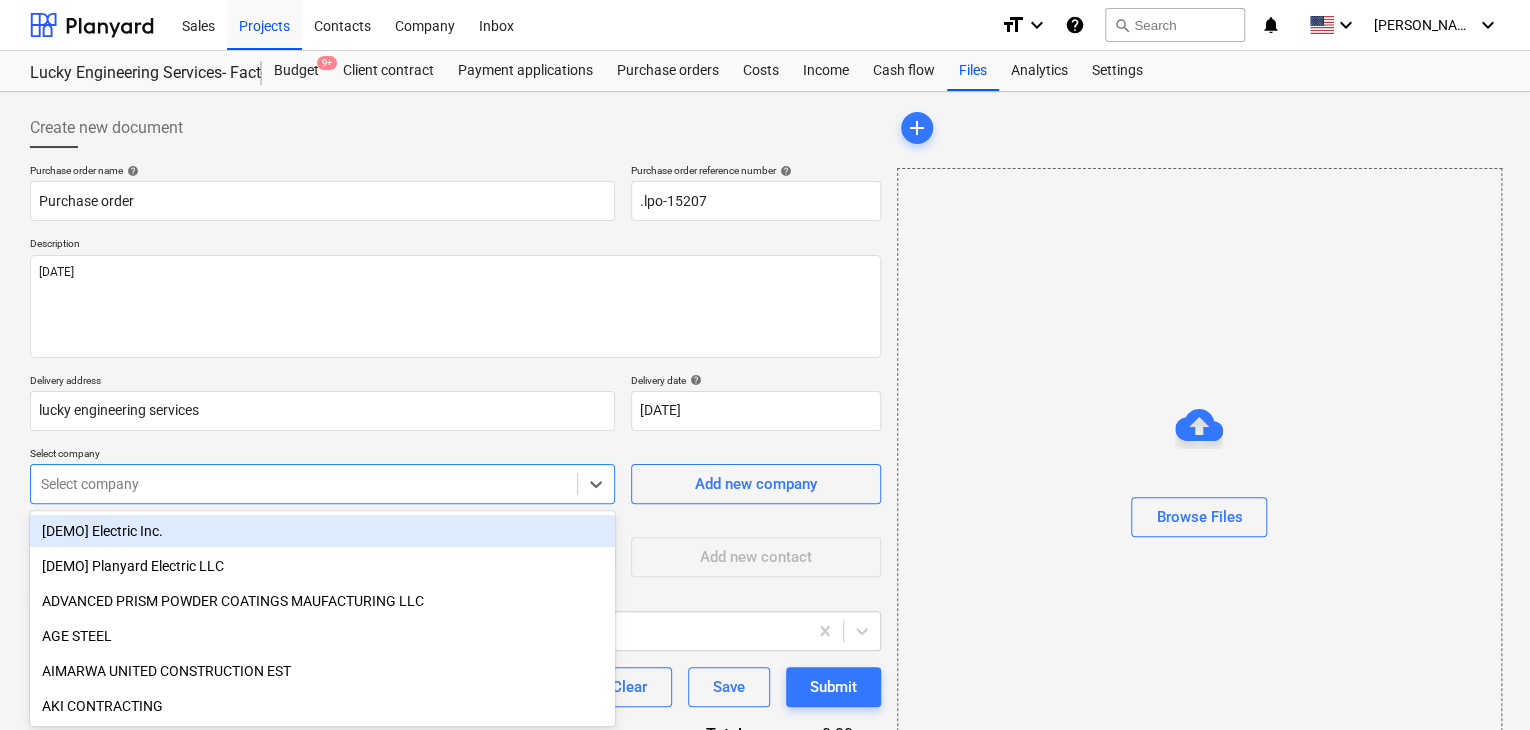 scroll, scrollTop: 93, scrollLeft: 0, axis: vertical 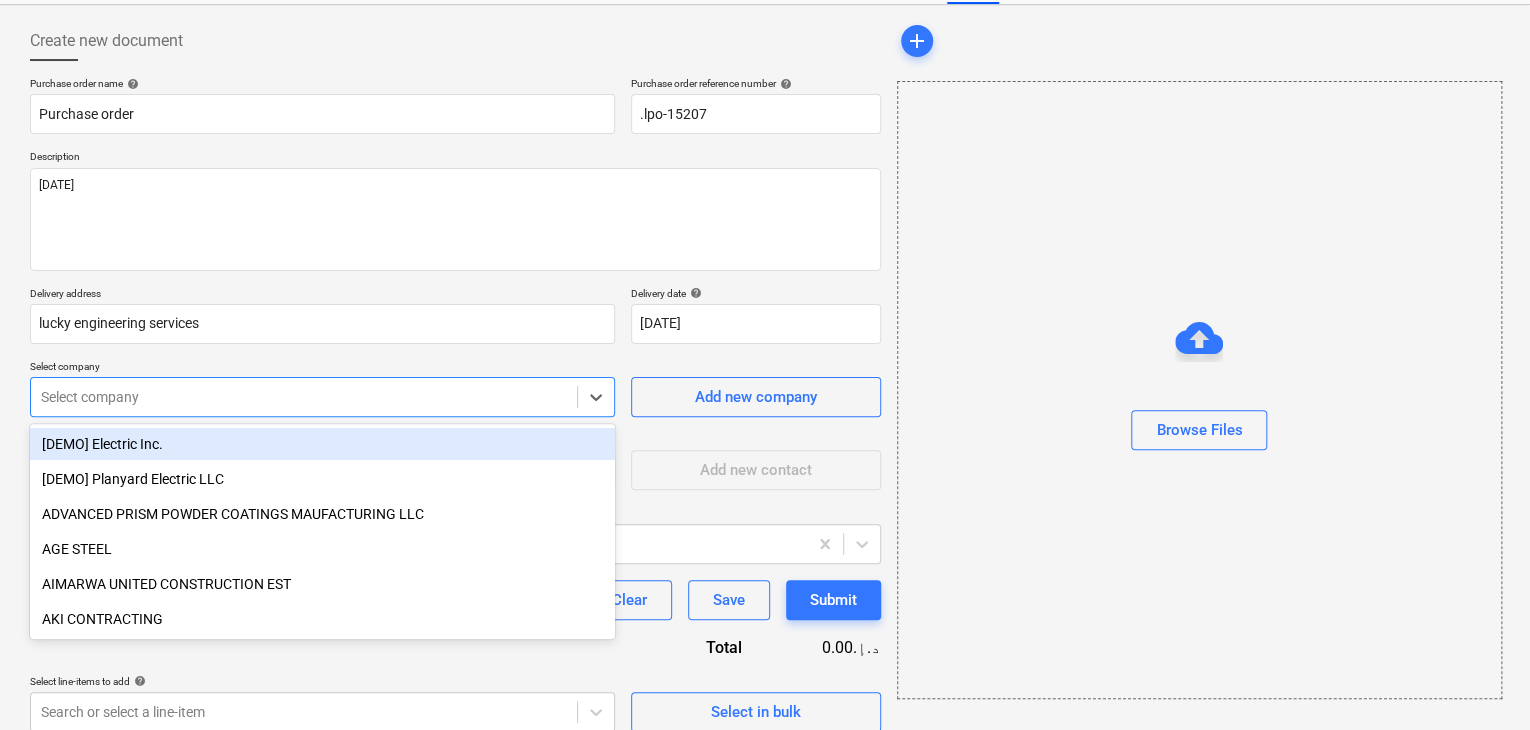 click on "Sales Projects Contacts Company Inbox format_size keyboard_arrow_down help search Search notifications 0 keyboard_arrow_down [PERSON_NAME] keyboard_arrow_down Lucky Engineering Services- Factory/Office Budget 9+ Client contract Payment applications Purchase orders Costs Income Cash flow Files Analytics Settings Create new document Purchase order name help Purchase order Purchase order reference number help .lpo-15207 Description [DATE] Delivery address lucky engineering services Delivery date help [DATE] [DATE] Press the down arrow key to interact with the calendar and
select a date. Press the question mark key to get the keyboard shortcuts for changing dates. Select company option [DEMO] Electric Inc.   focused, 1 of 207. 207 results available. Use Up and Down to choose options, press Enter to select the currently focused option, press Escape to exit the menu, press Tab to select the option and exit the menu. Select company Add new company Select supplier or subcontractor contact help Clear" at bounding box center [765, 278] 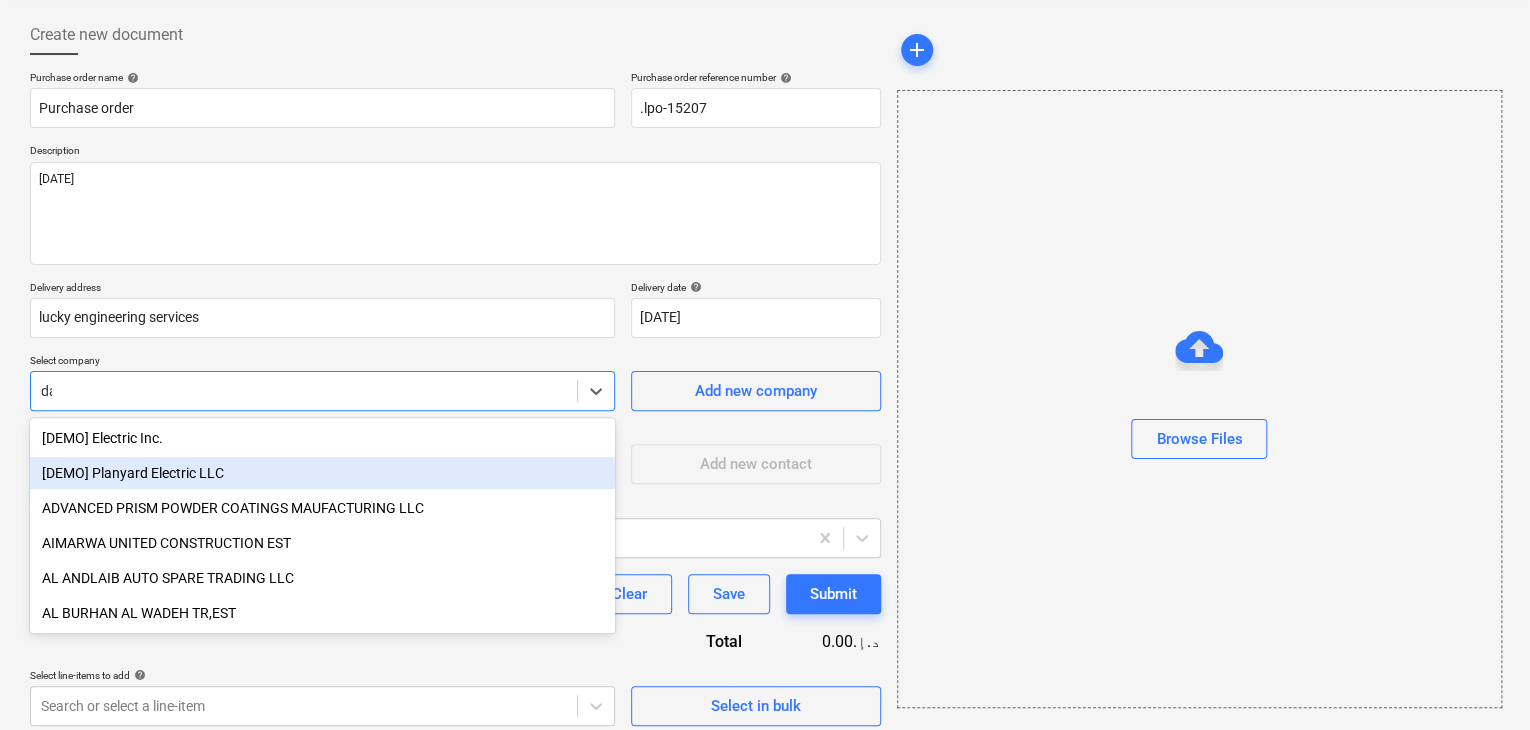 type on "dar" 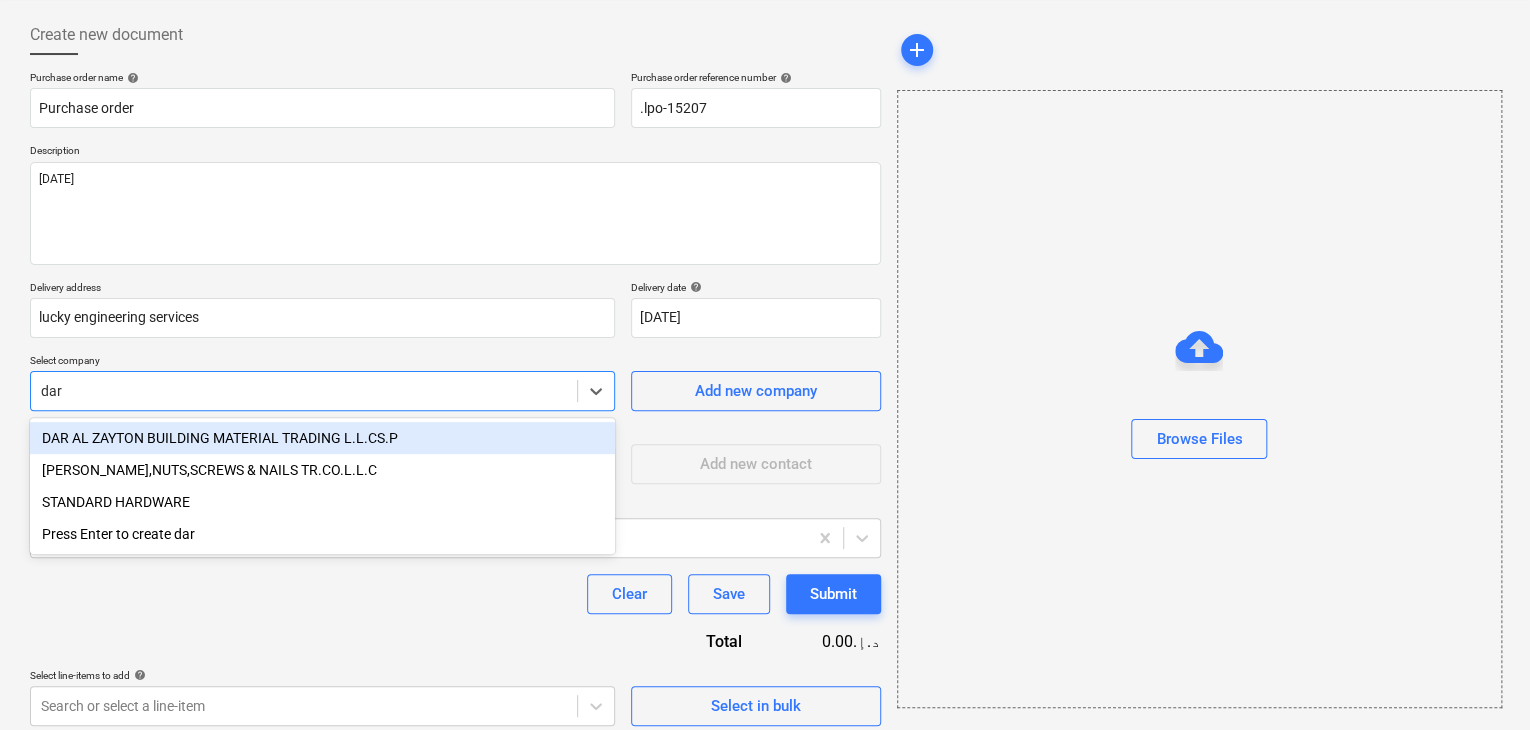 click on "DAR AL ZAYTON BUILDING MATERIAL TRADING L.L.CS.P" at bounding box center (322, 438) 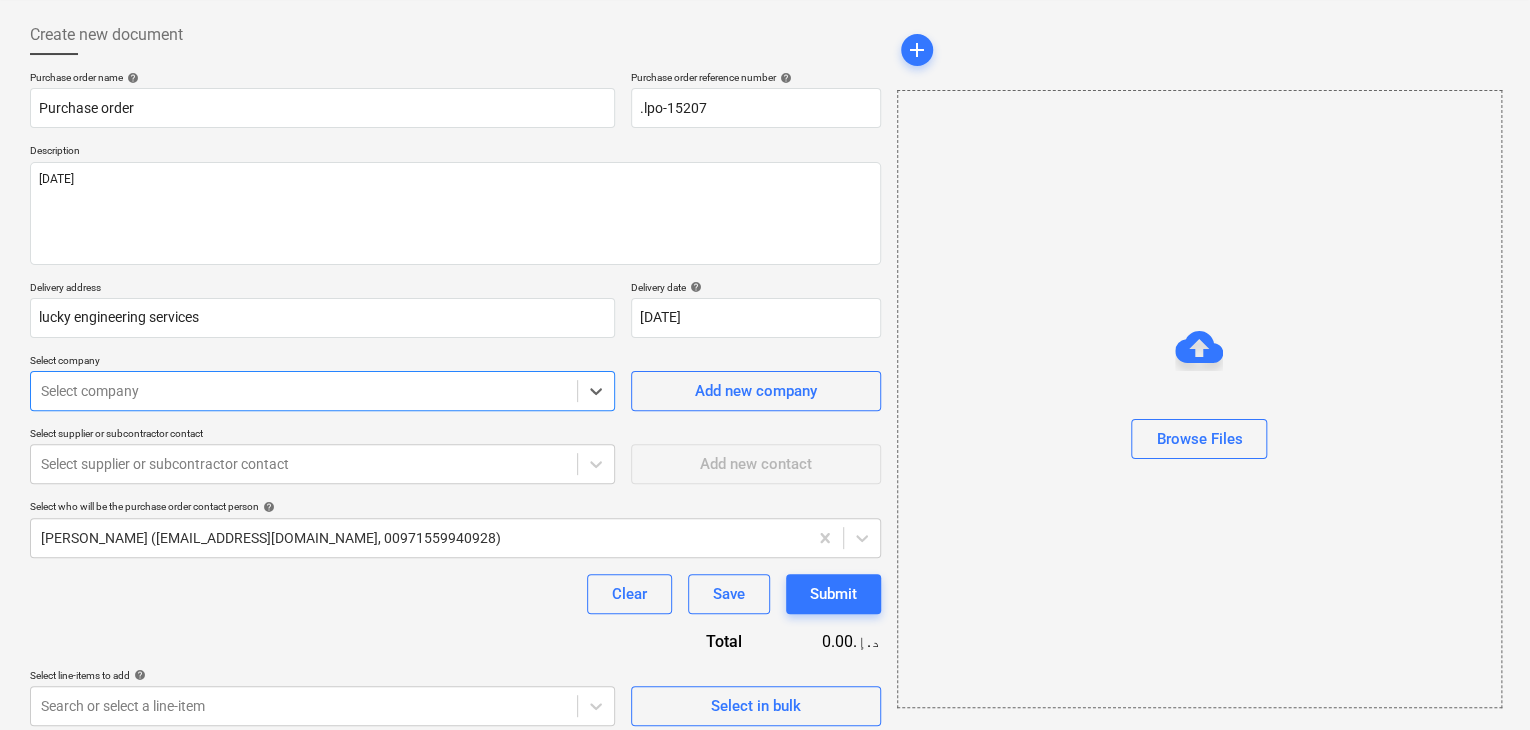 type on "x" 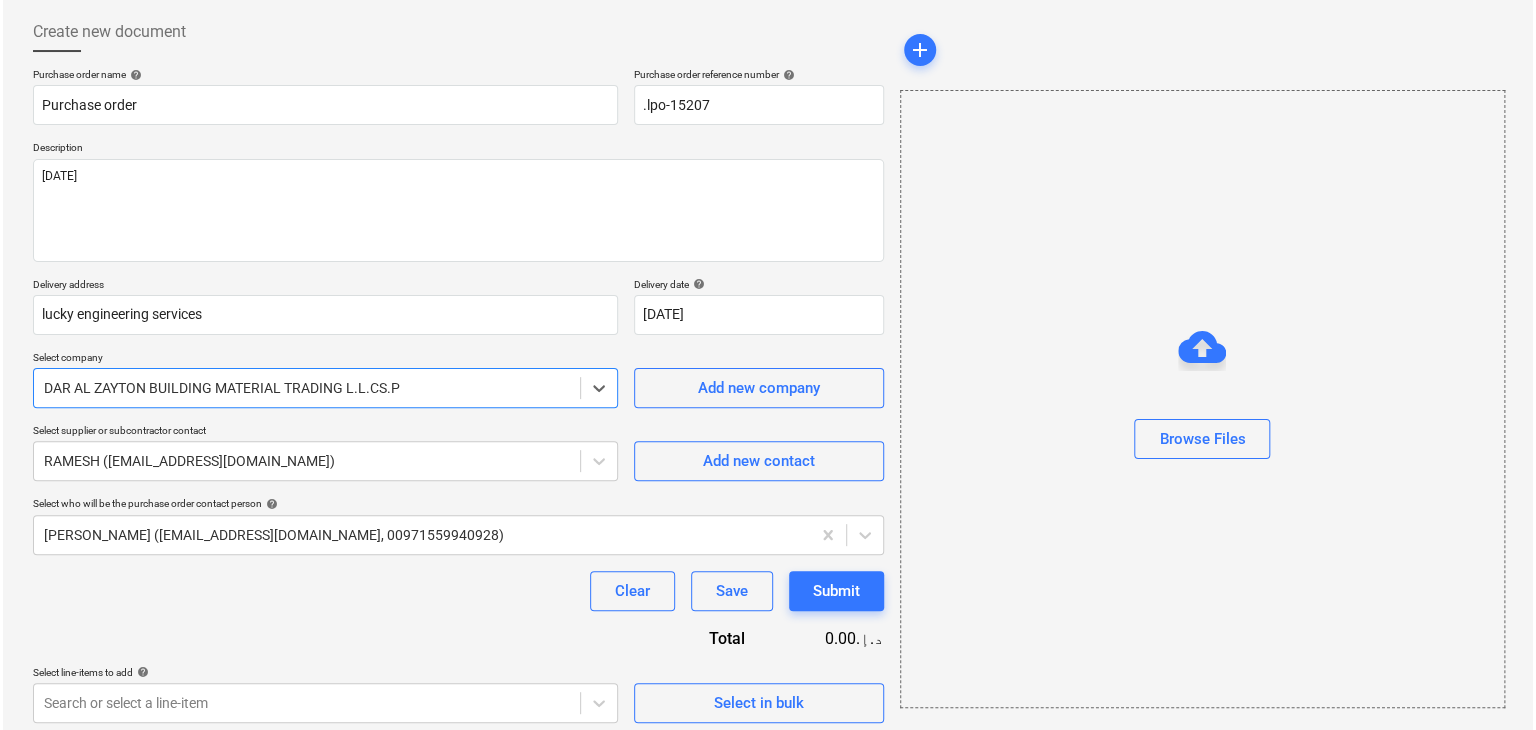 scroll, scrollTop: 104, scrollLeft: 0, axis: vertical 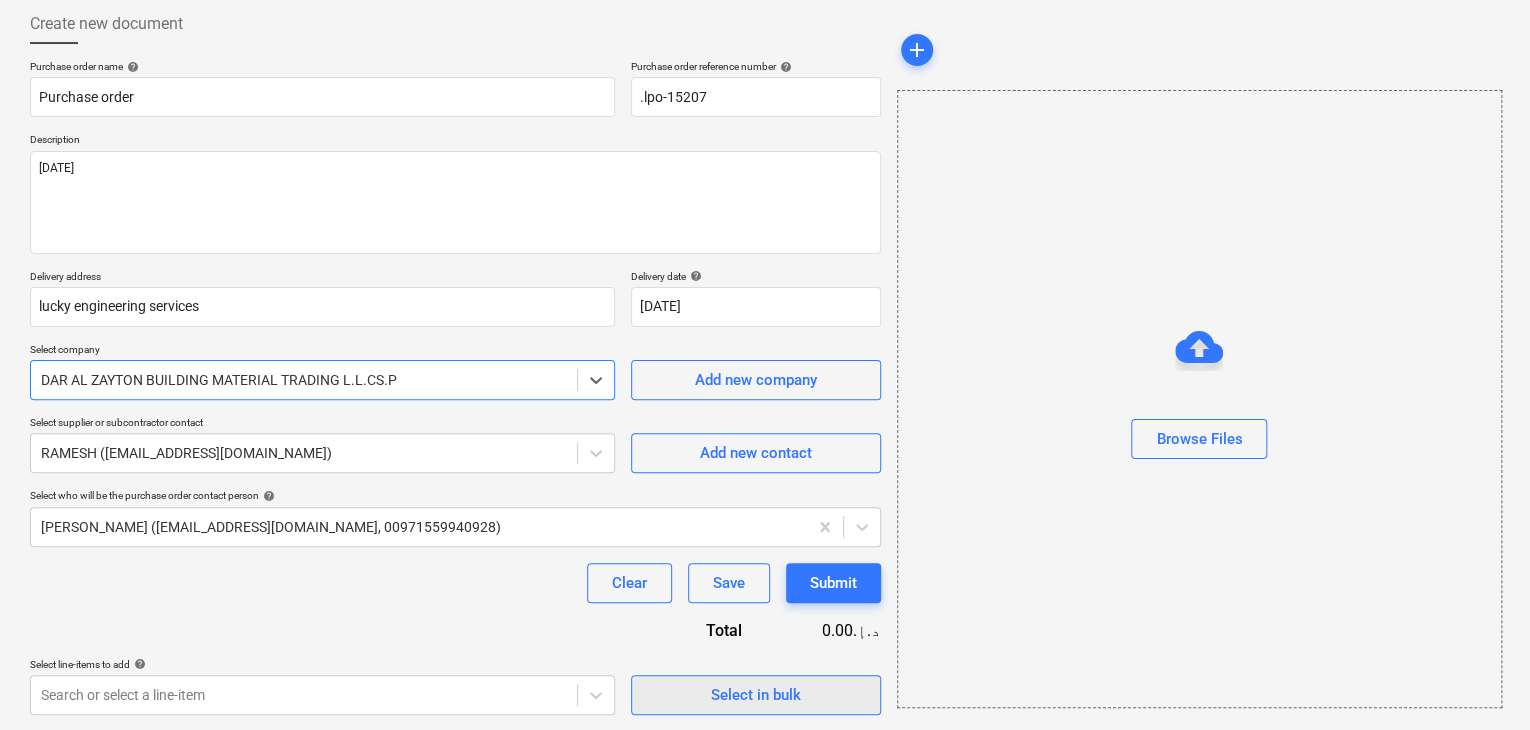 click on "Select in bulk" at bounding box center (756, 695) 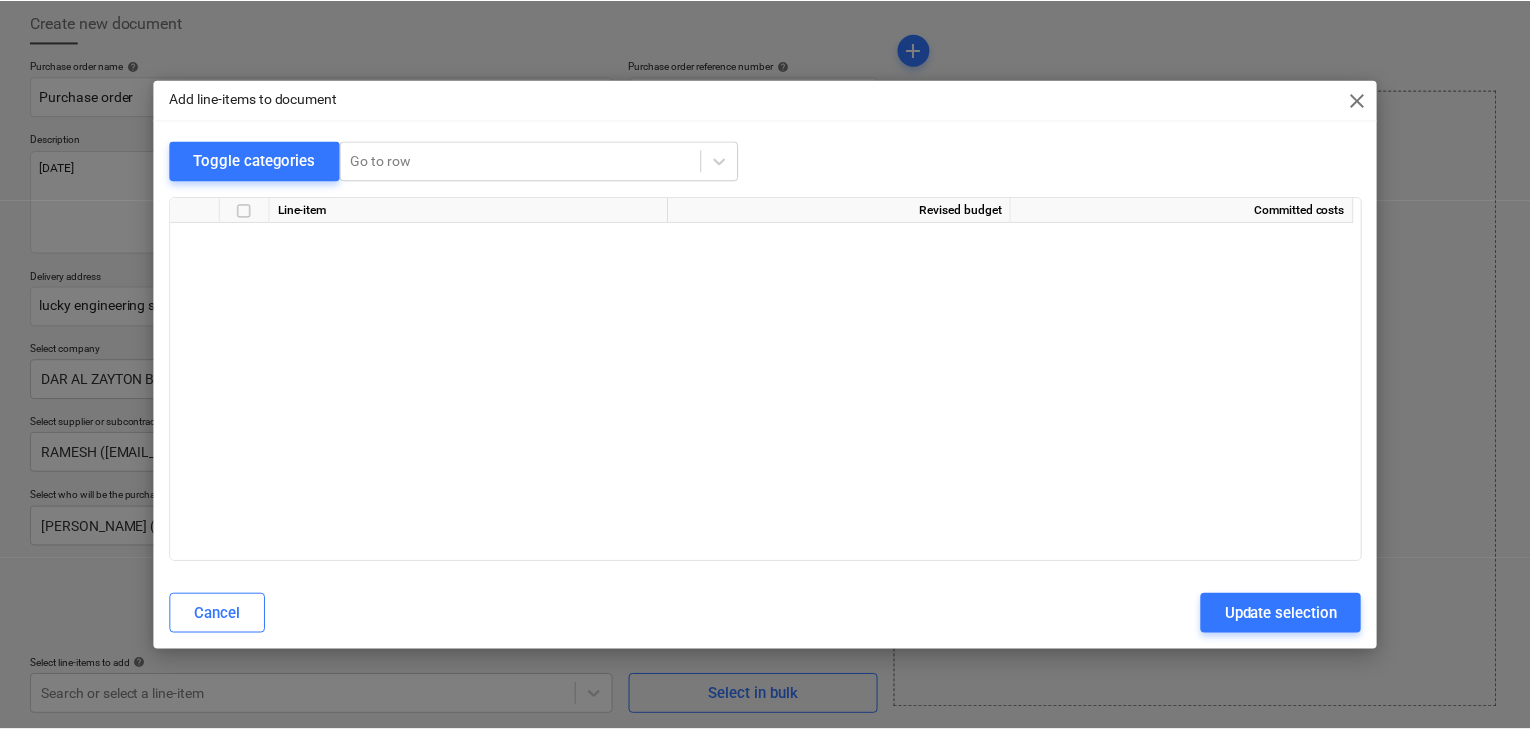 scroll, scrollTop: 38312, scrollLeft: 0, axis: vertical 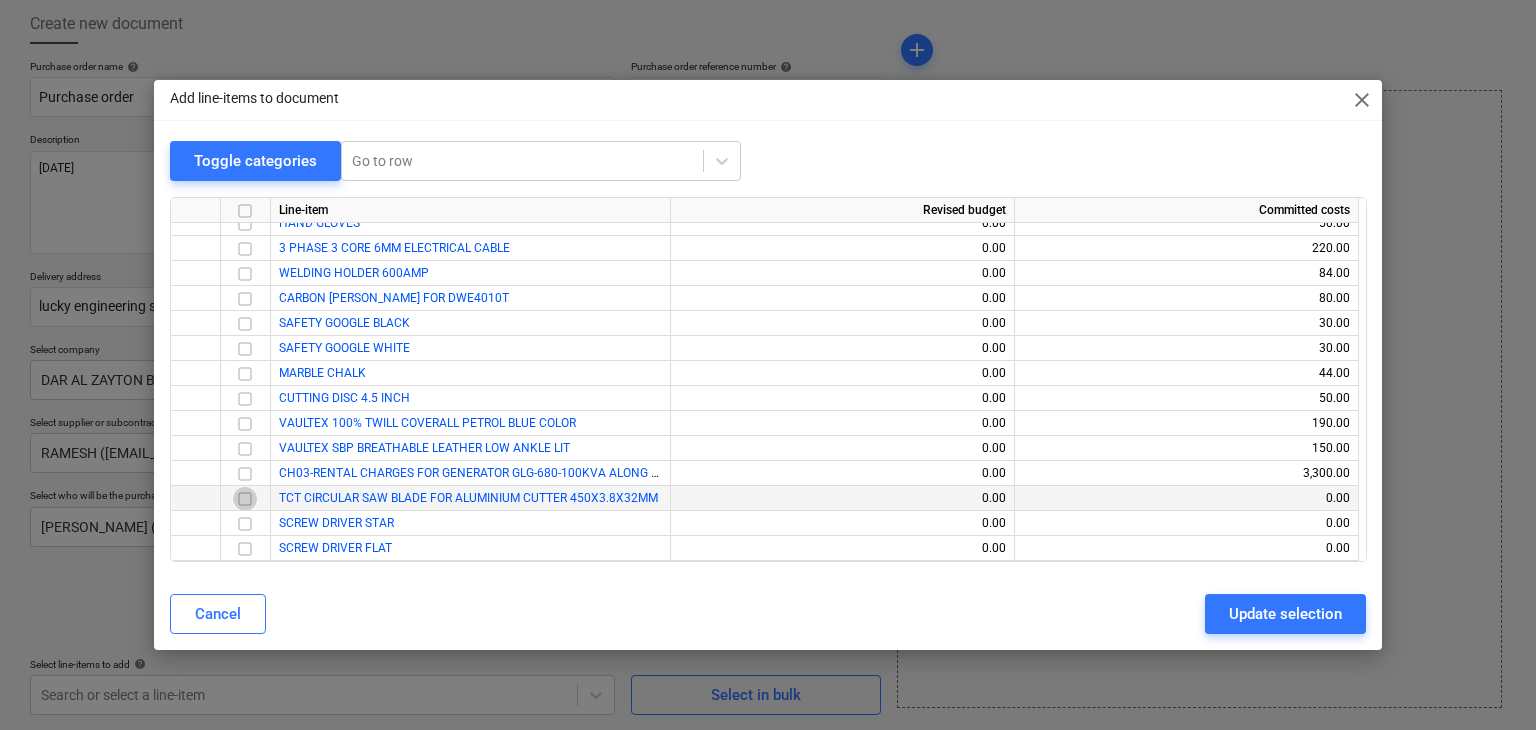 click at bounding box center [245, 499] 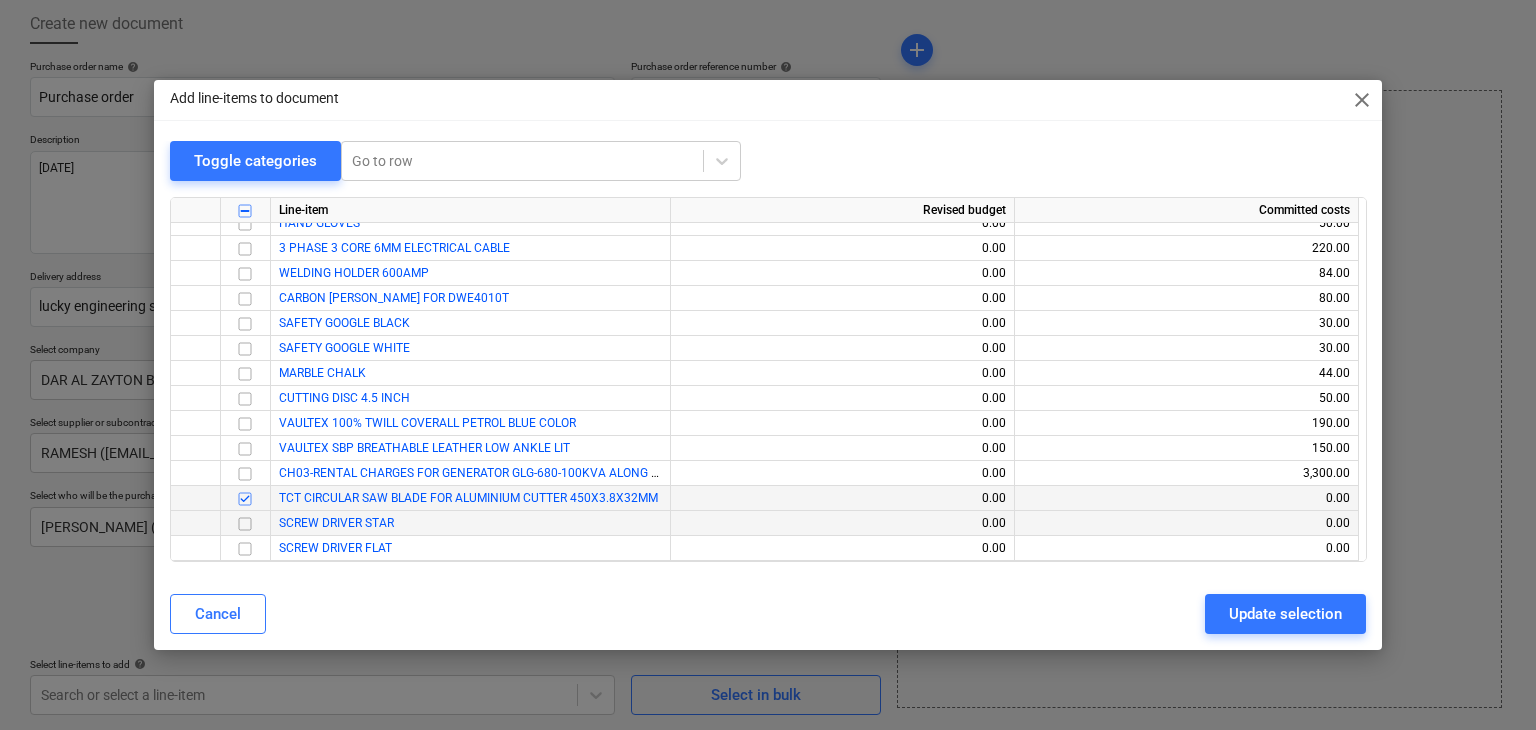 drag, startPoint x: 238, startPoint y: 510, endPoint x: 232, endPoint y: 524, distance: 15.231546 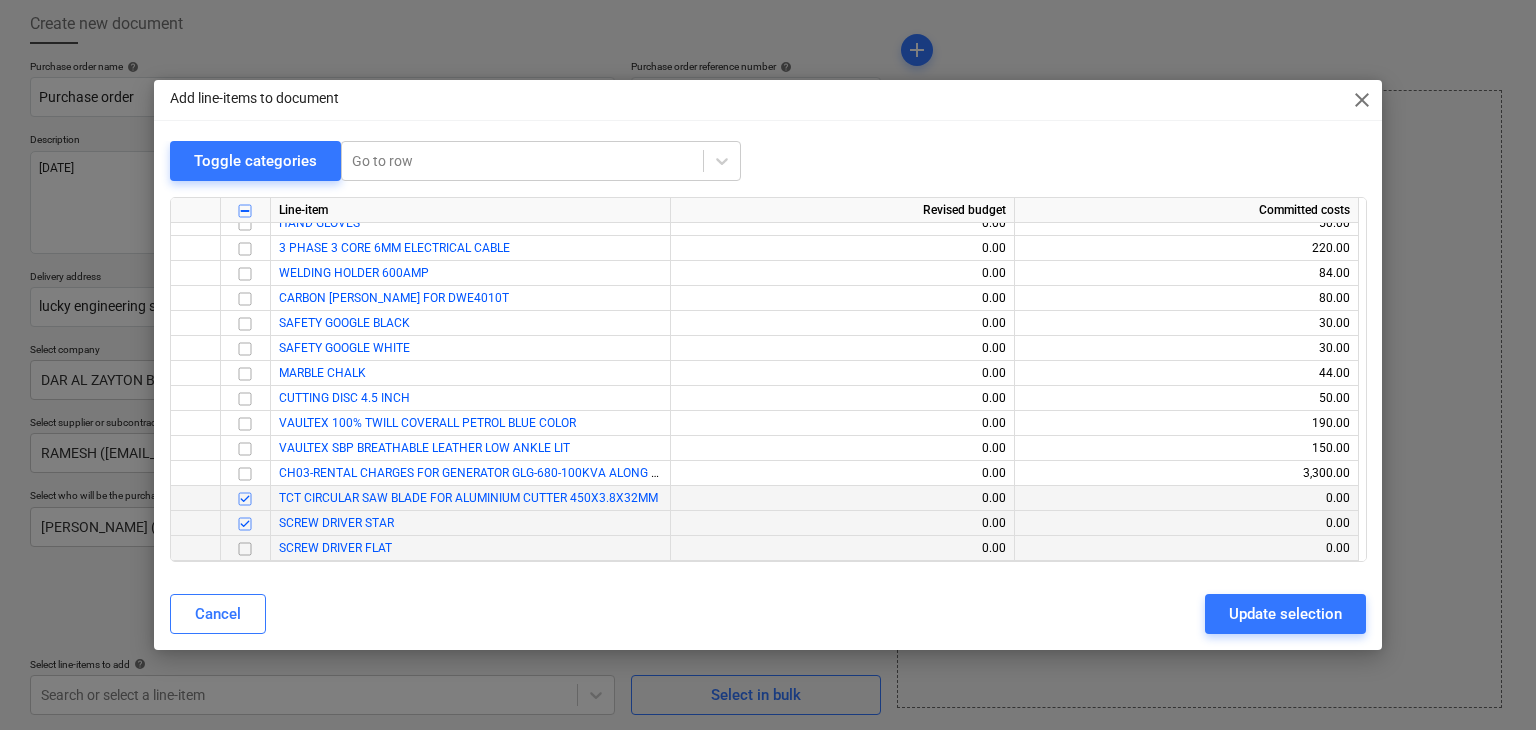 click at bounding box center [245, 549] 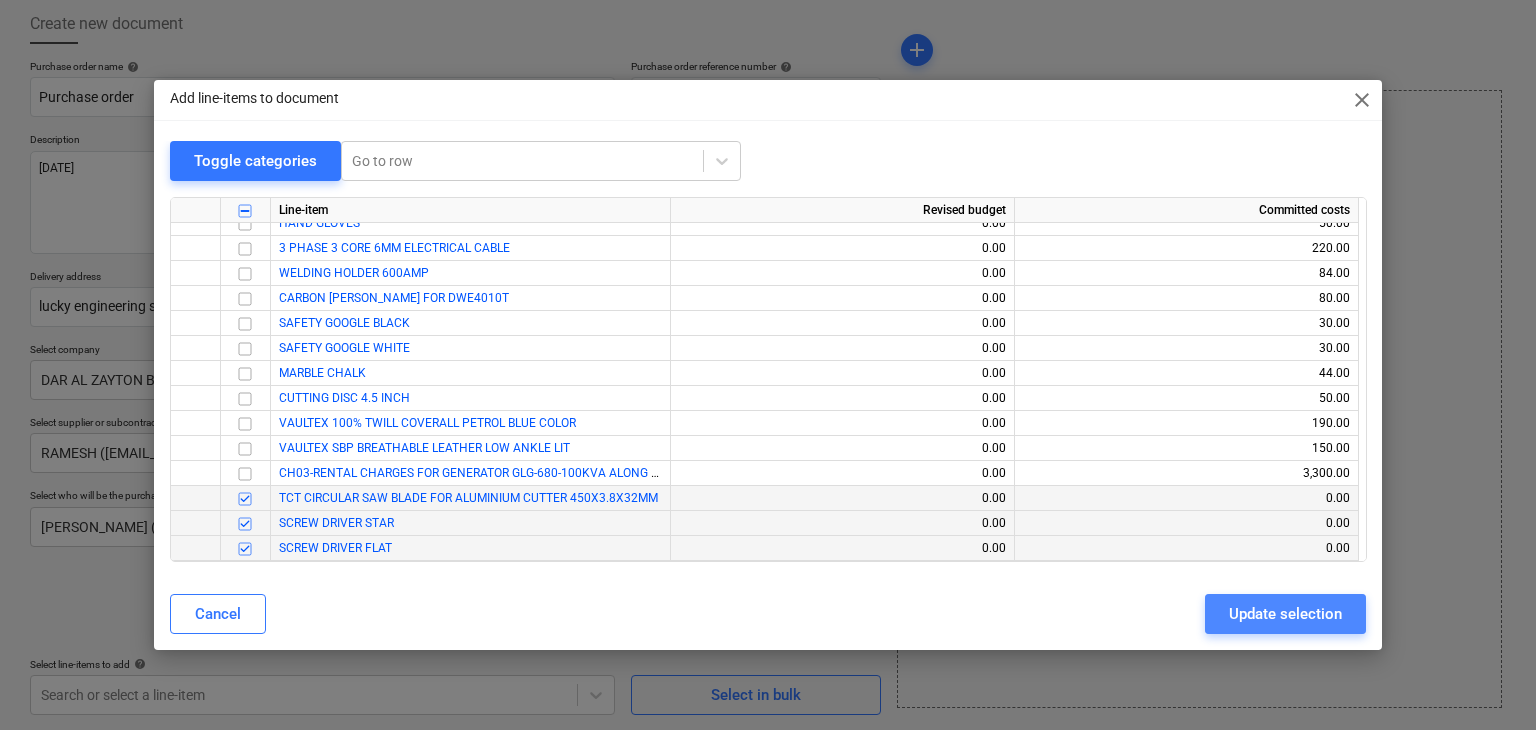 click on "Update selection" at bounding box center [1285, 614] 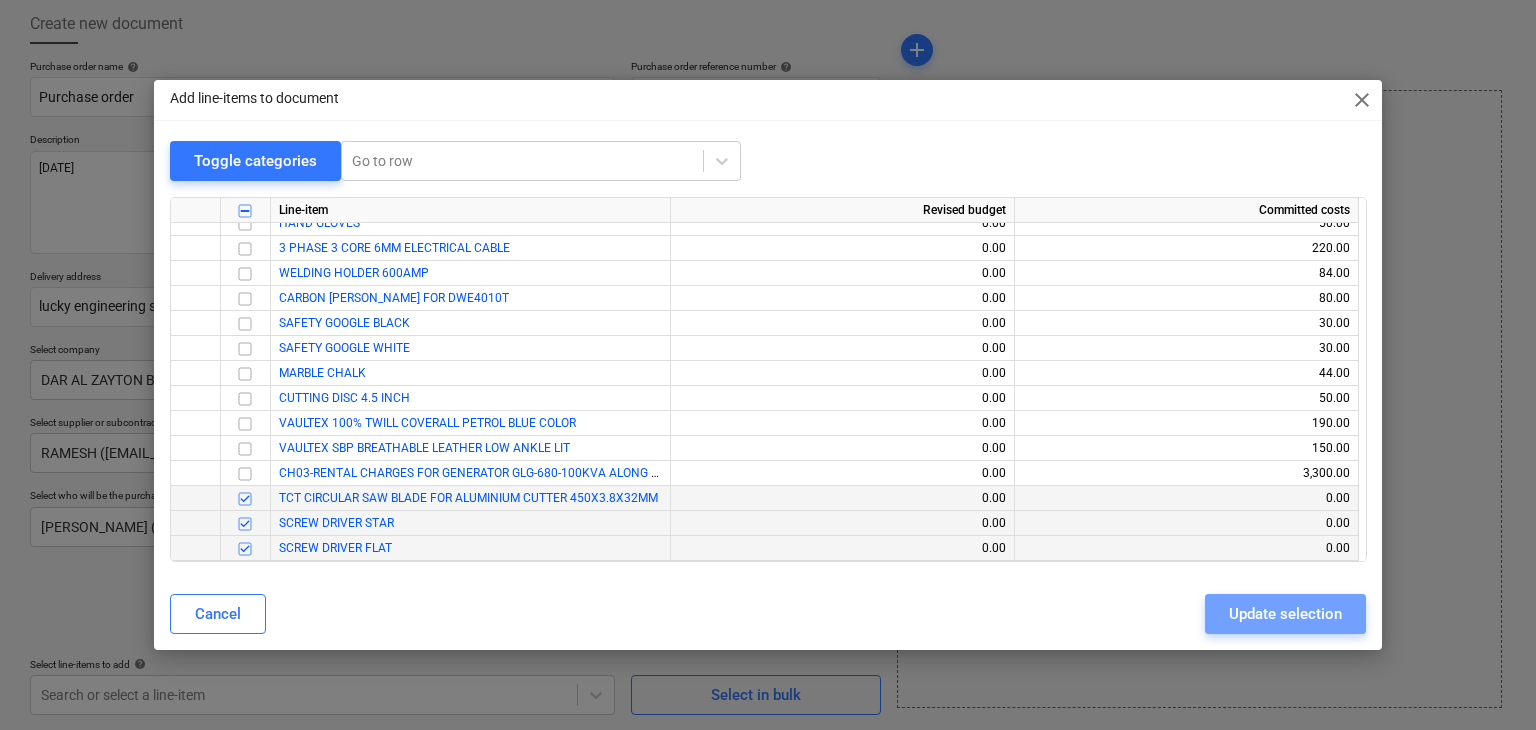 type on "x" 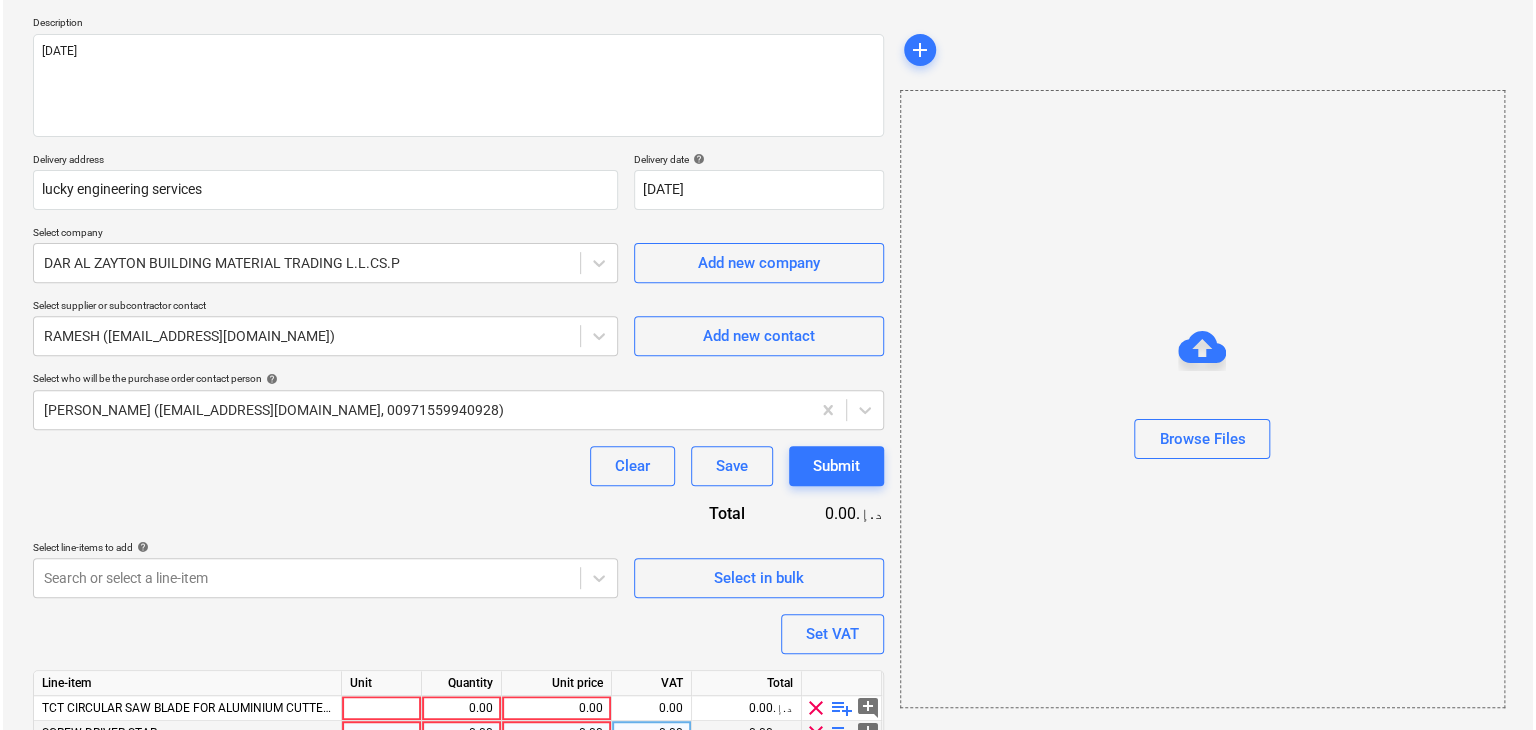 scroll, scrollTop: 343, scrollLeft: 0, axis: vertical 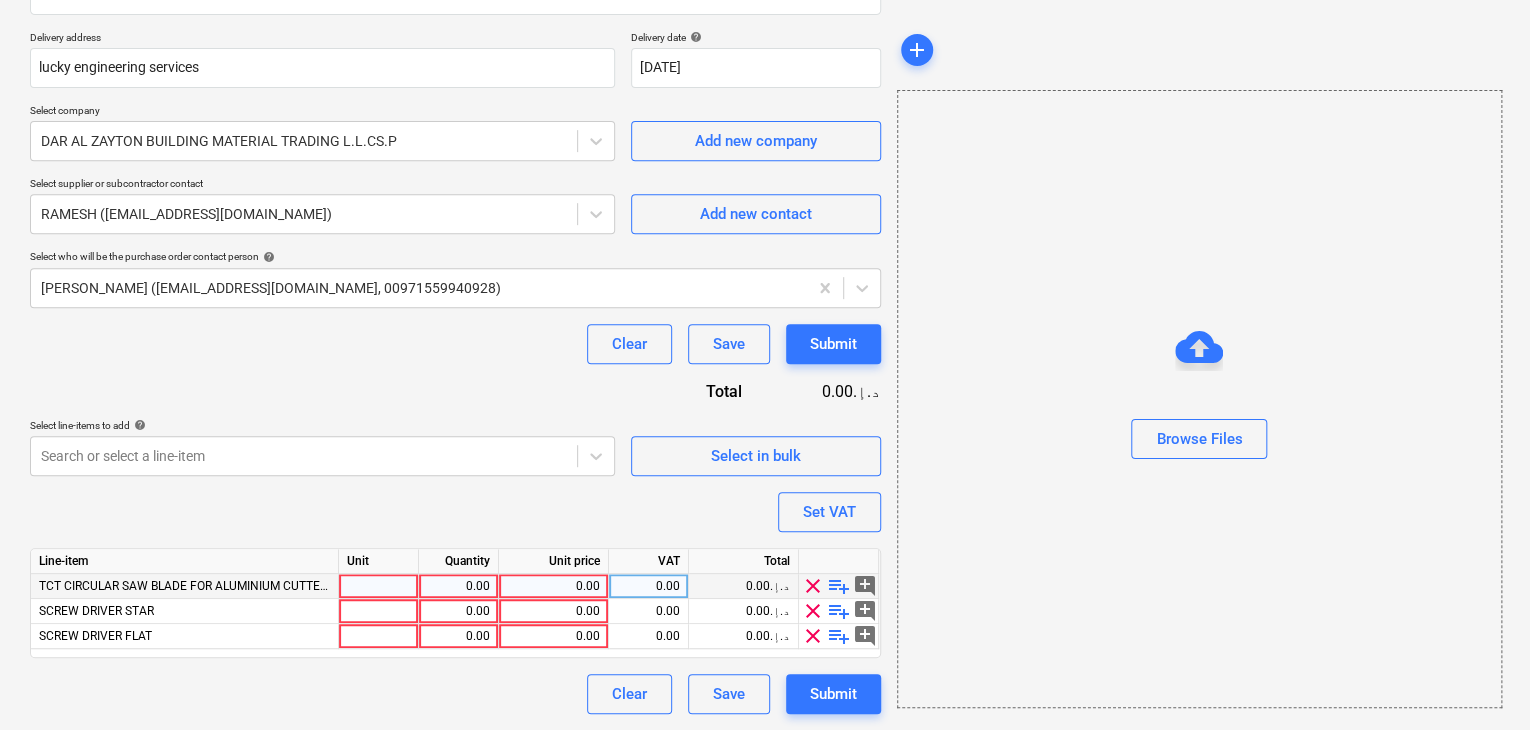 click at bounding box center [379, 586] 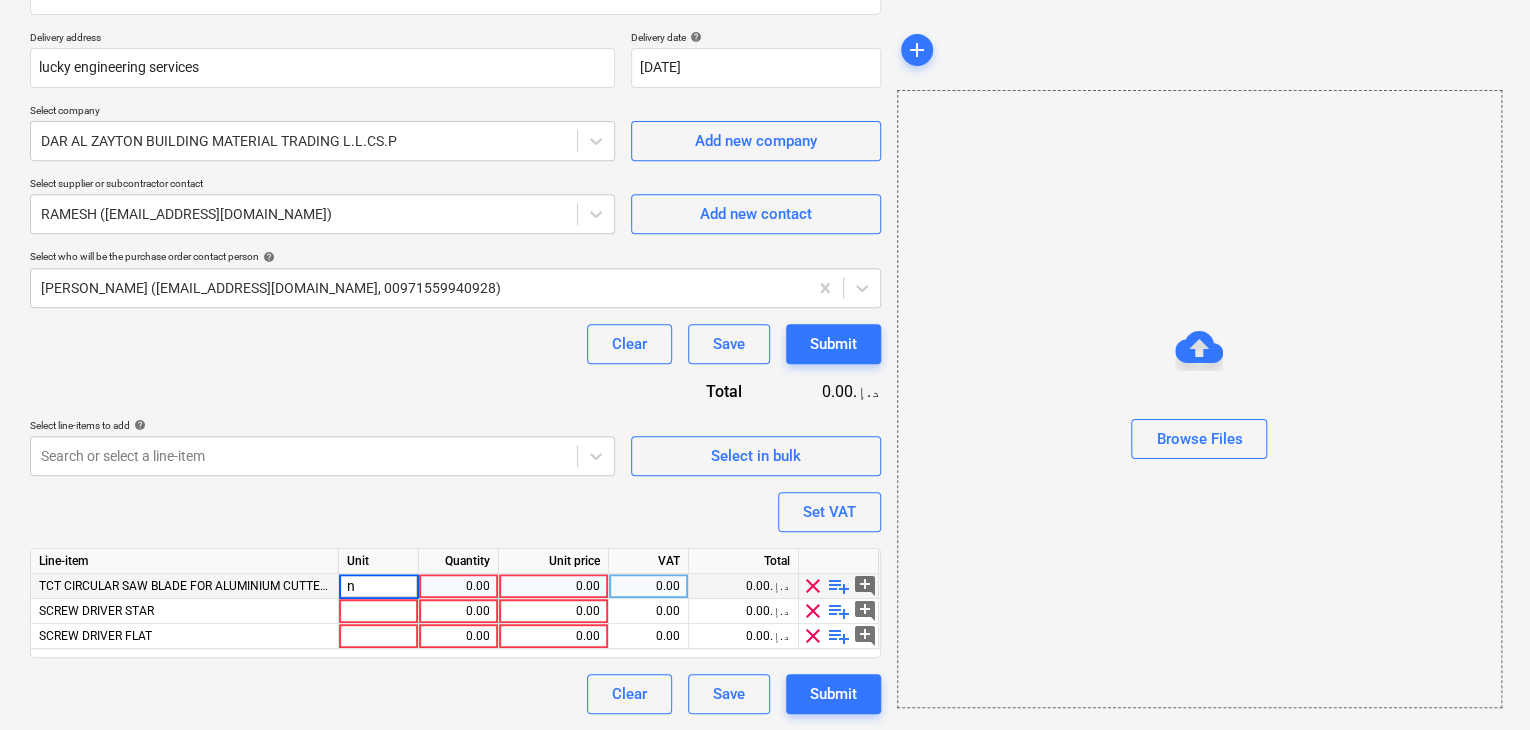 type on "no" 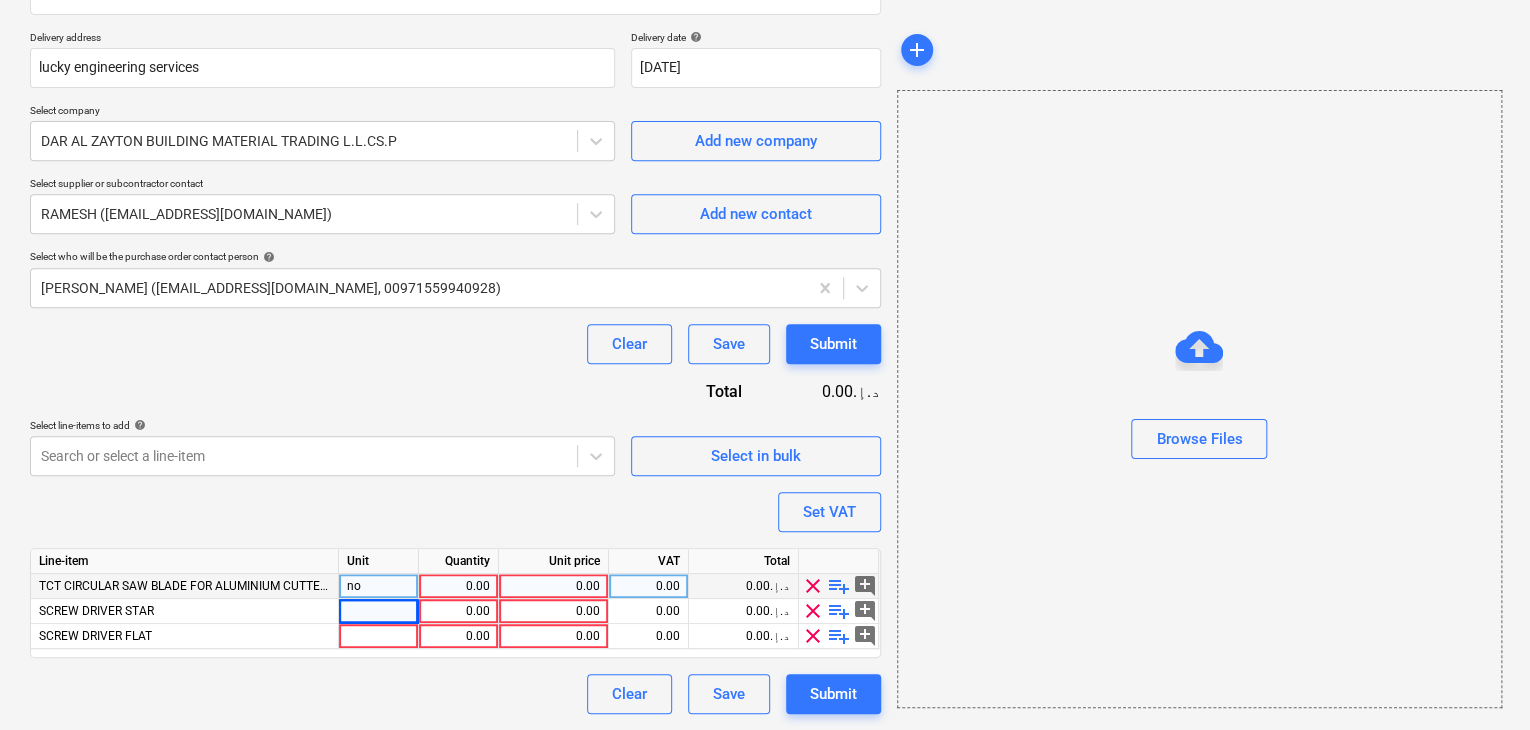type on "x" 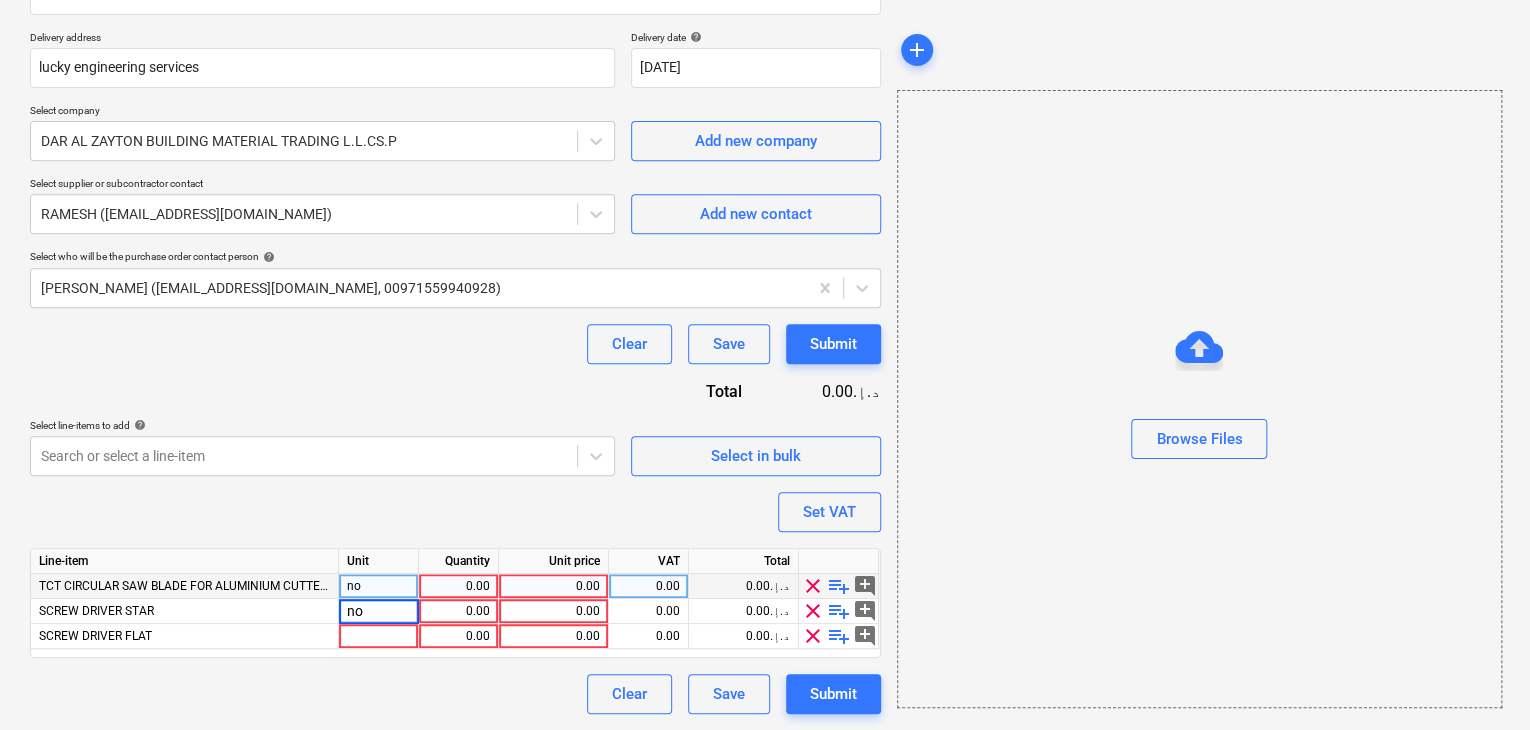 type on "nos" 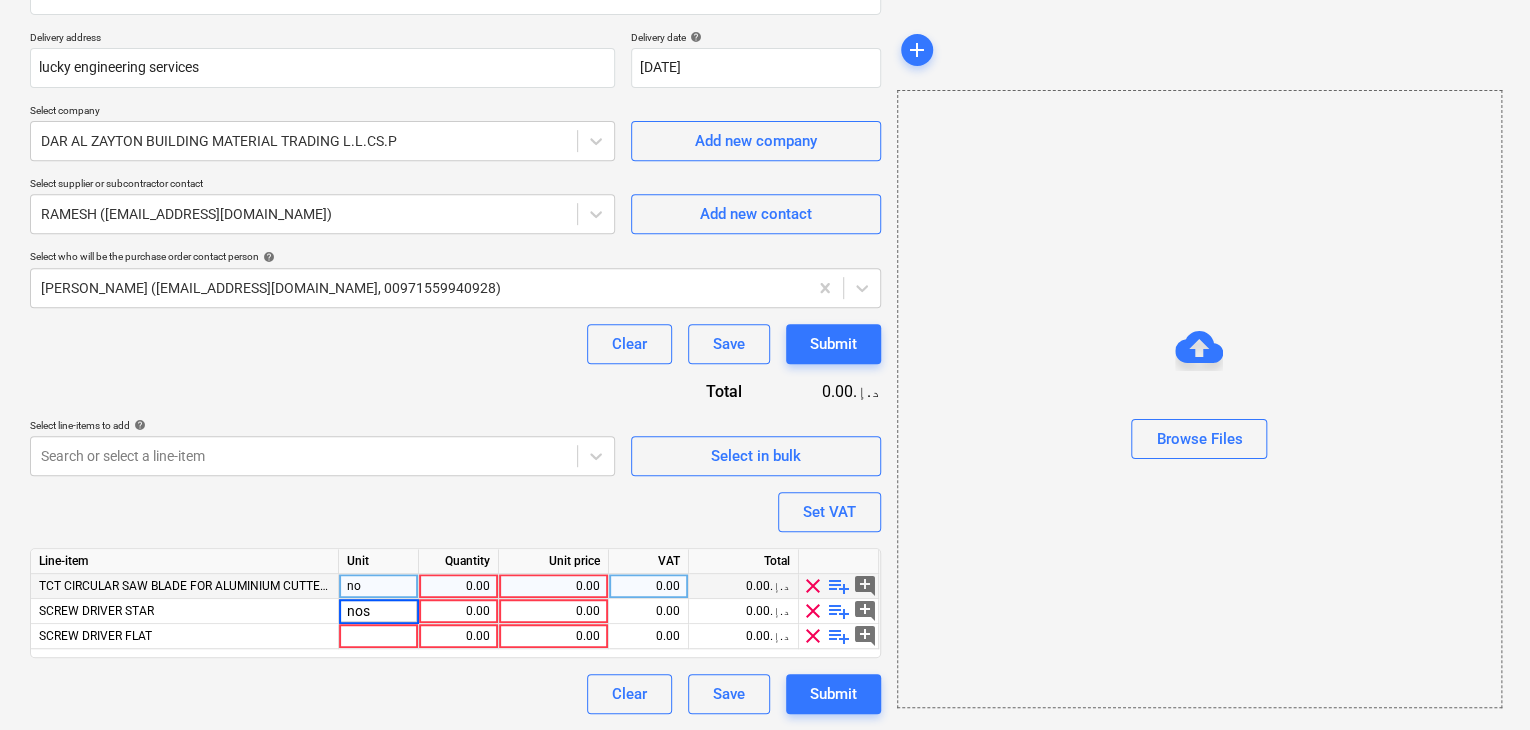 type on "x" 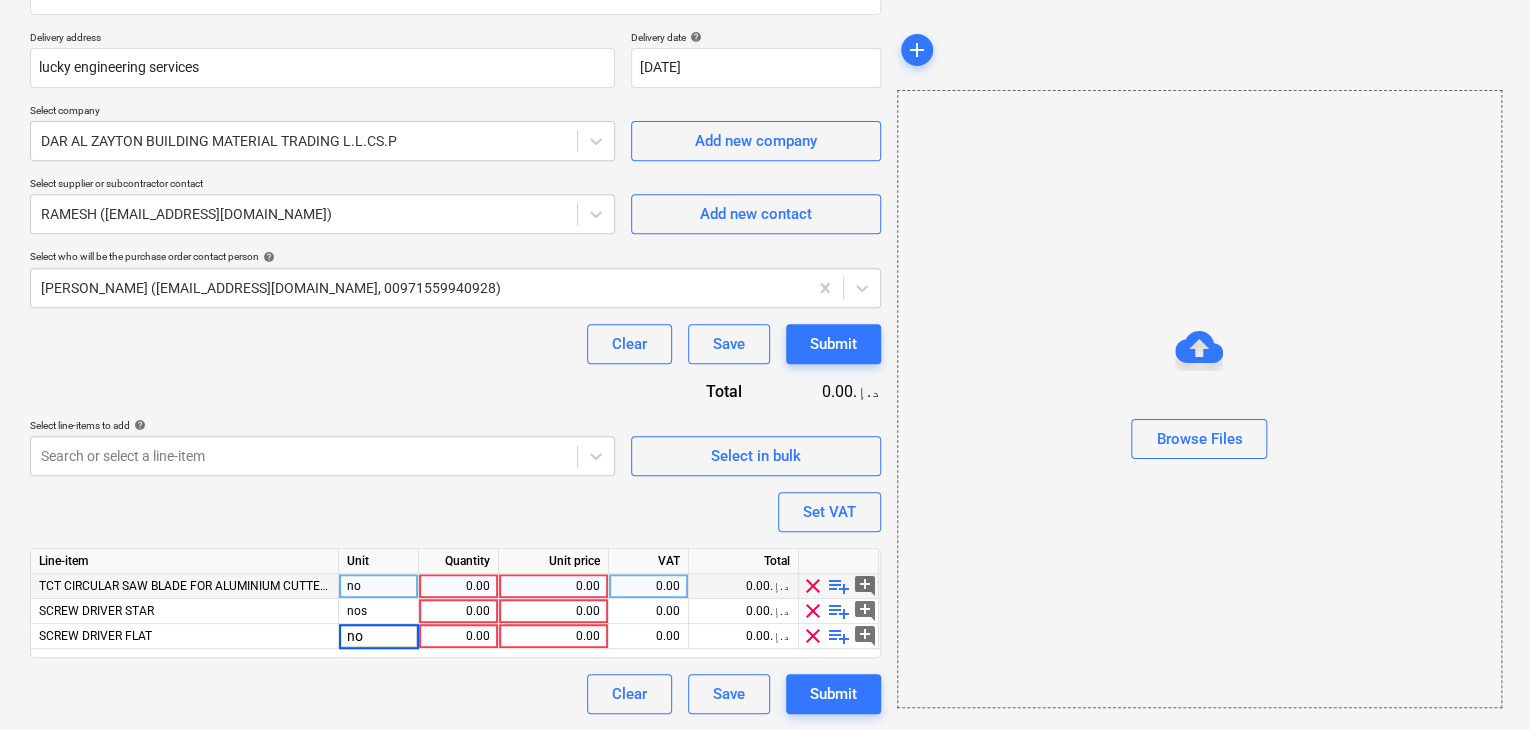 type on "nos" 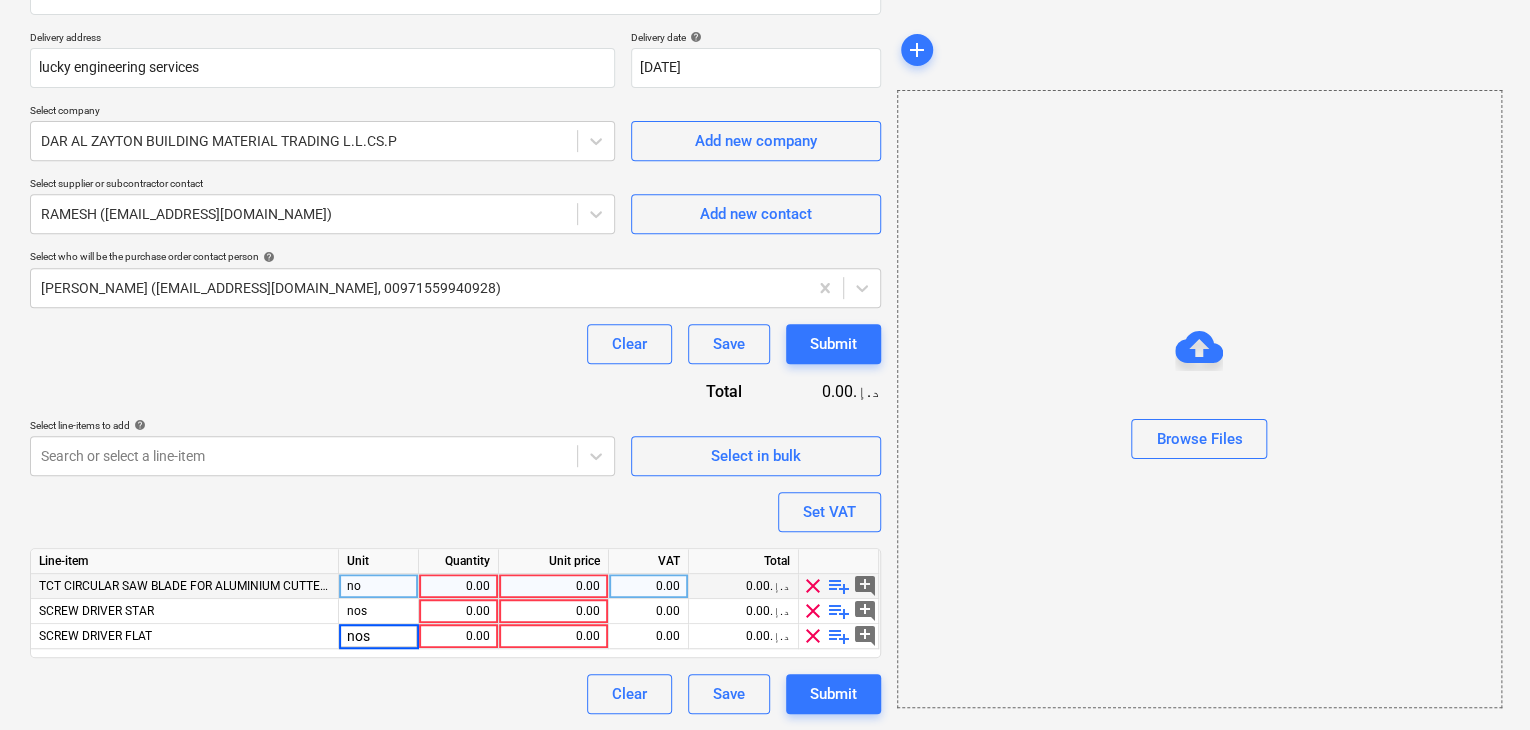 type on "x" 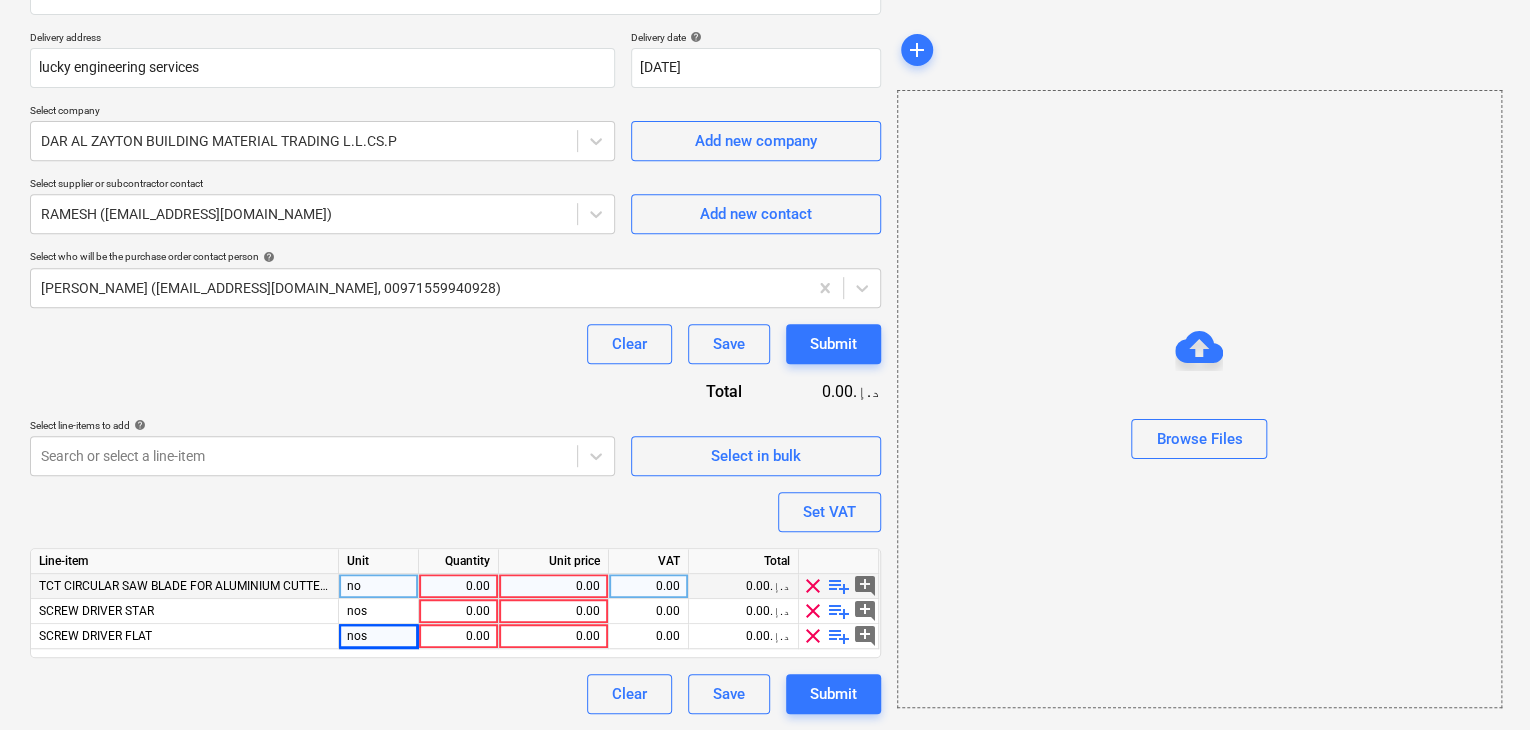 click on "0.00" at bounding box center [458, 586] 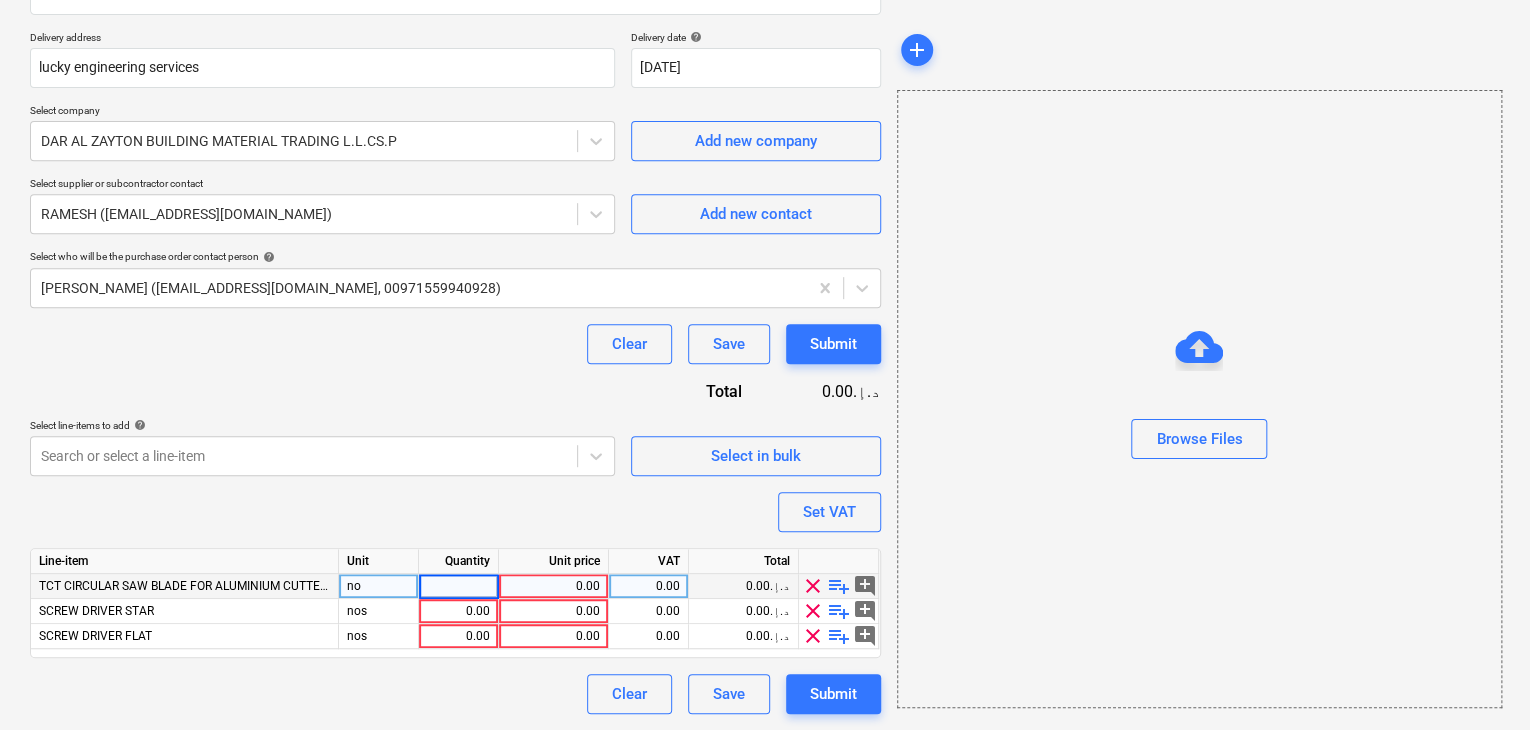 type on "1" 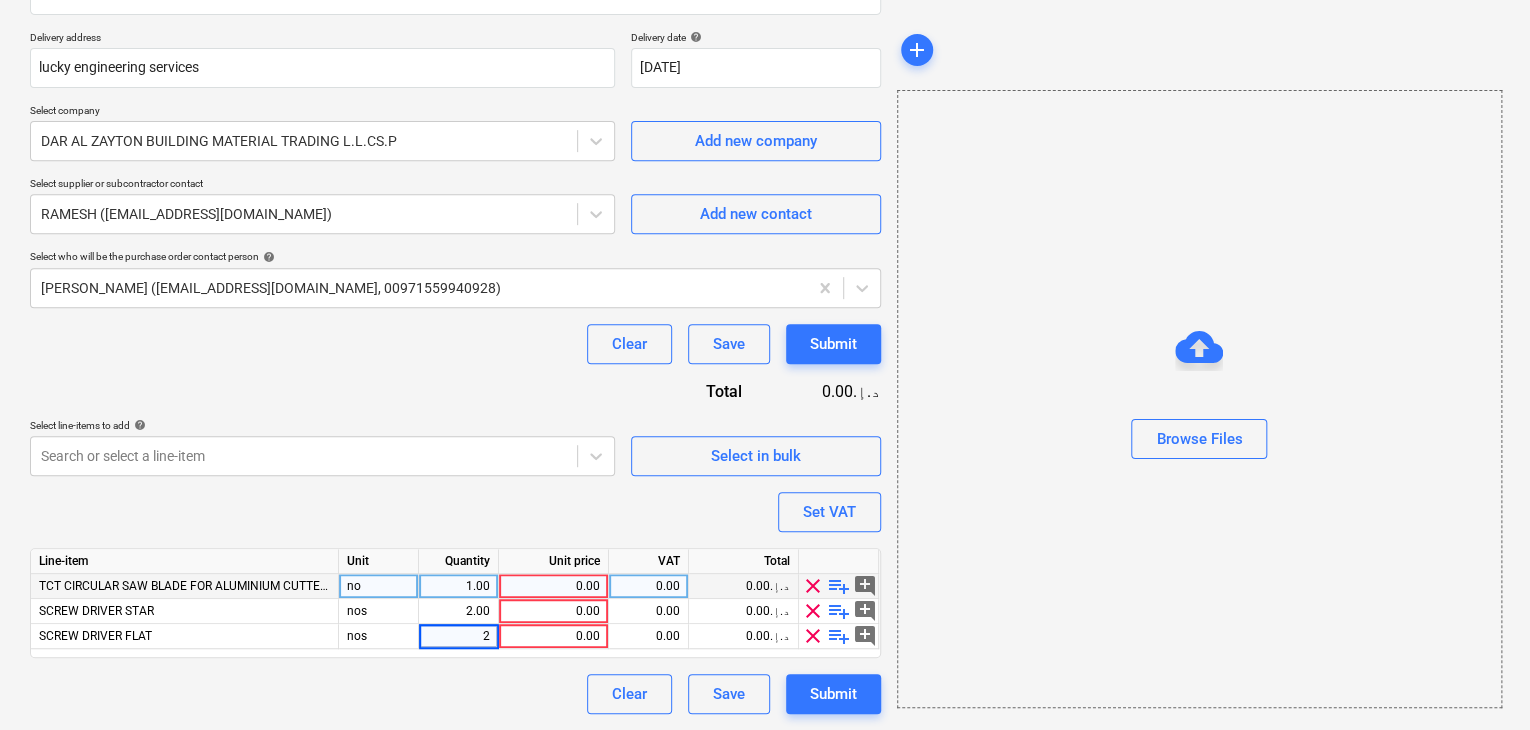 type on "x" 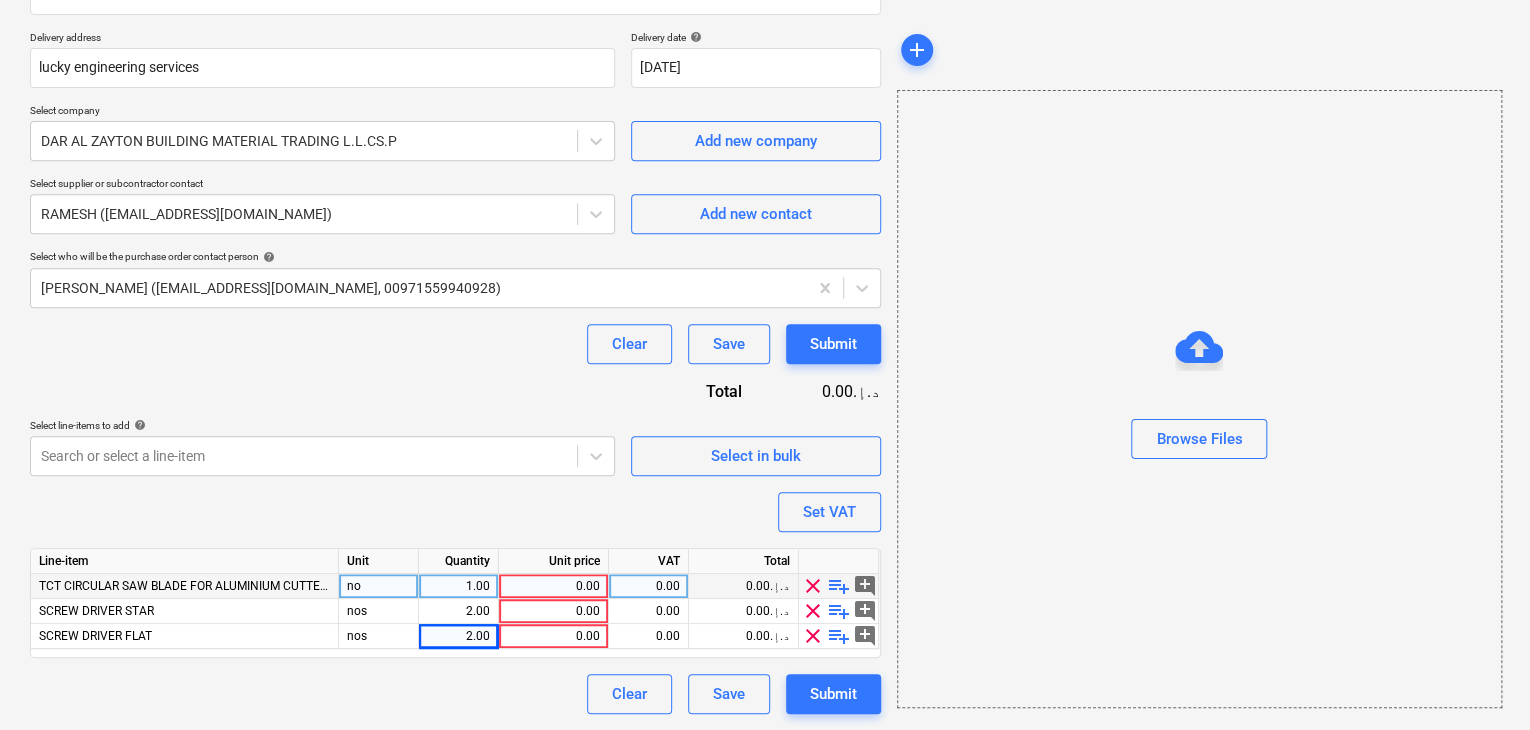 click on "0.00" at bounding box center [553, 586] 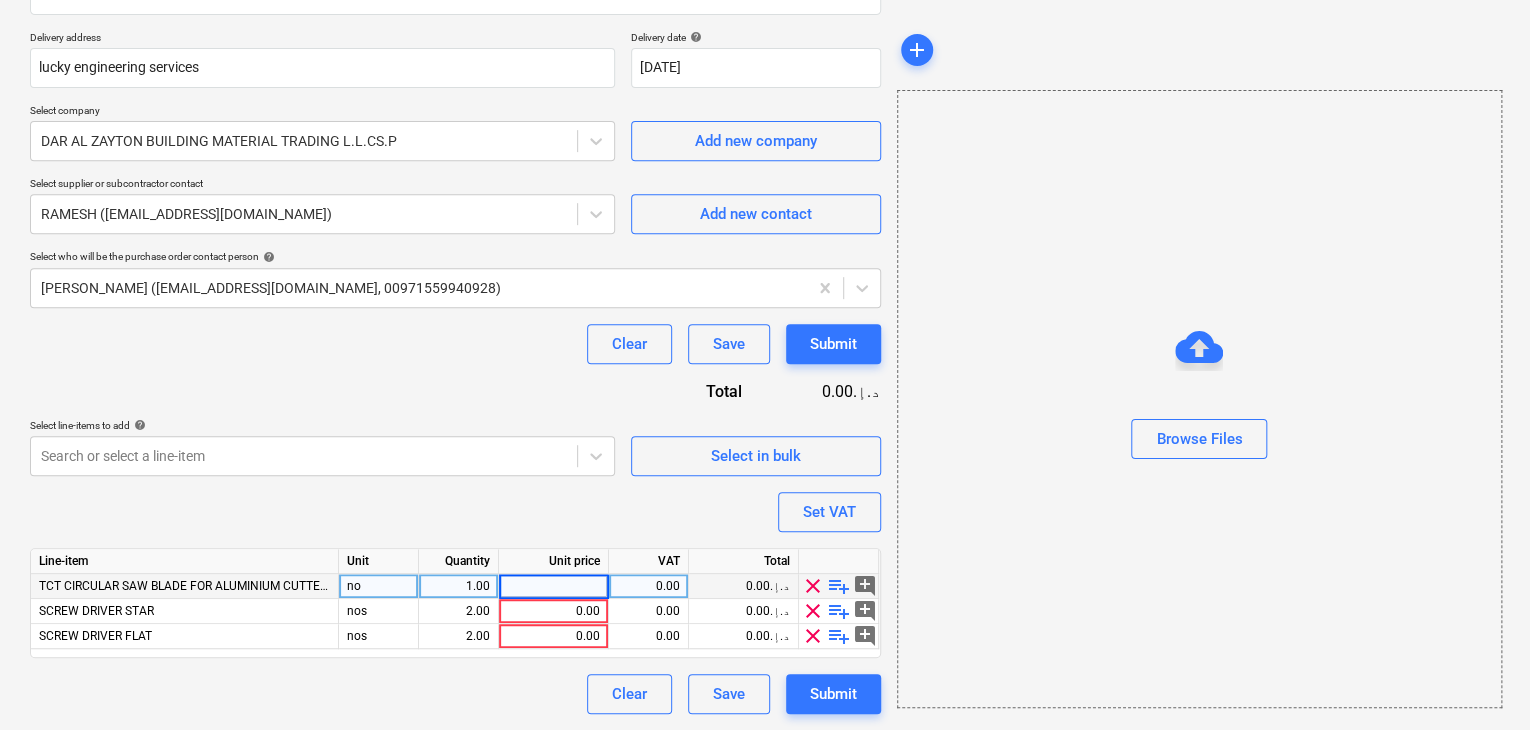type on "4" 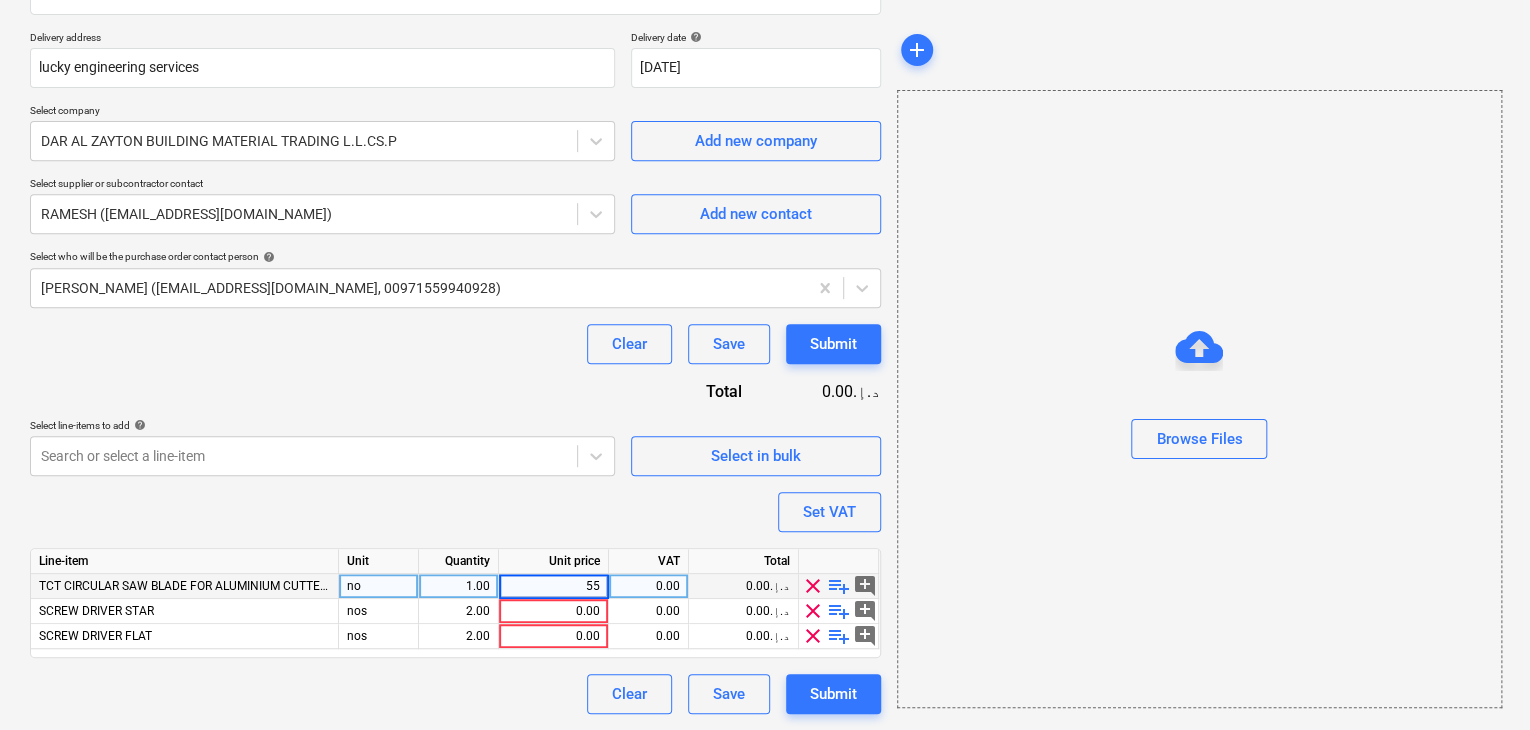 type on "550" 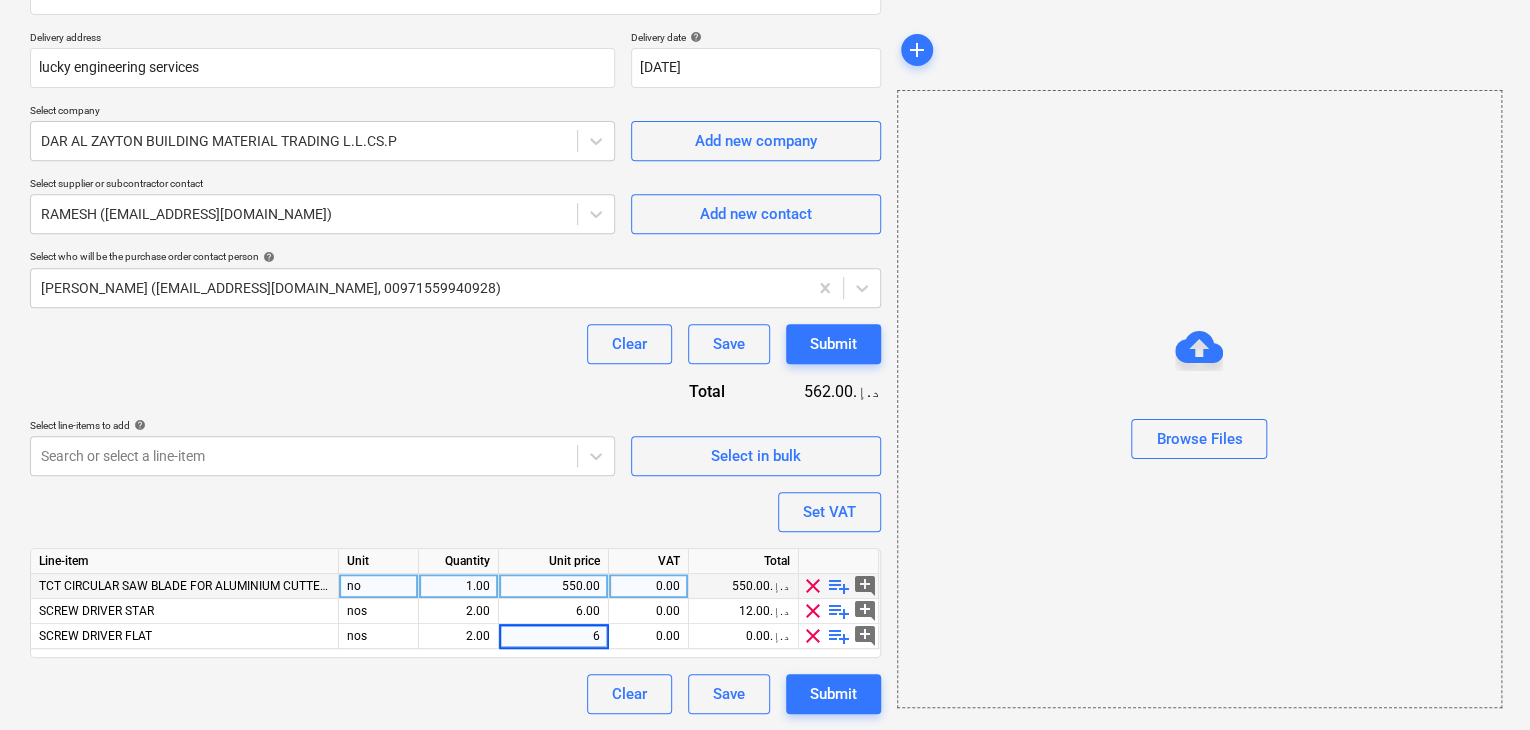 type on "x" 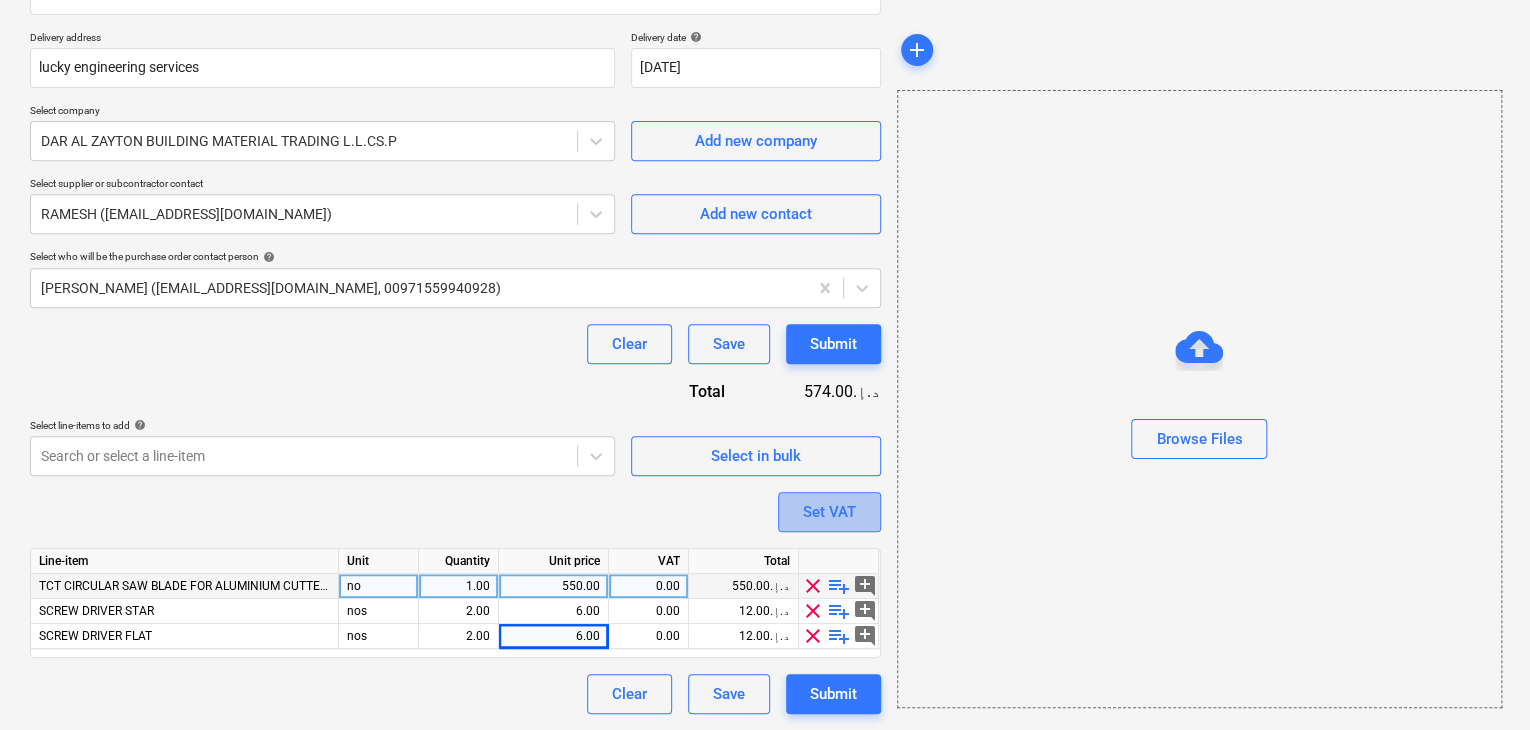 click on "Set VAT" at bounding box center (829, 512) 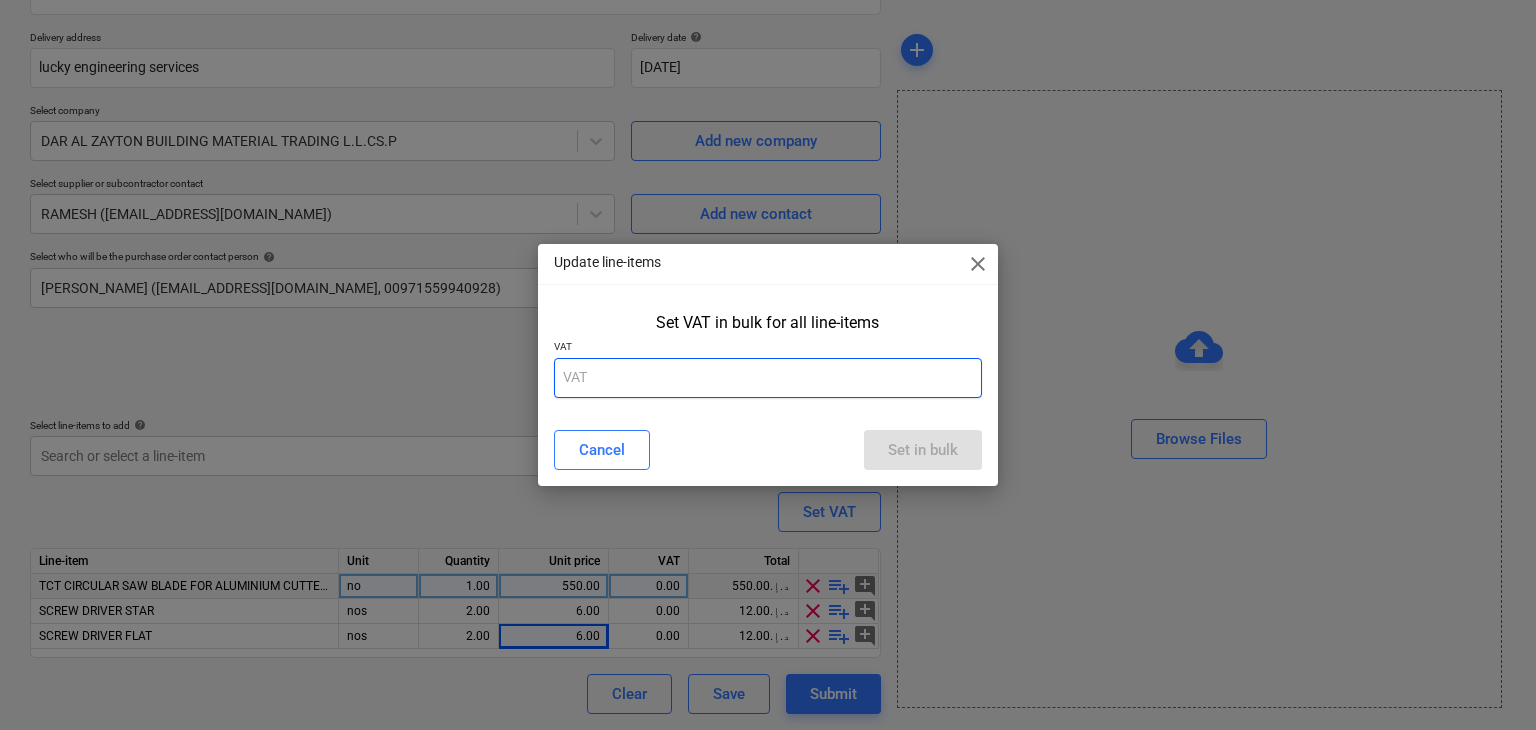 click at bounding box center [768, 378] 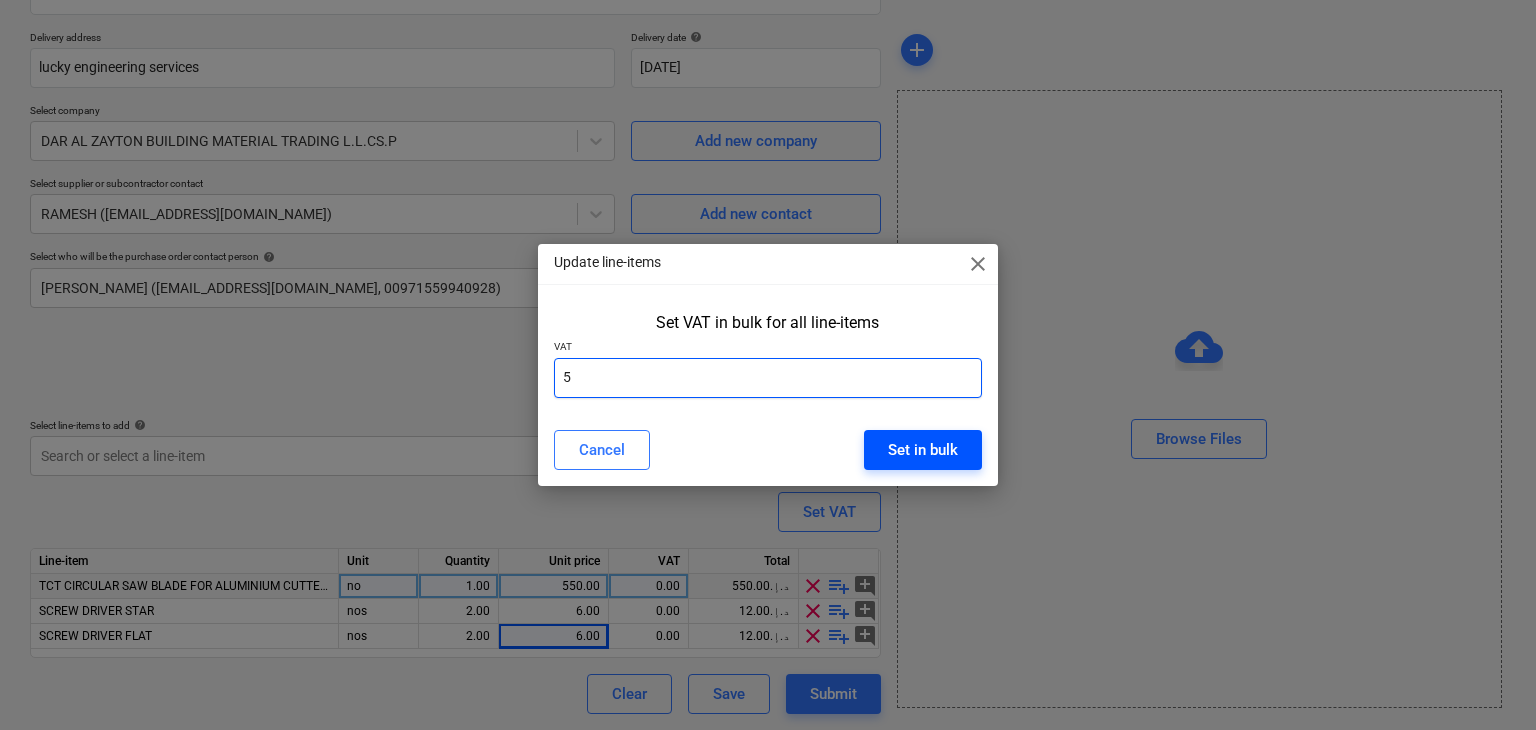 type on "5" 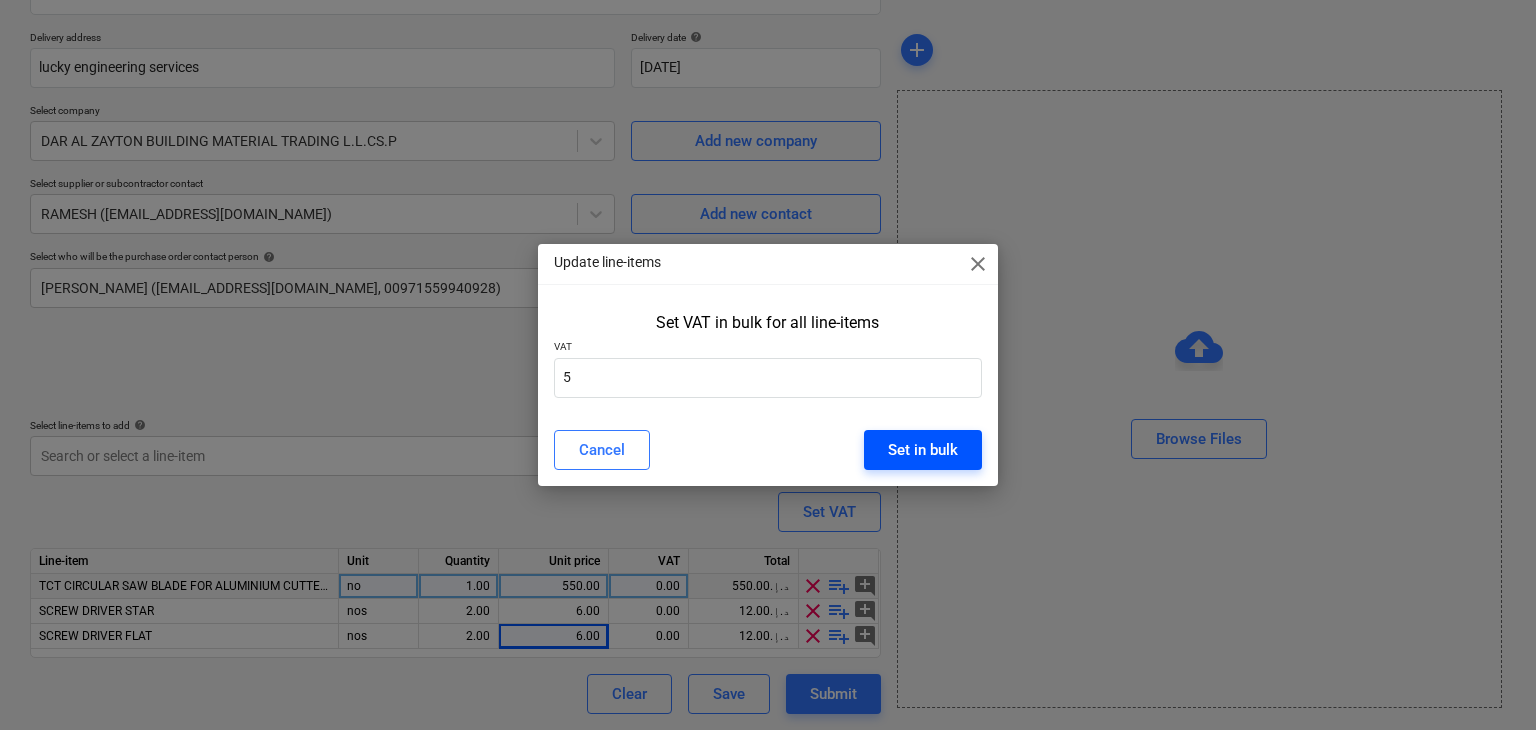 click on "Set in bulk" at bounding box center [923, 450] 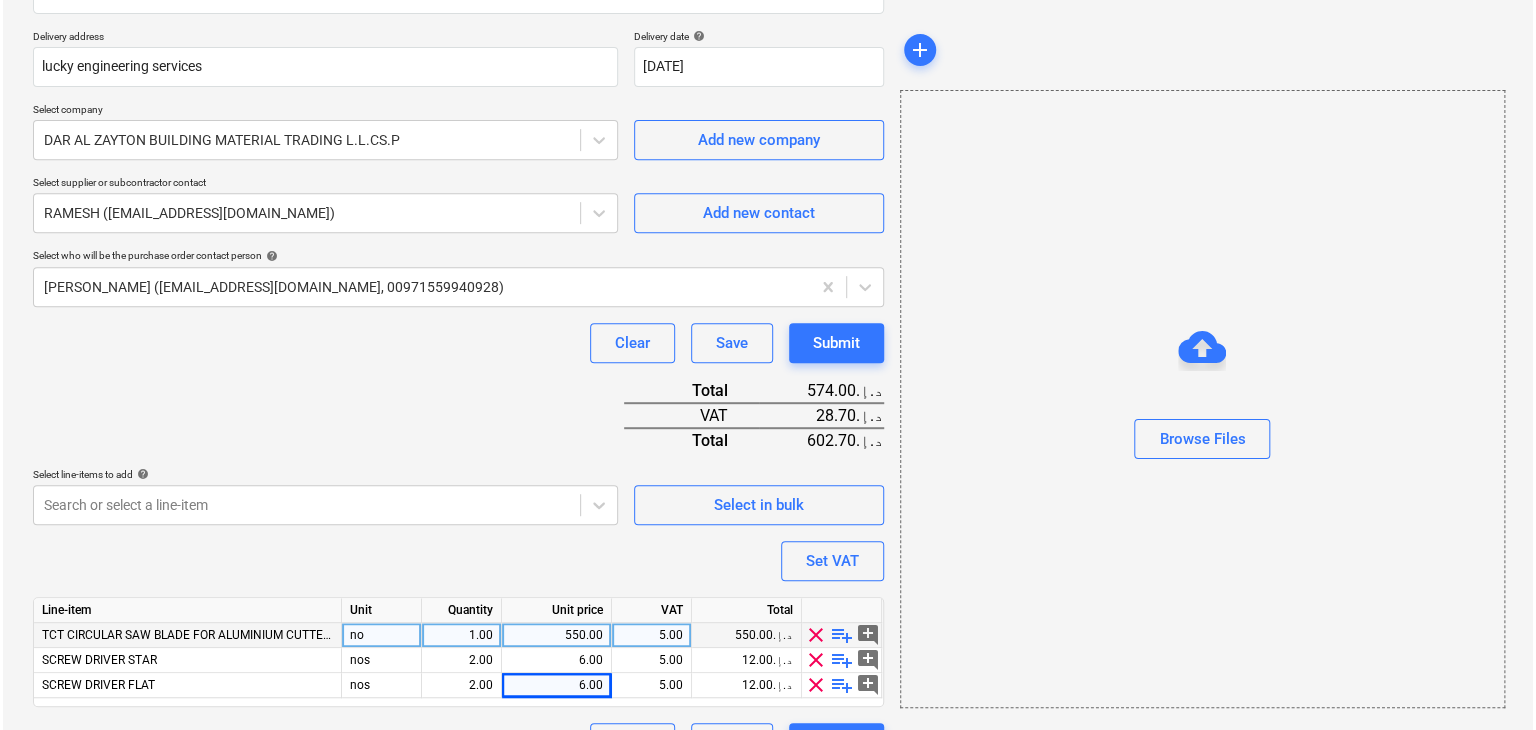 scroll, scrollTop: 392, scrollLeft: 0, axis: vertical 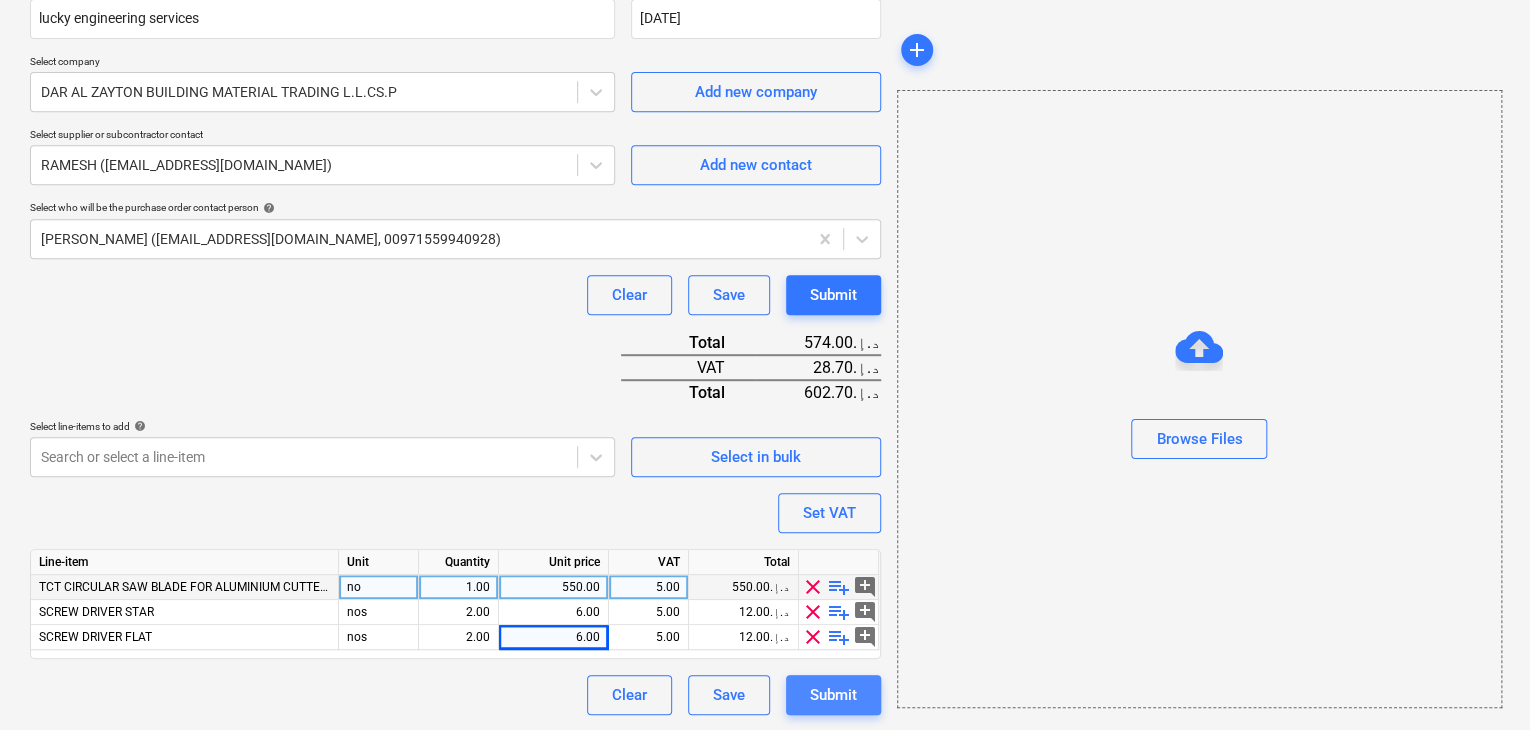 click on "Submit" at bounding box center (833, 695) 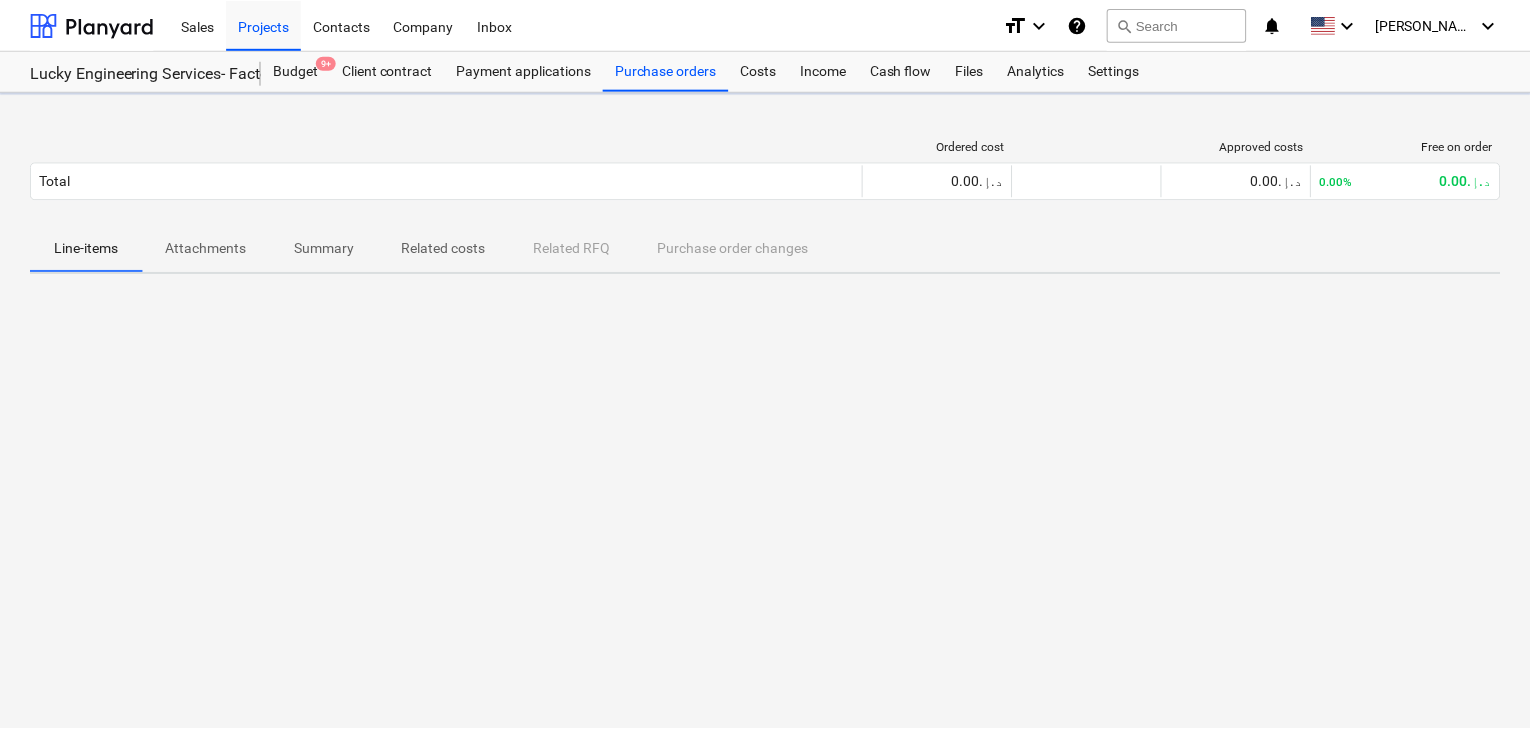 scroll, scrollTop: 0, scrollLeft: 0, axis: both 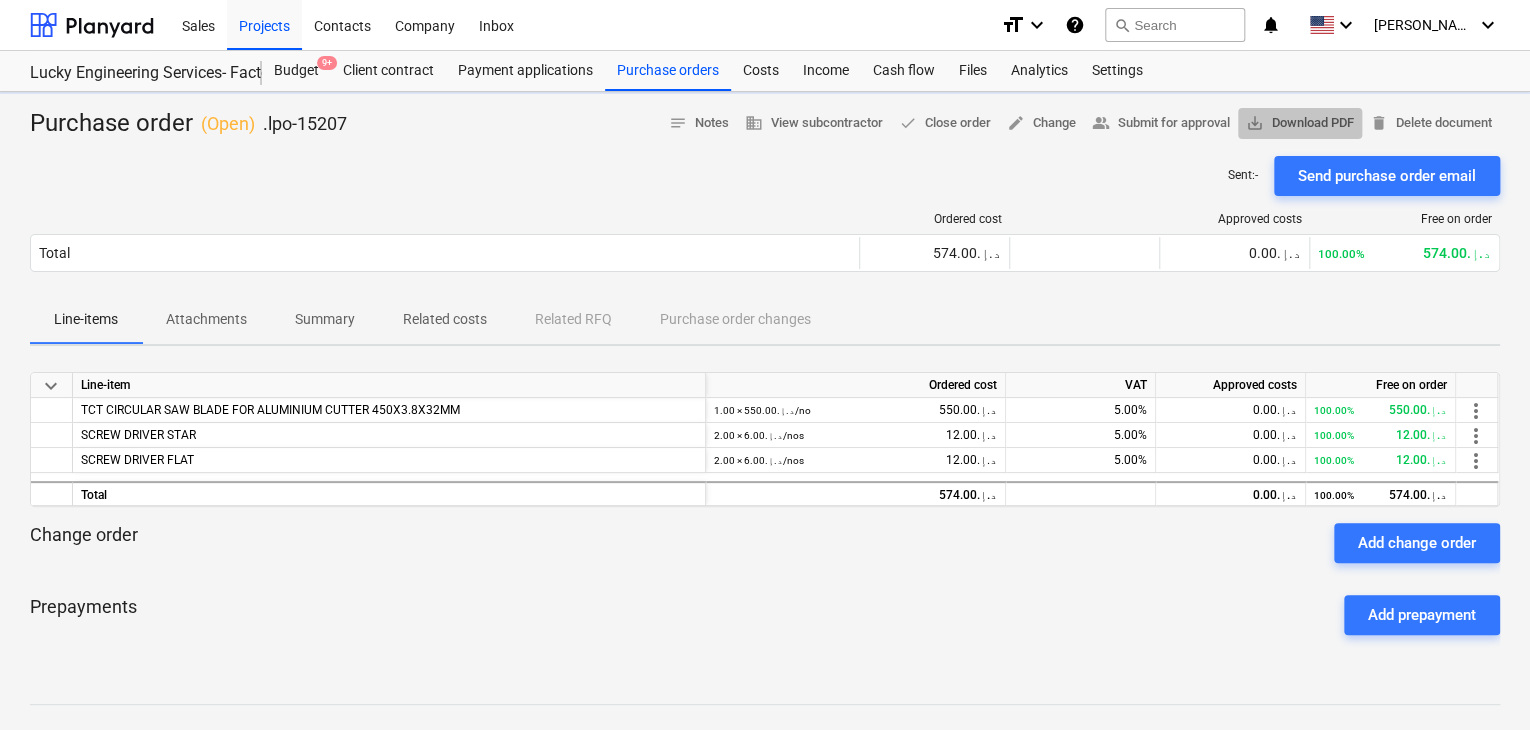 click on "save_alt Download PDF" at bounding box center (1300, 123) 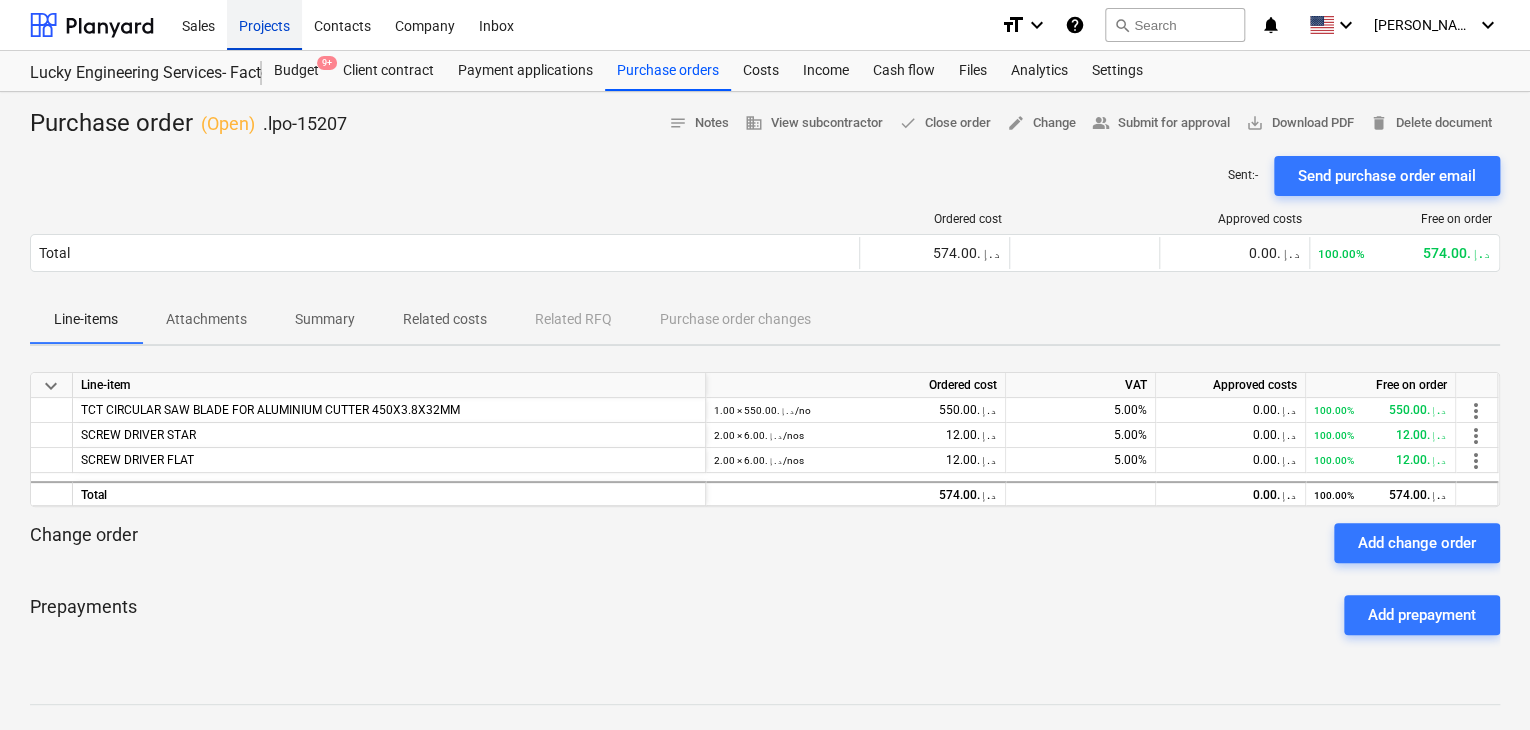 click on "Projects" at bounding box center (264, 24) 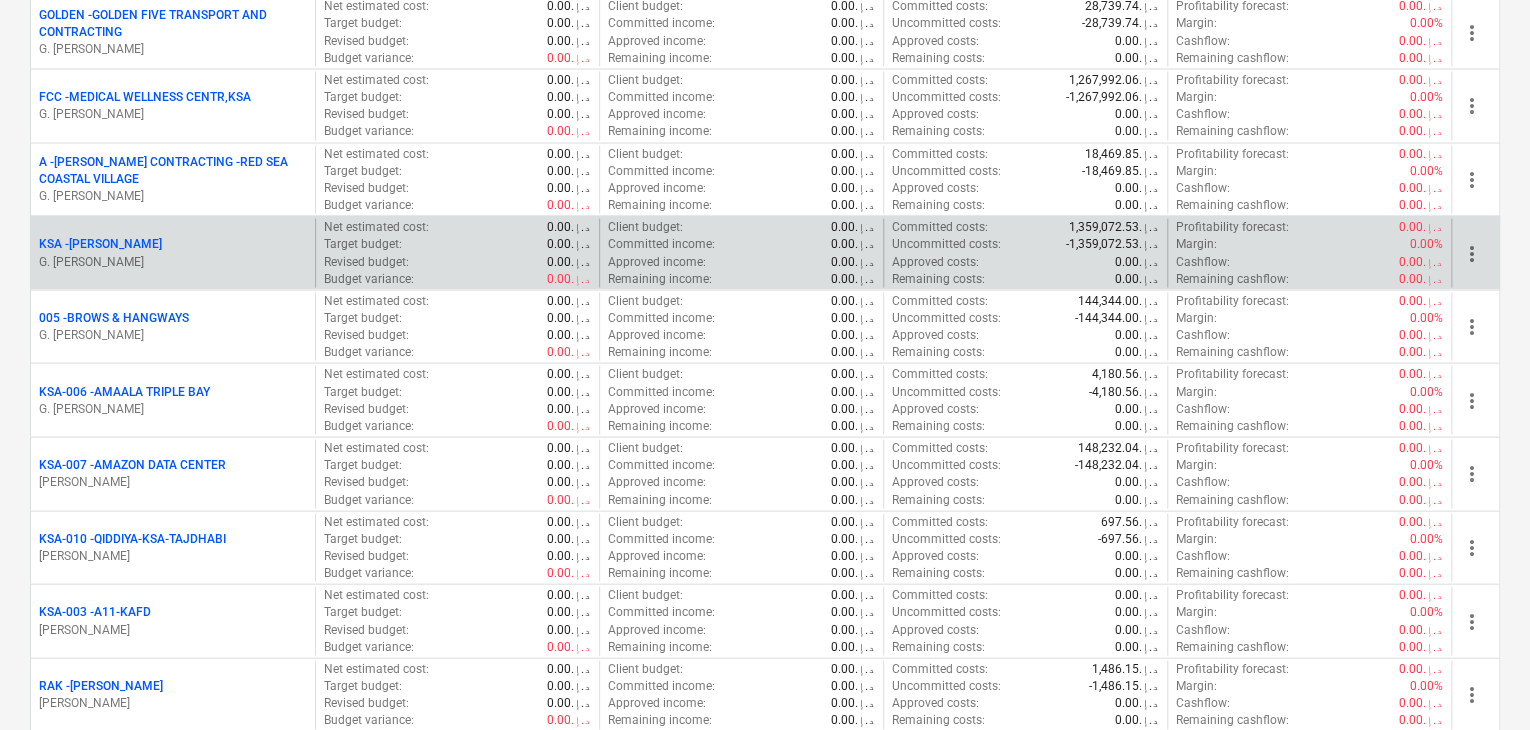 scroll, scrollTop: 2100, scrollLeft: 0, axis: vertical 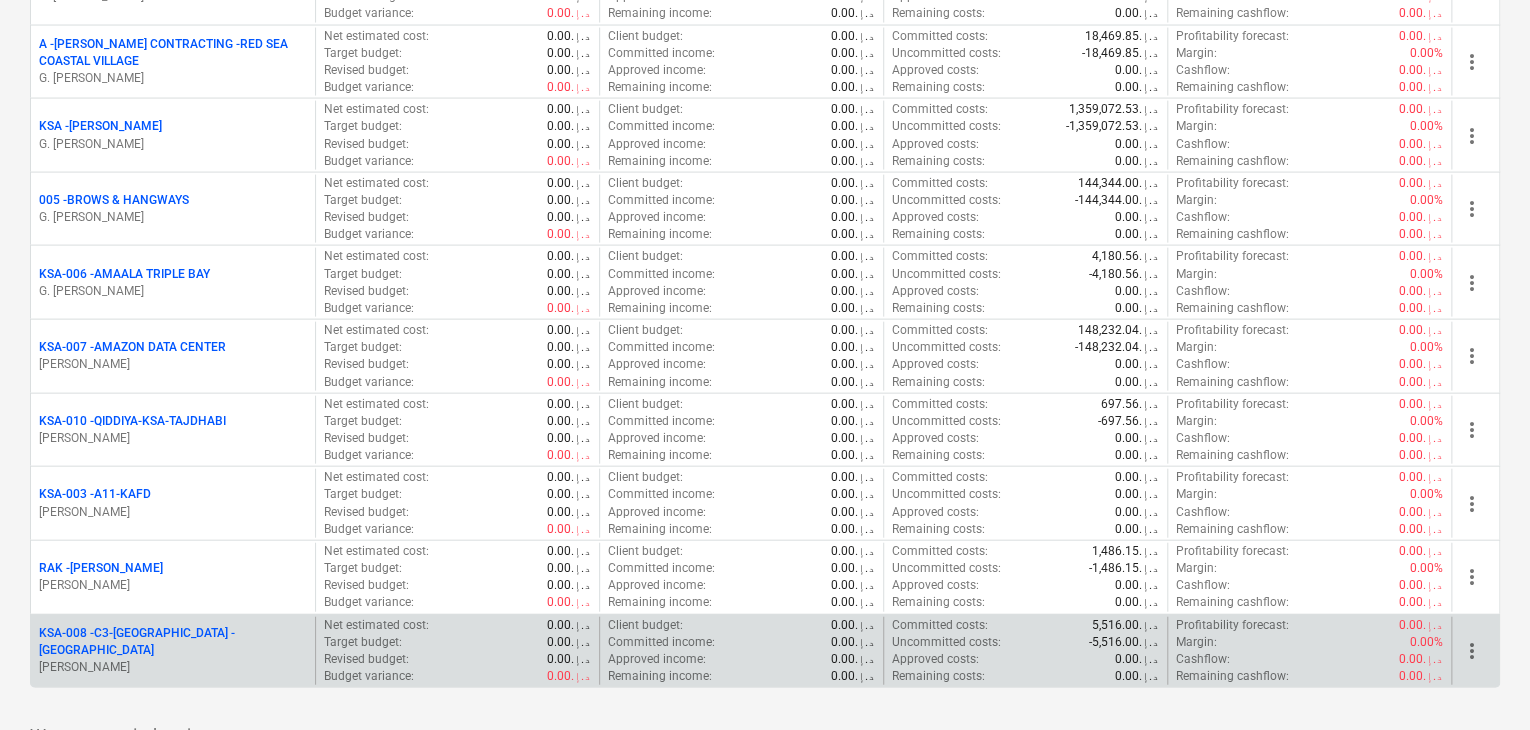 click on "KSA-008 -  C3-[GEOGRAPHIC_DATA] -[GEOGRAPHIC_DATA]" at bounding box center (173, 642) 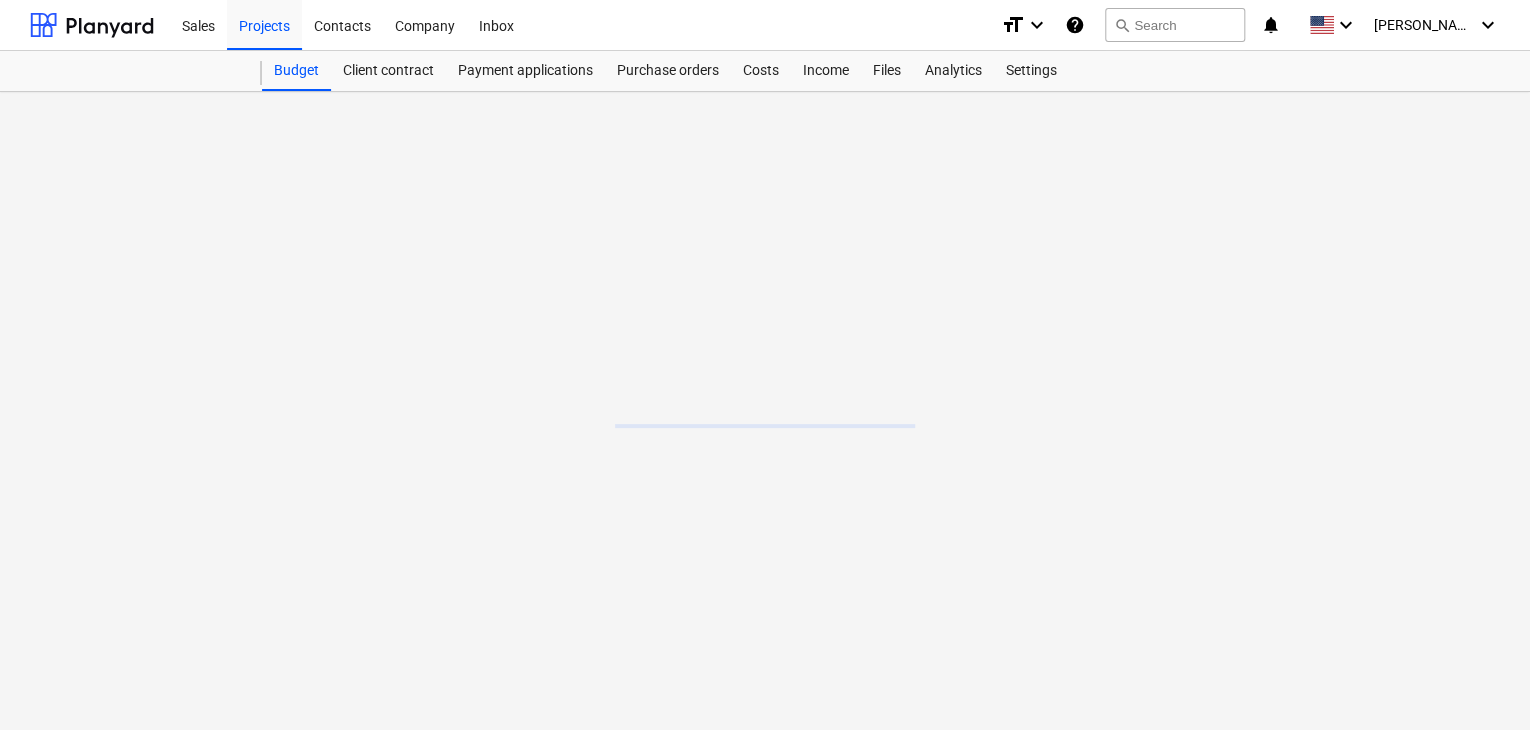 scroll, scrollTop: 0, scrollLeft: 0, axis: both 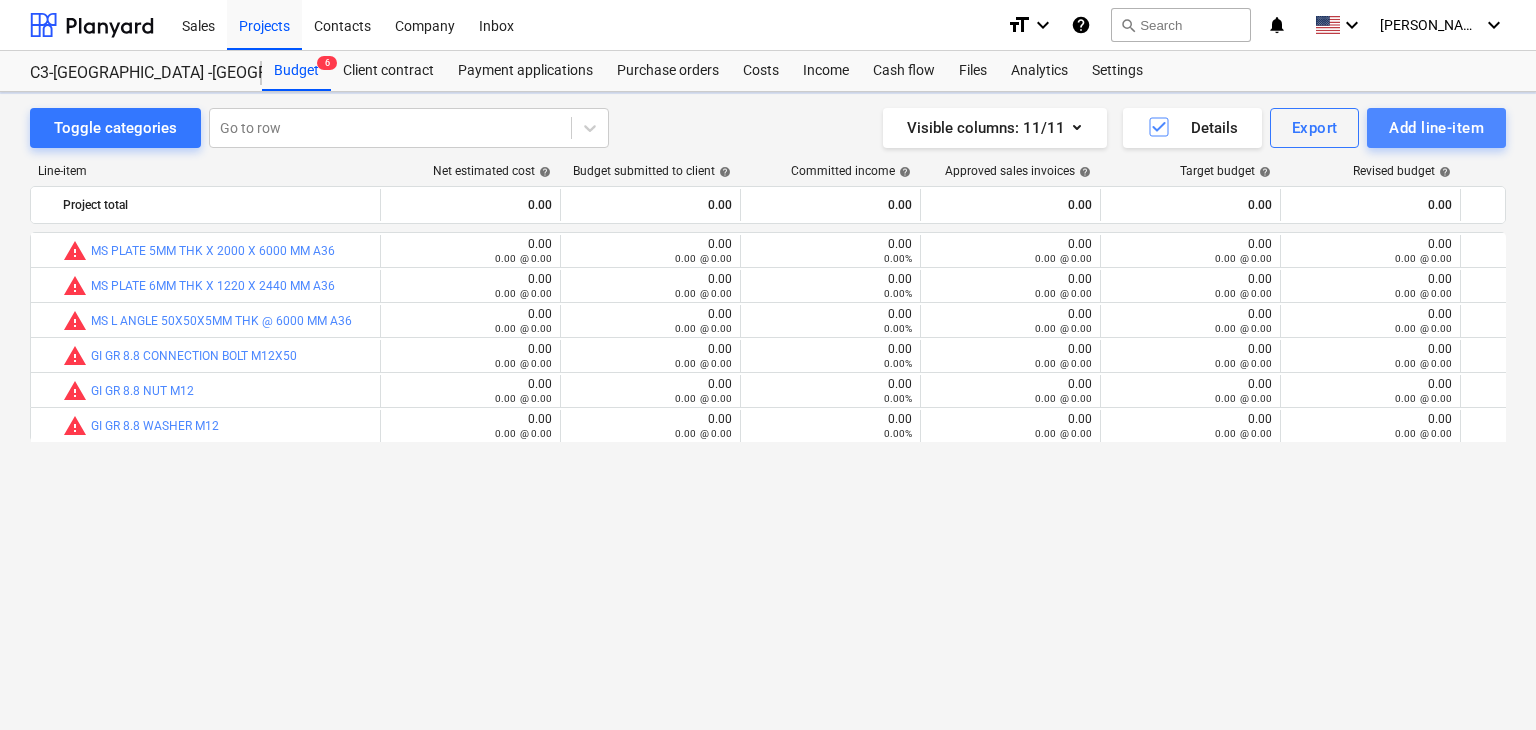 click on "Add line-item" at bounding box center (1436, 128) 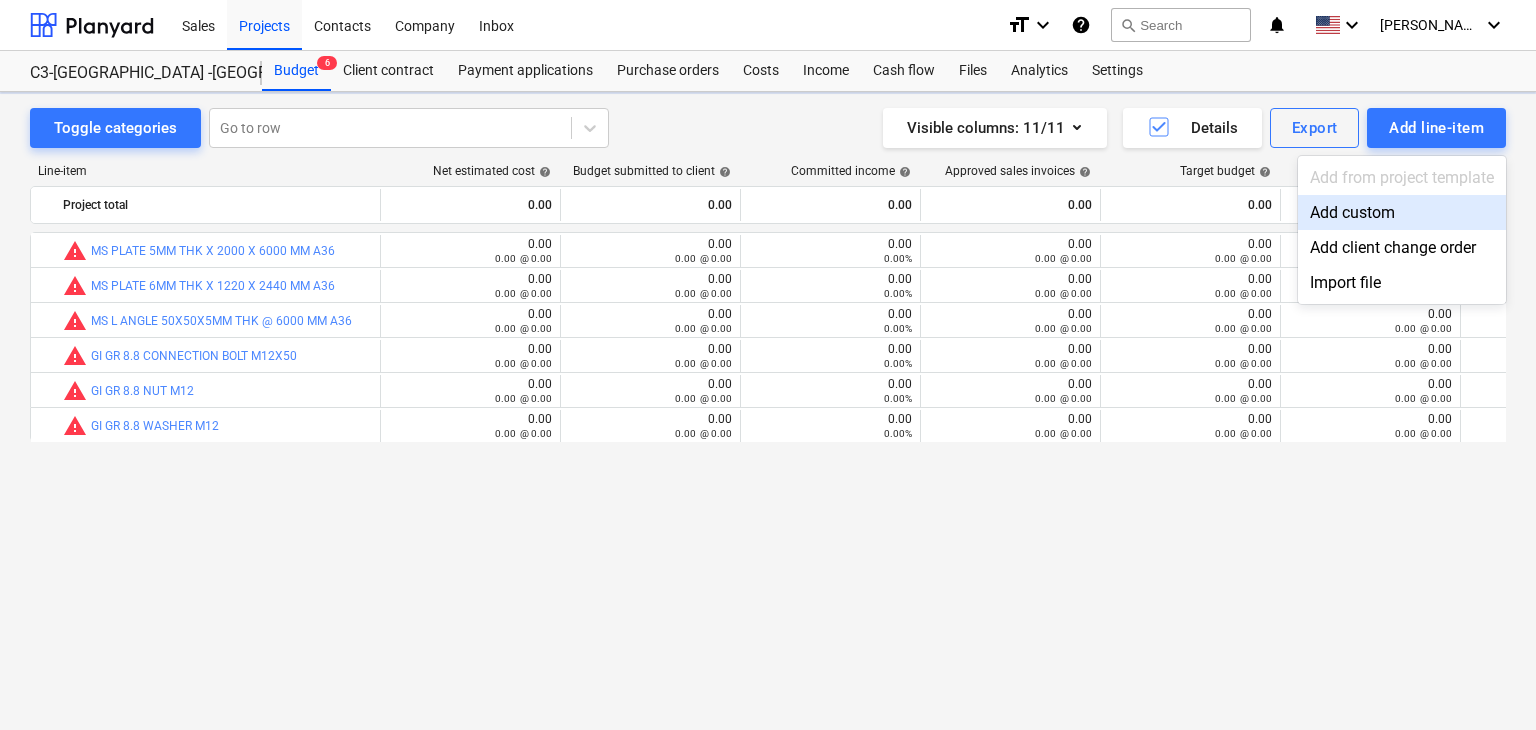 click on "Add custom" at bounding box center [1402, 212] 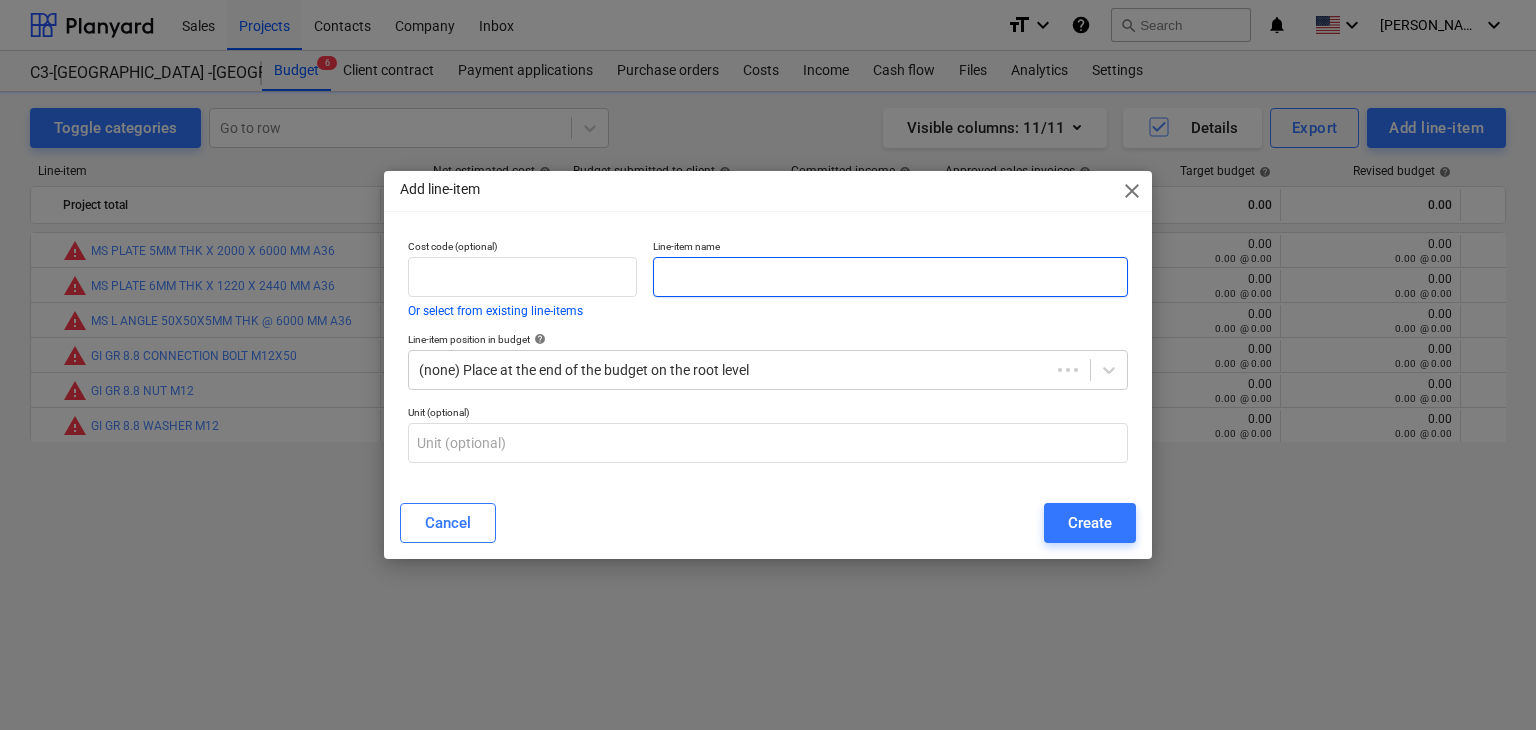 click at bounding box center [890, 277] 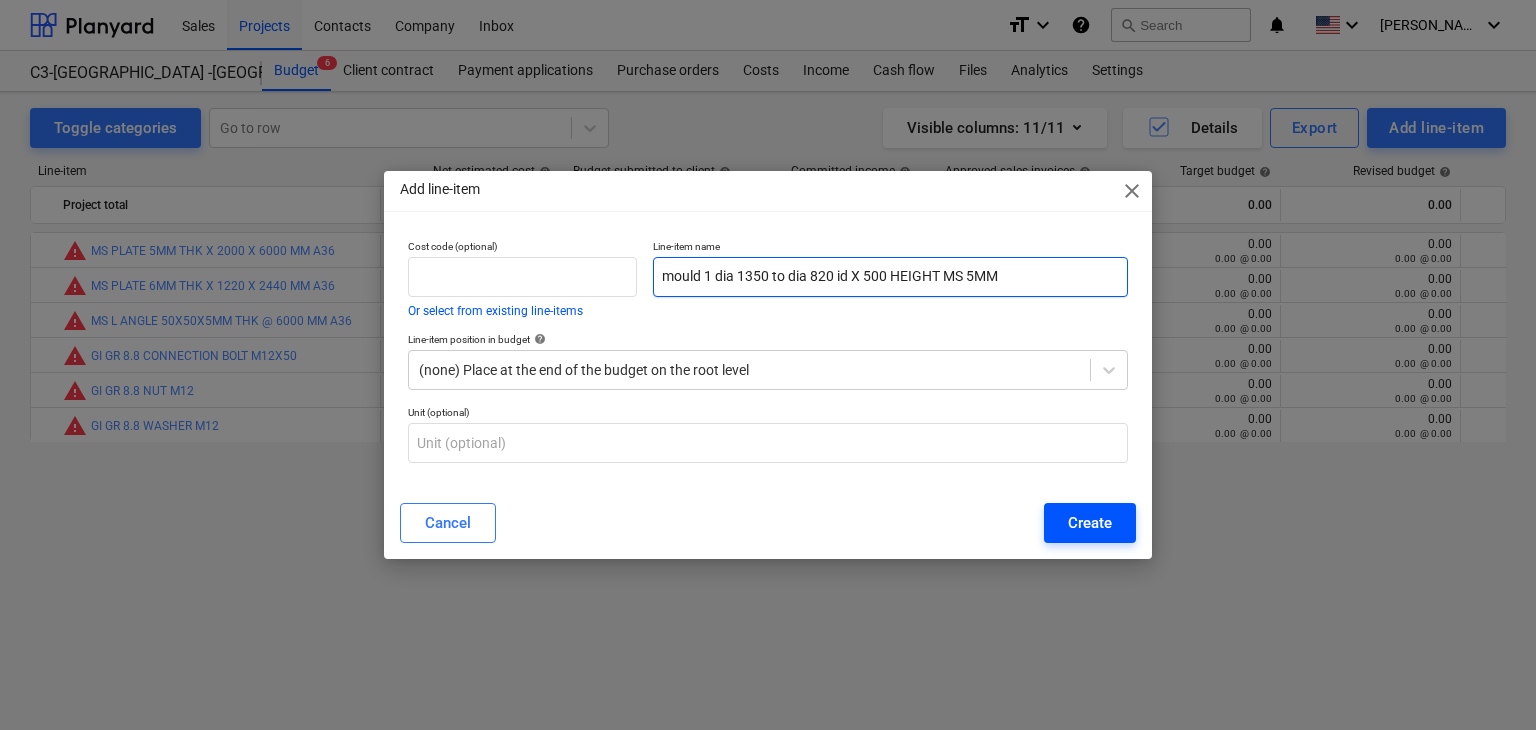 type on "mould 1 dia 1350 to dia 820 id X 500 HEIGHT MS 5MM" 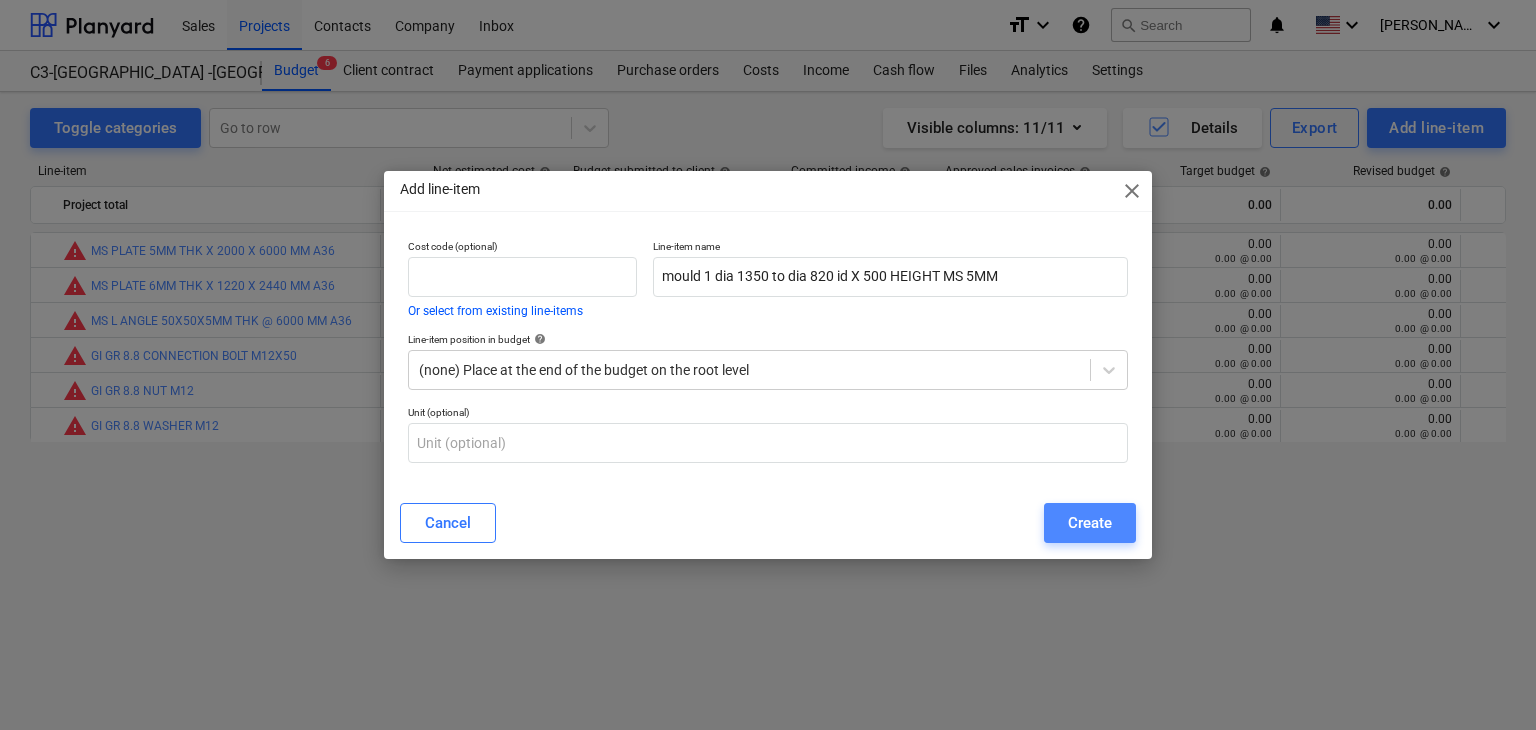 click on "Create" at bounding box center (1090, 523) 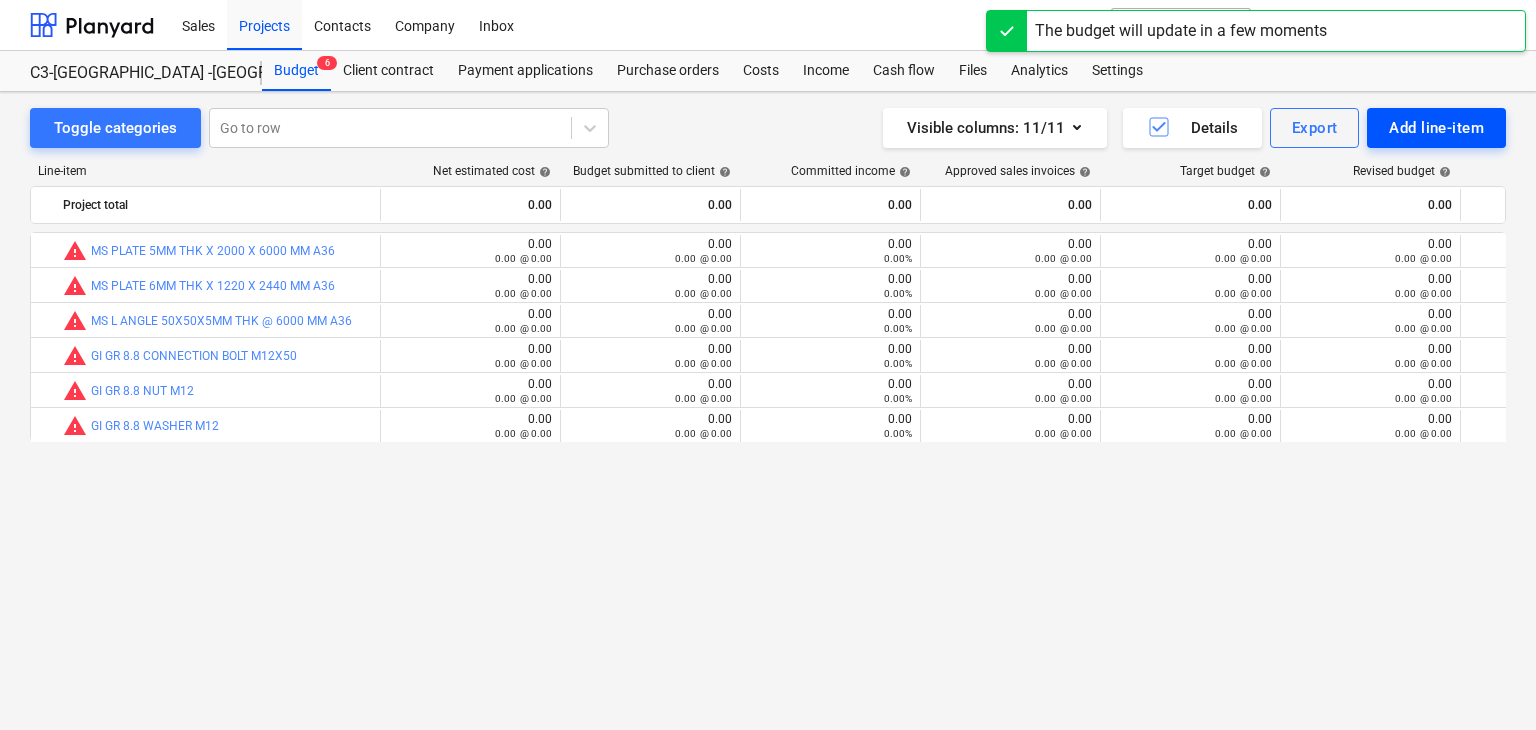 click on "Add line-item" at bounding box center [1436, 128] 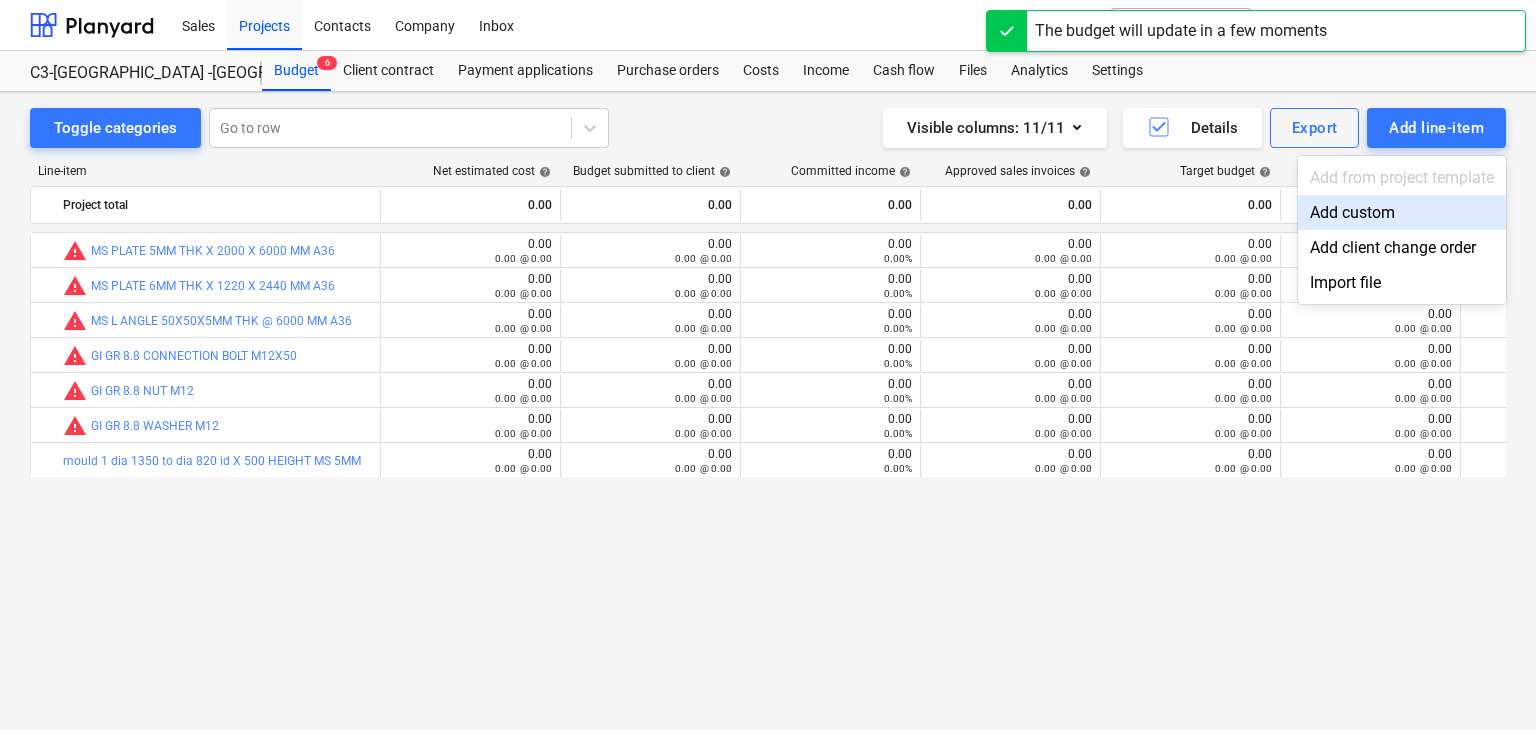 click on "Add custom" at bounding box center [1402, 212] 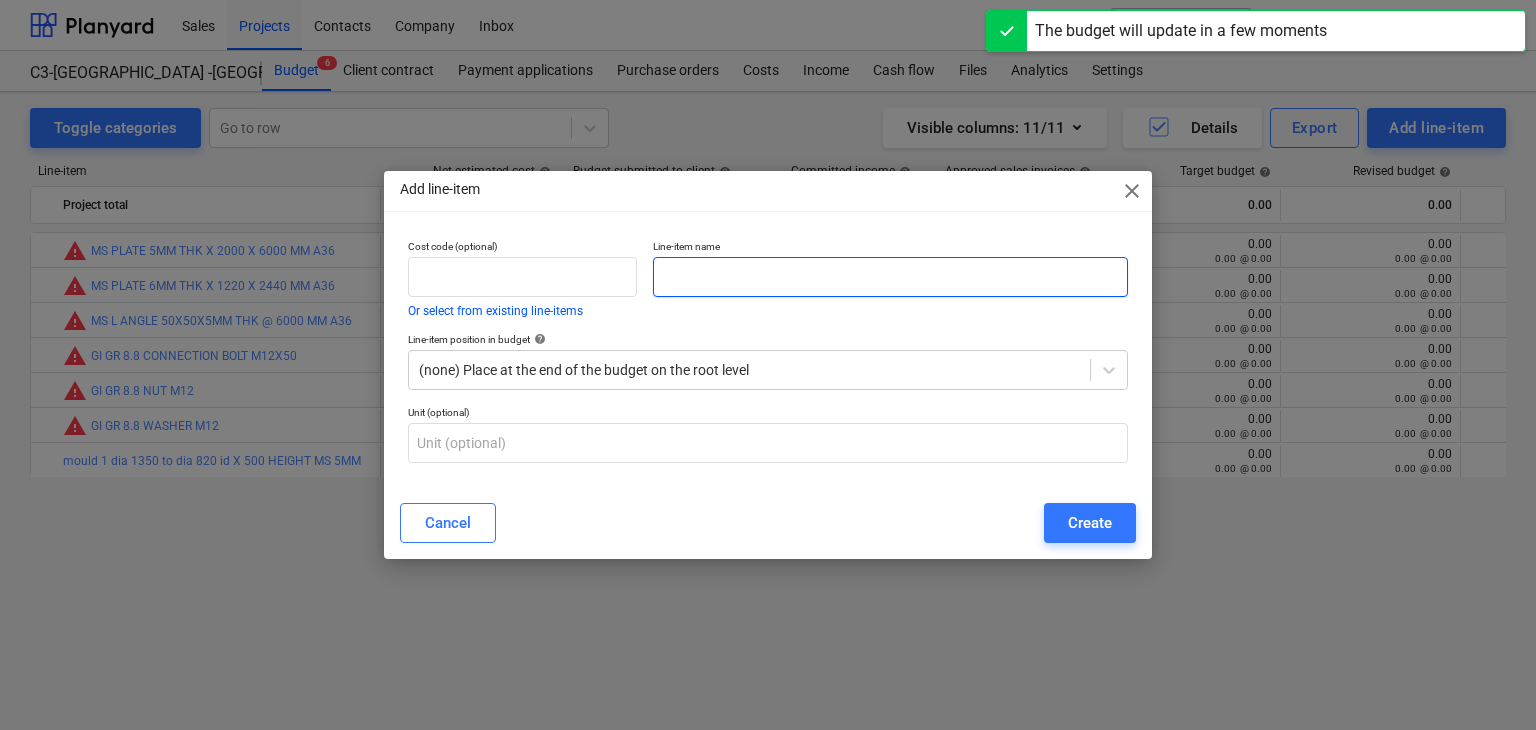 click at bounding box center [890, 277] 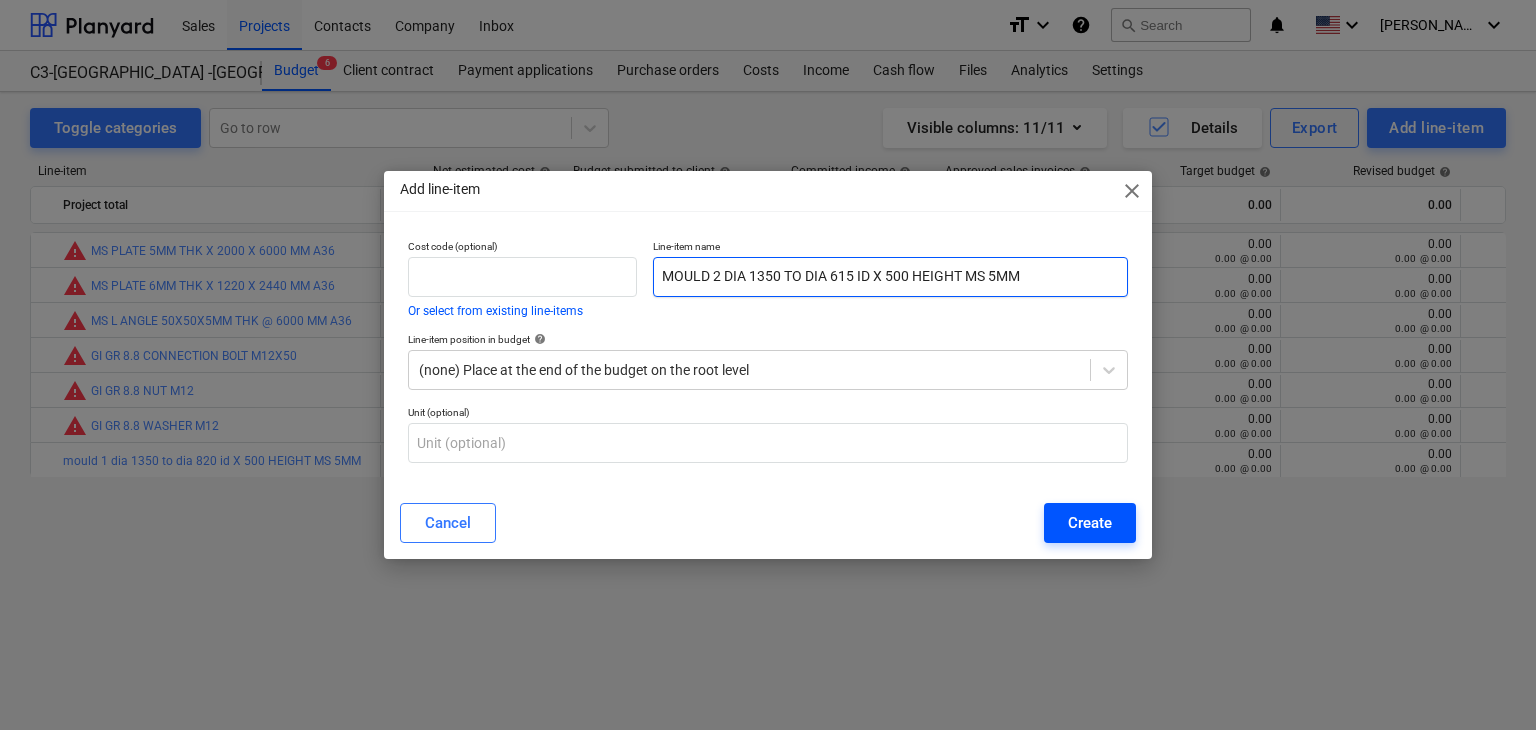 type on "MOULD 2 DIA 1350 TO DIA 615 ID X 500 HEIGHT MS 5MM" 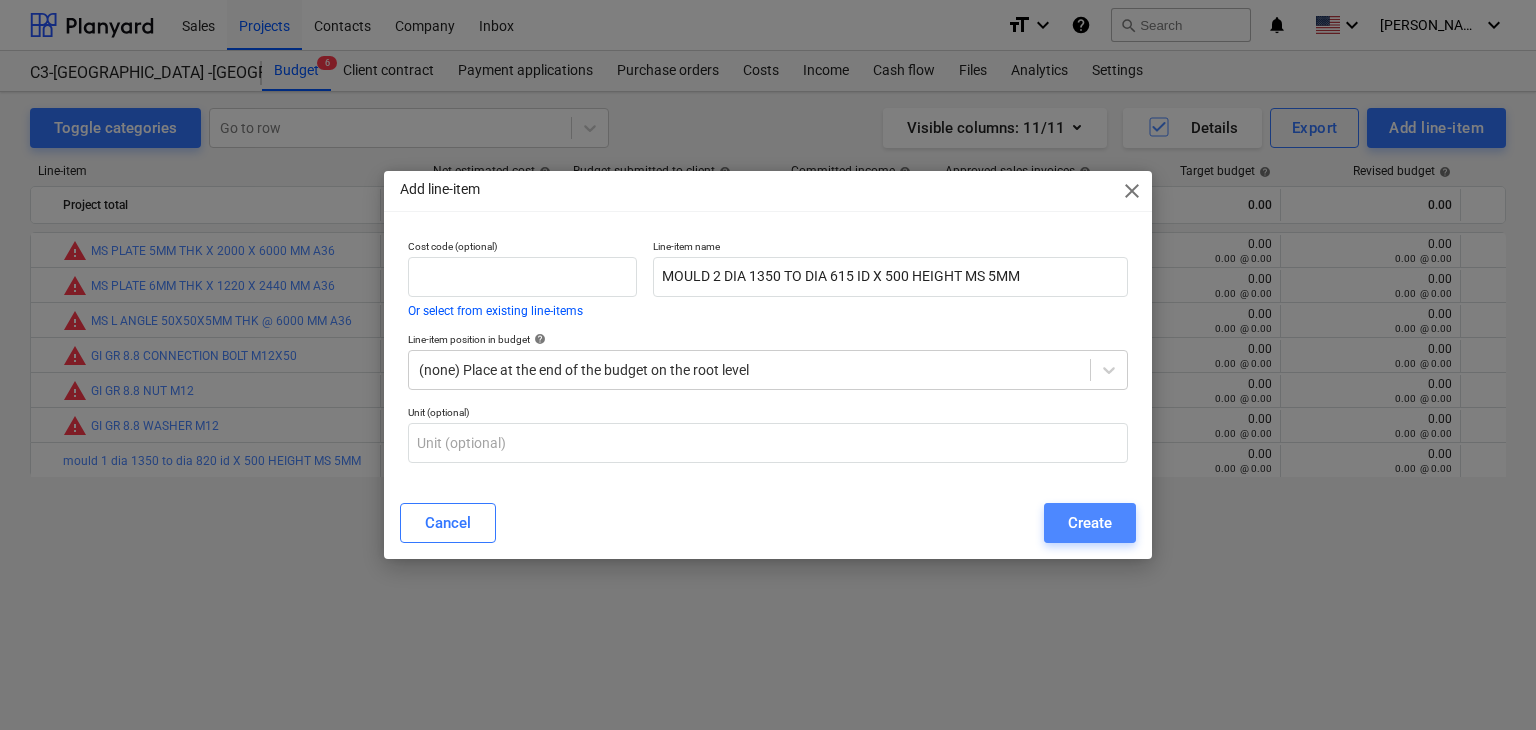 click on "Create" at bounding box center (1090, 523) 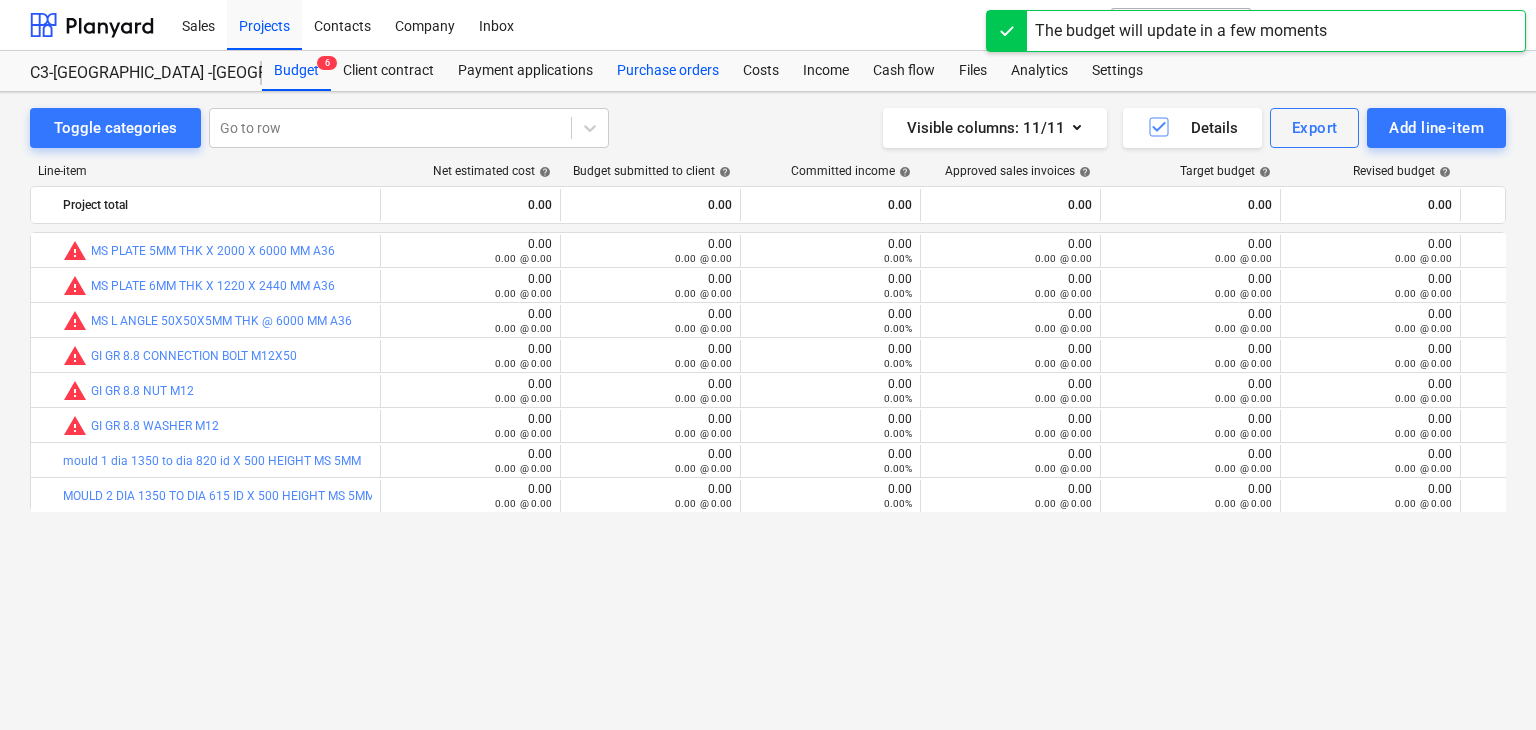 click on "Purchase orders" at bounding box center (668, 71) 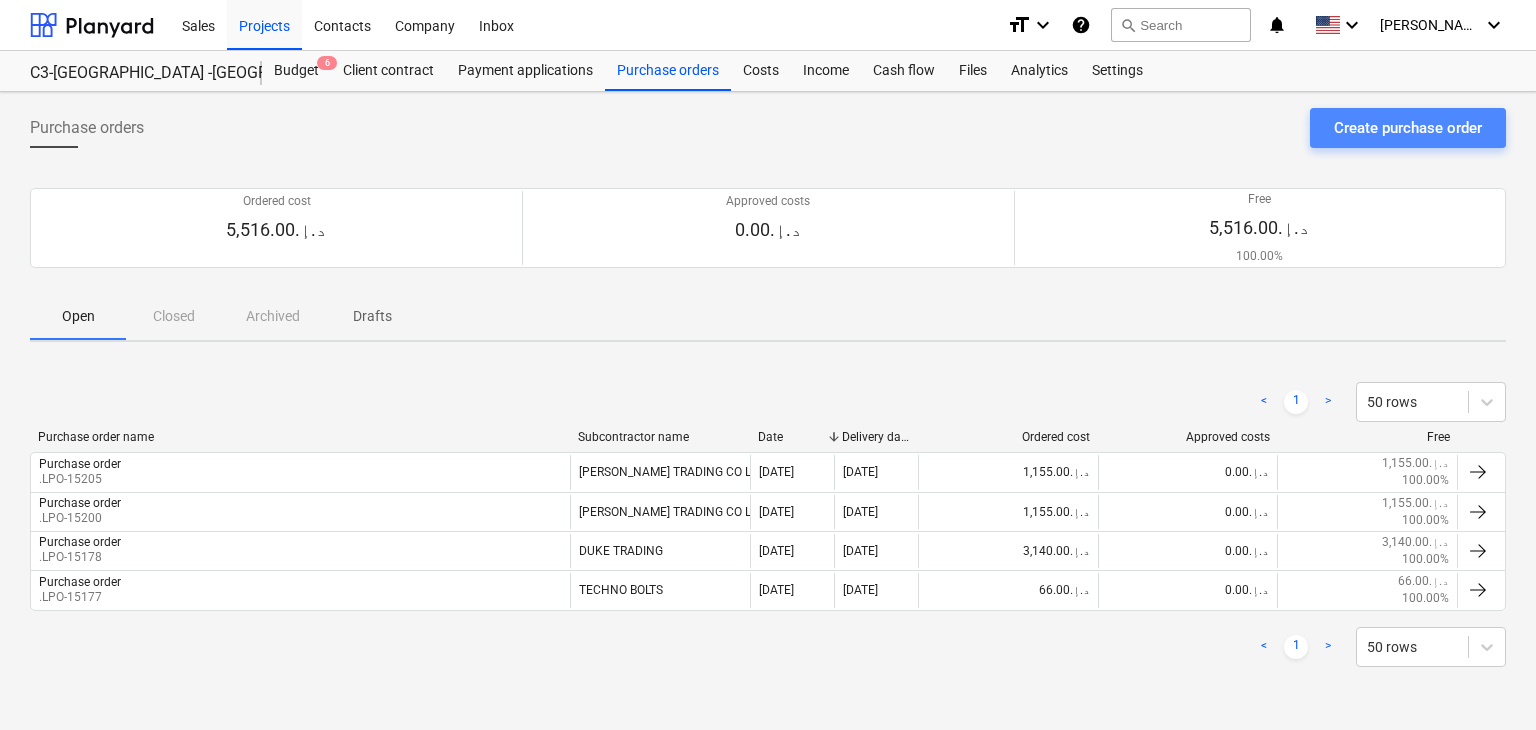 click on "Create purchase order" at bounding box center [1408, 128] 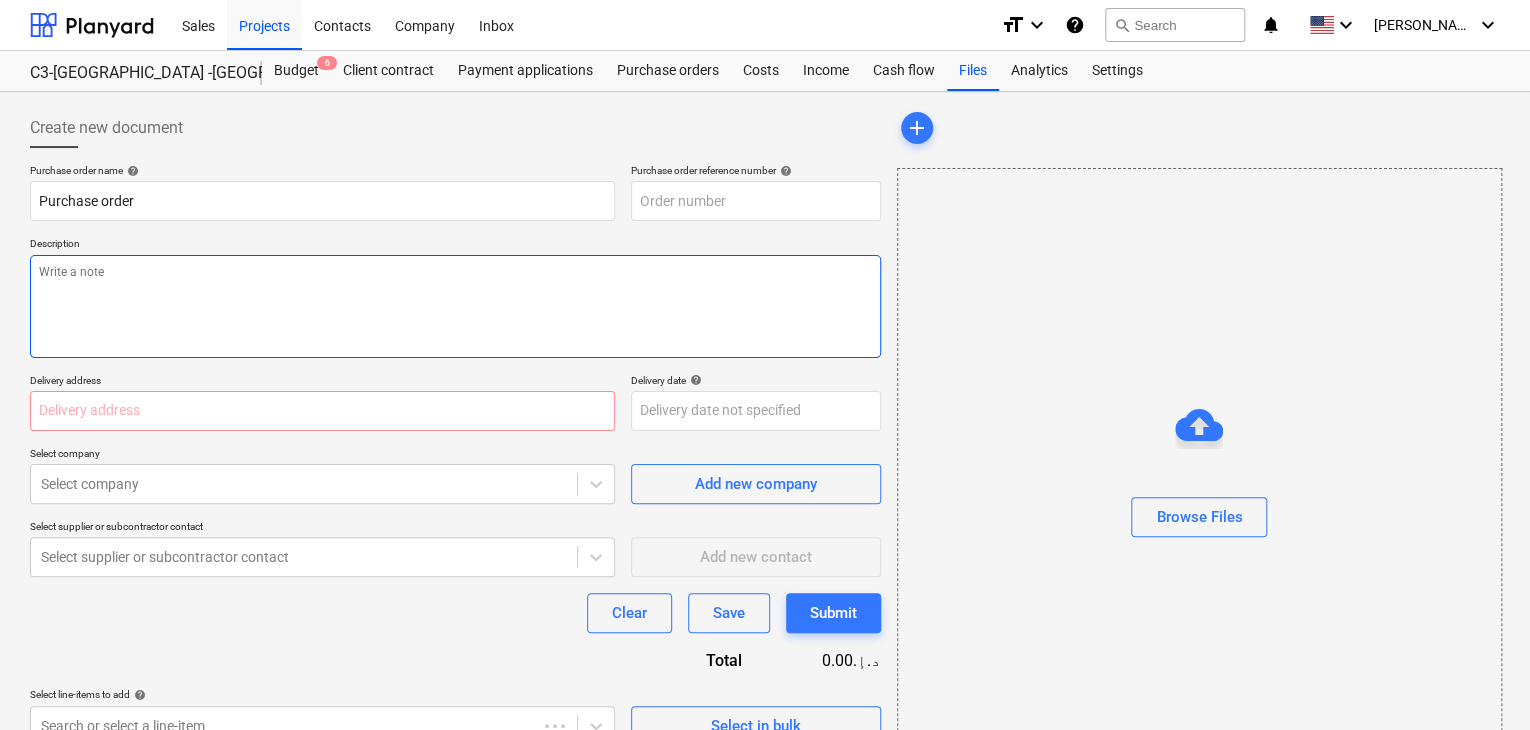 click at bounding box center (455, 306) 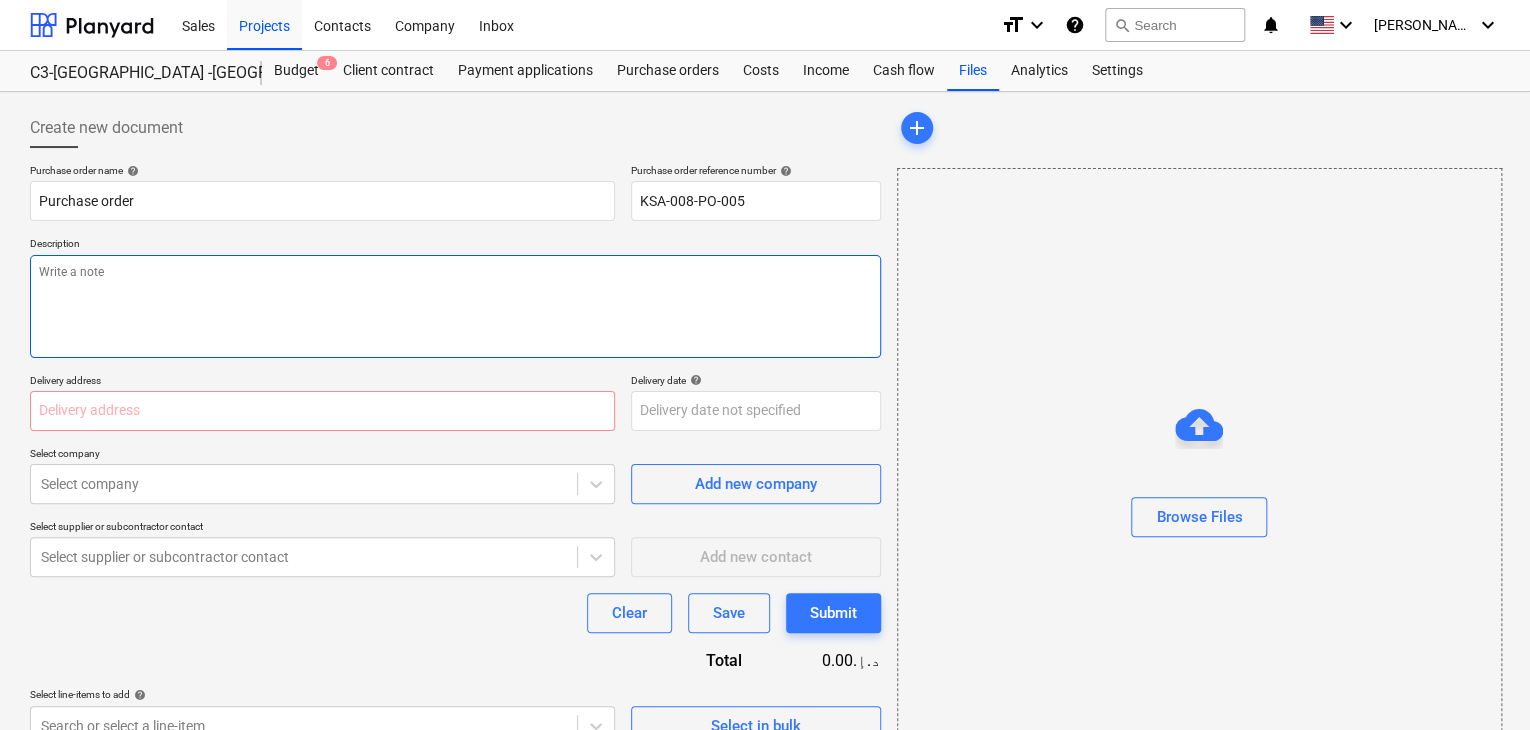 type on "x" 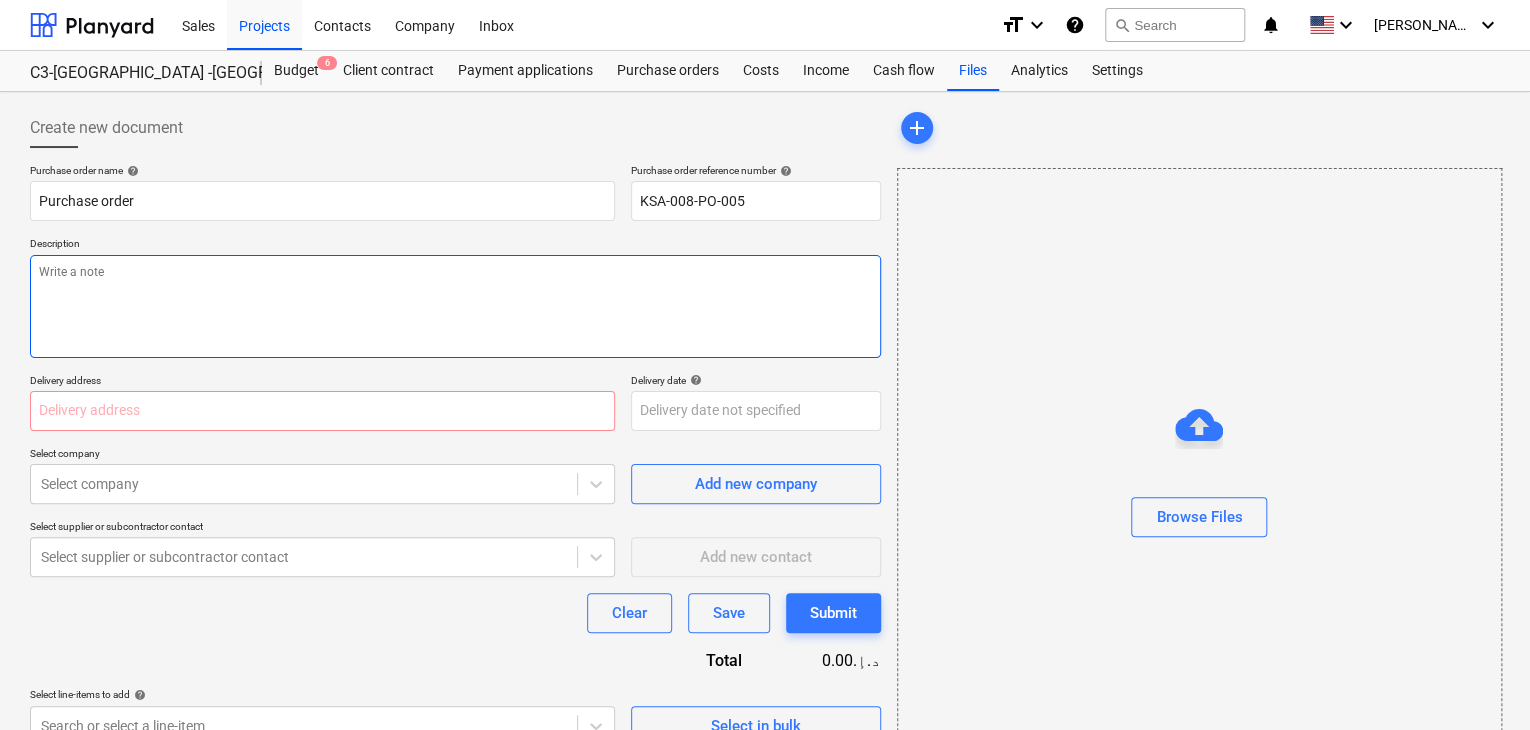 type on "KSA-008-PO-005" 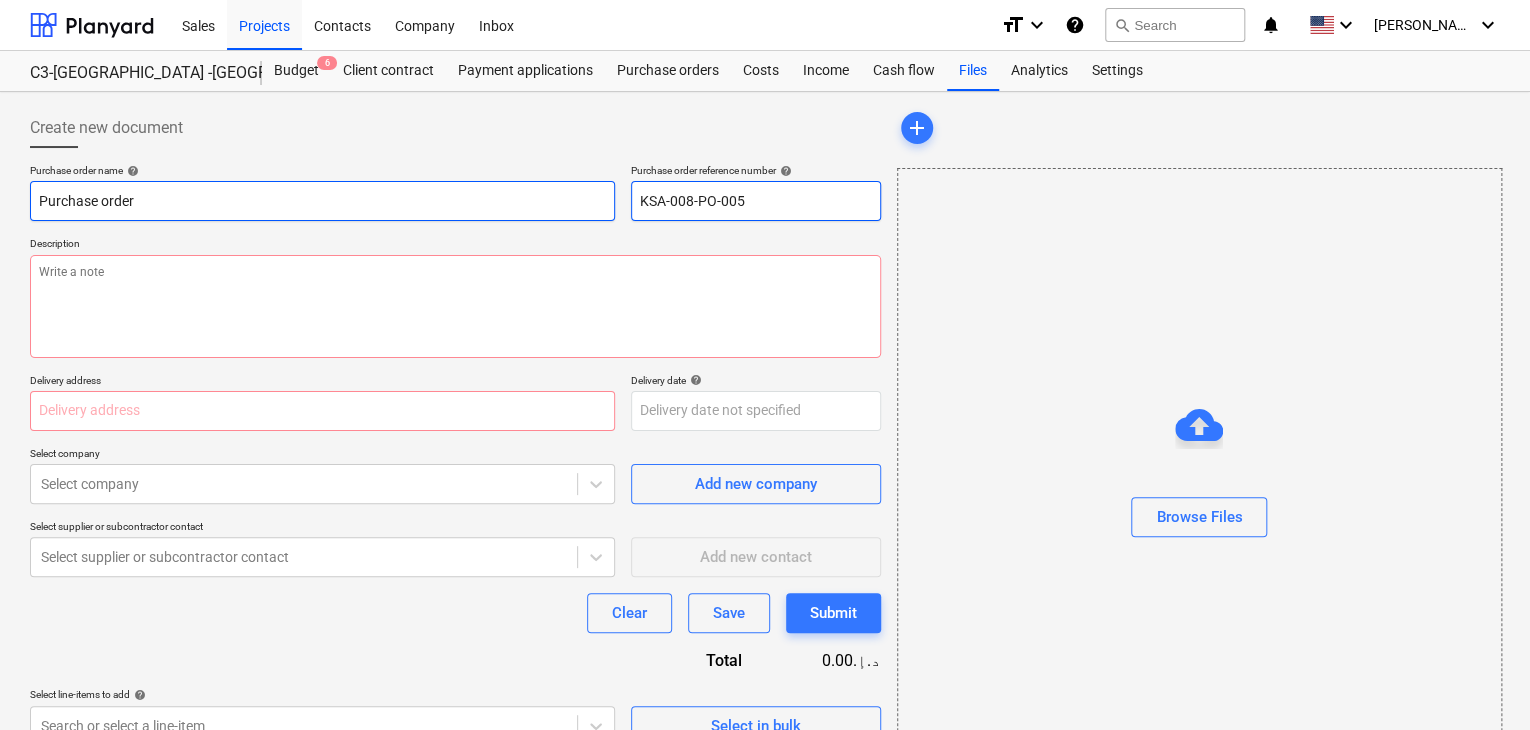 drag, startPoint x: 766, startPoint y: 197, endPoint x: 554, endPoint y: 195, distance: 212.00943 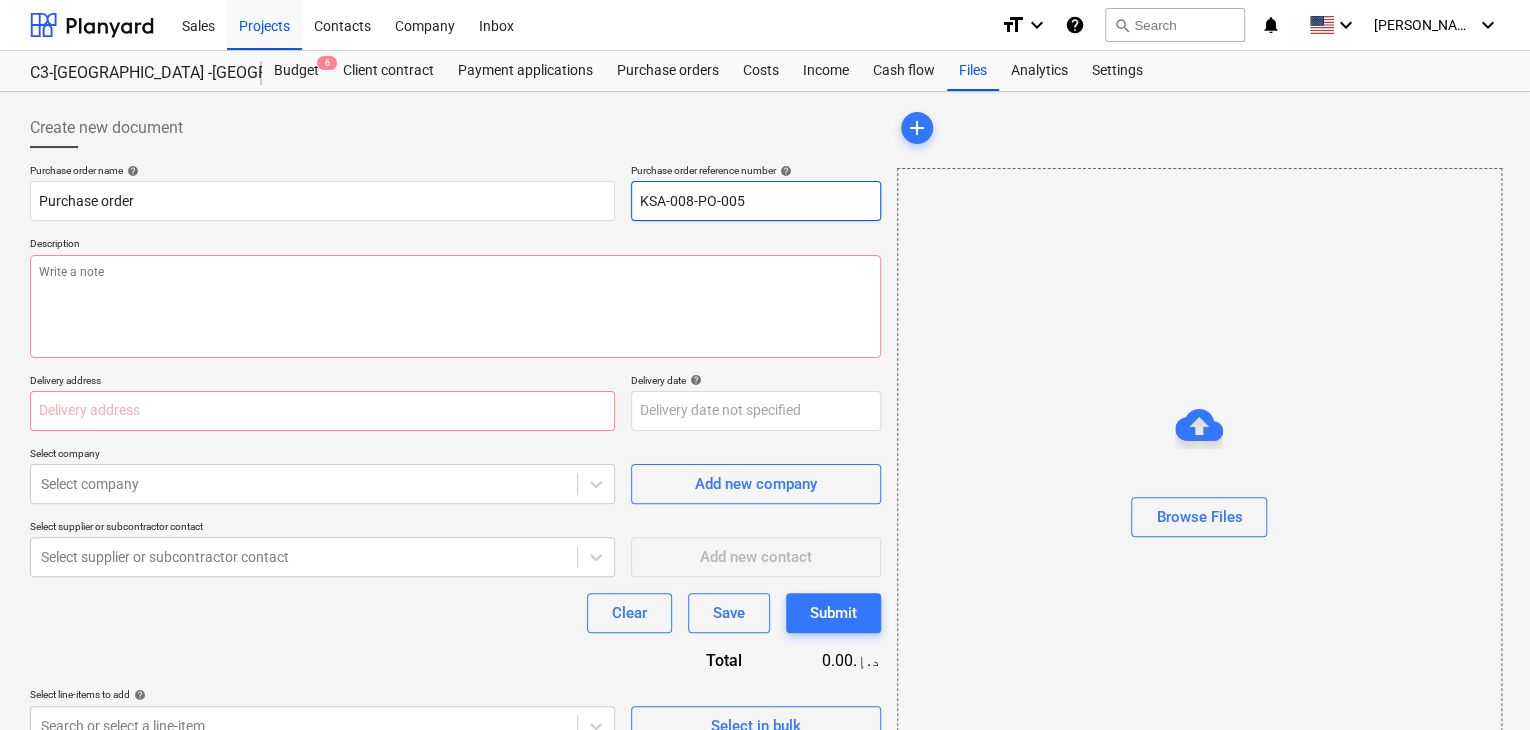type on "x" 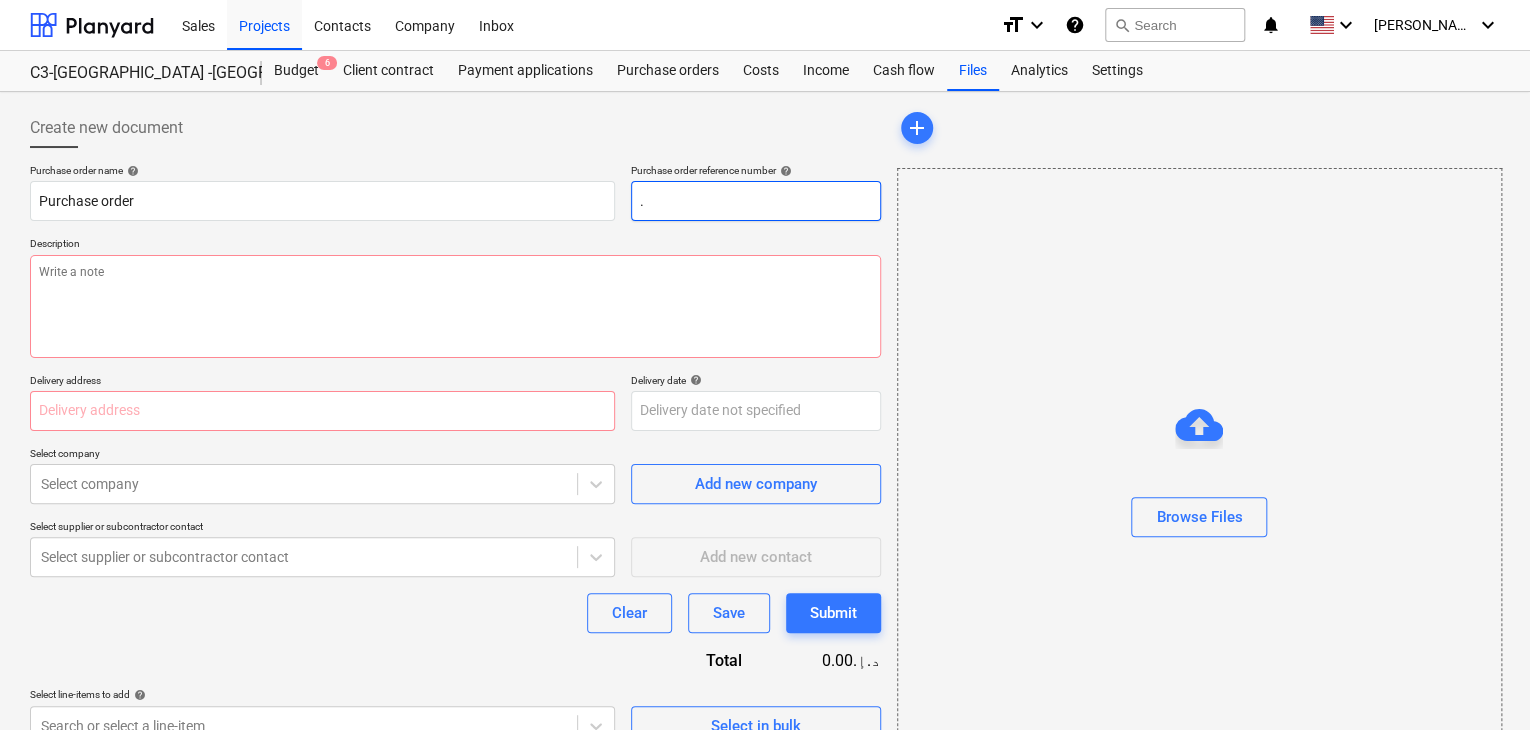 type on "x" 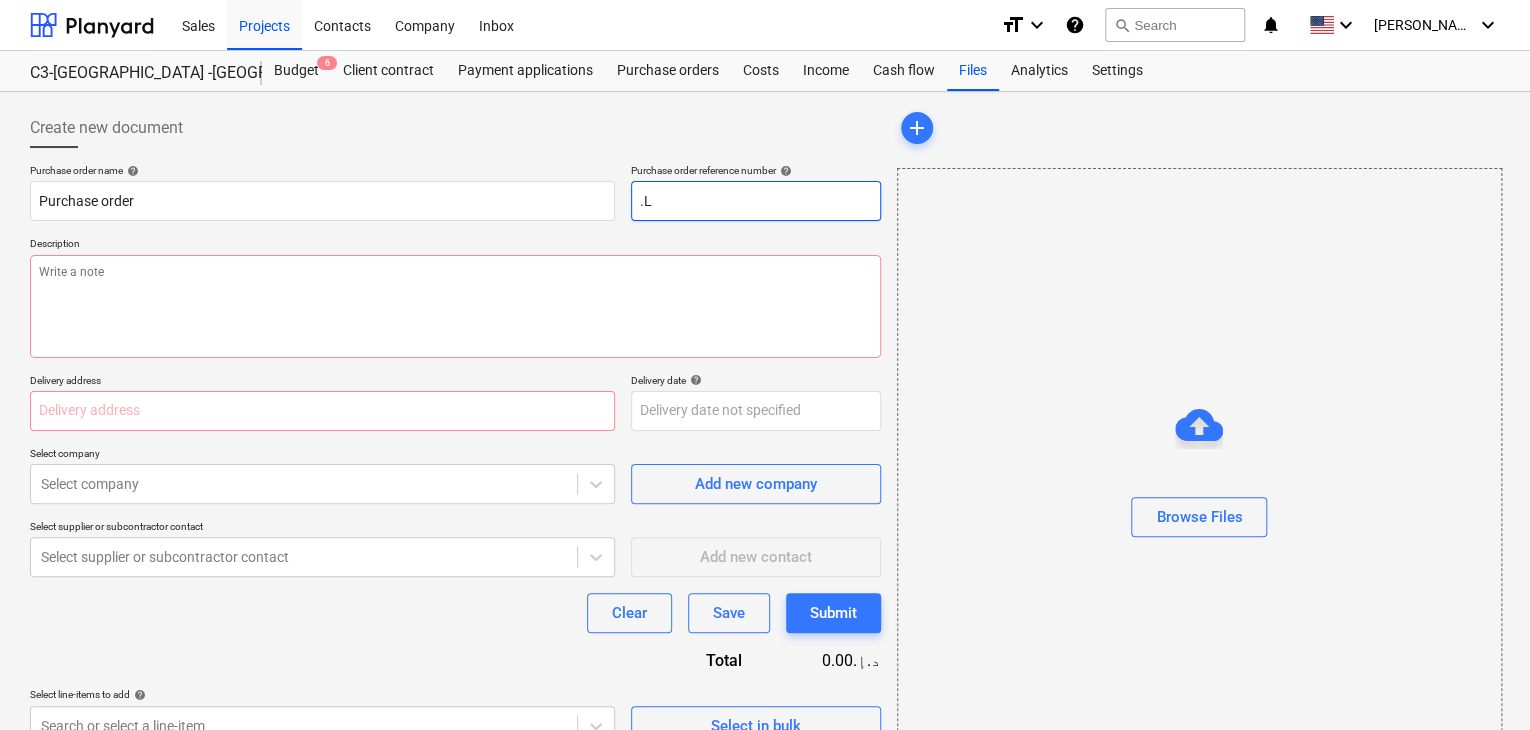 type on "x" 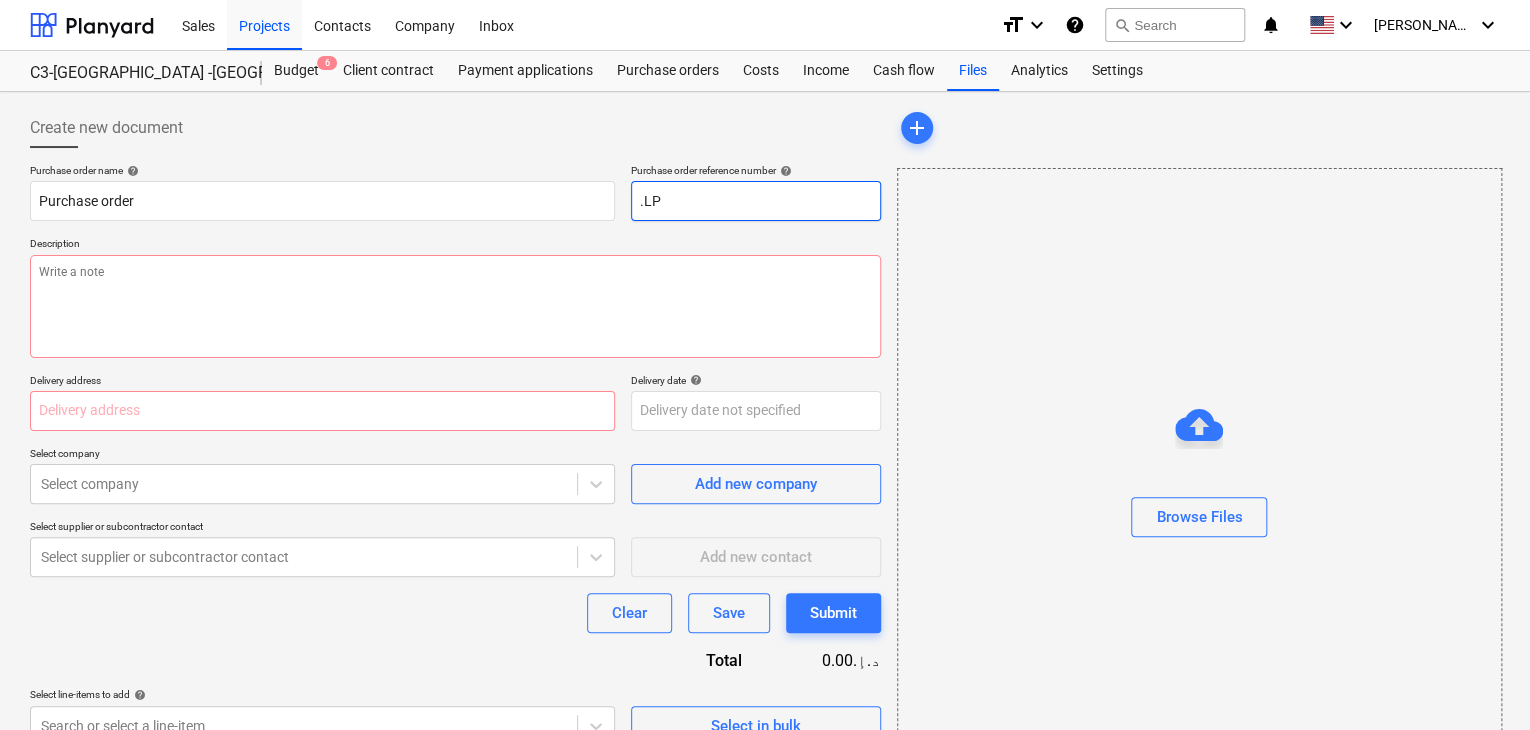 type on "x" 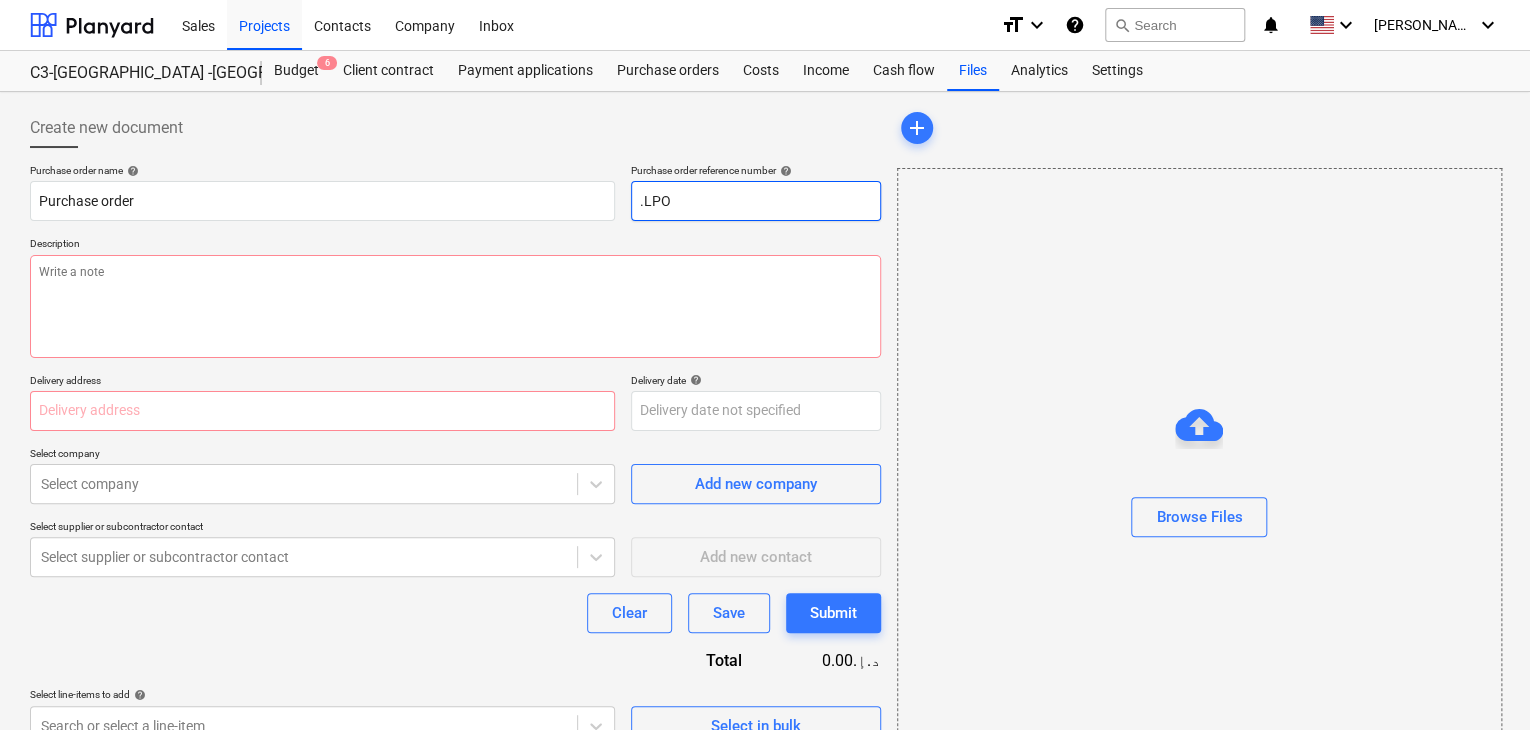 type on "x" 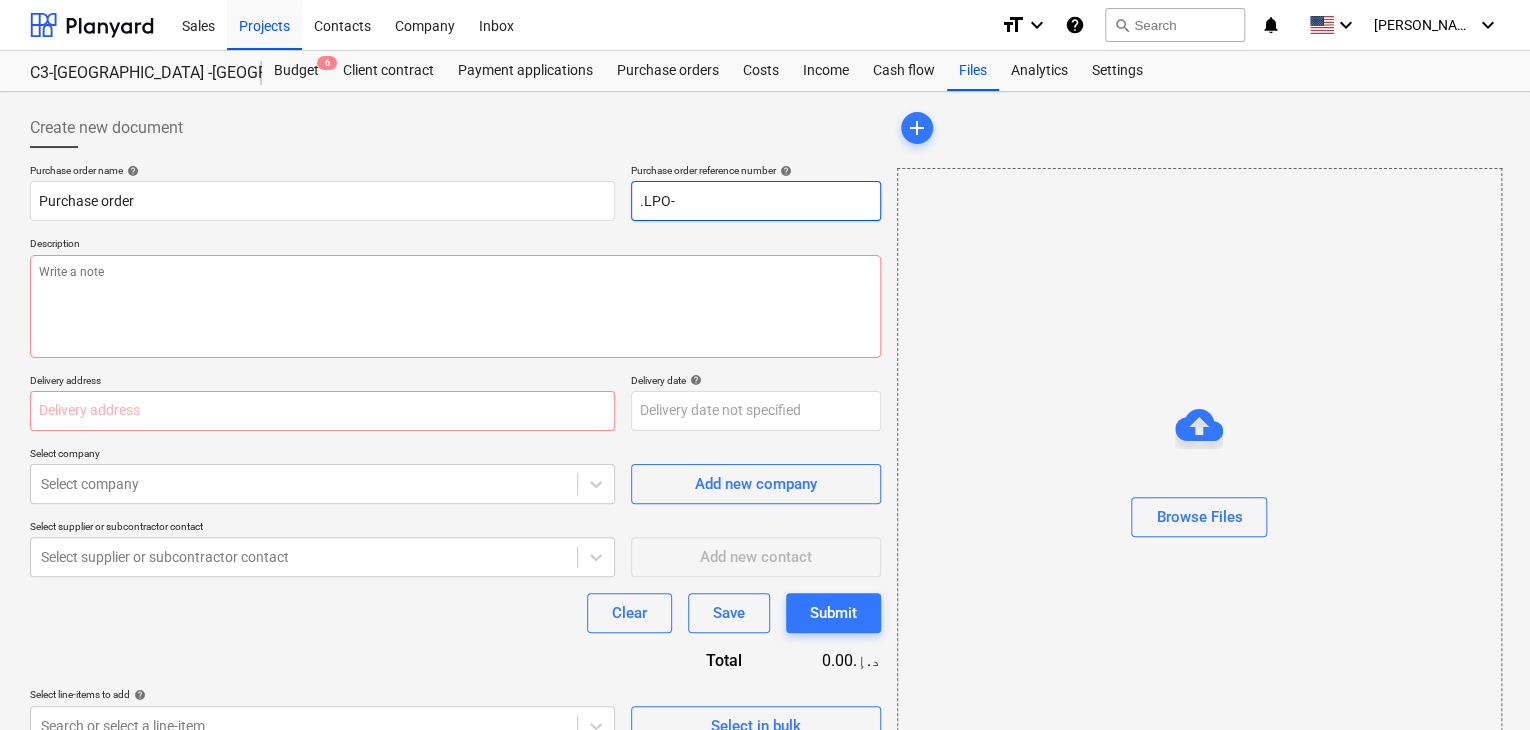 type on "x" 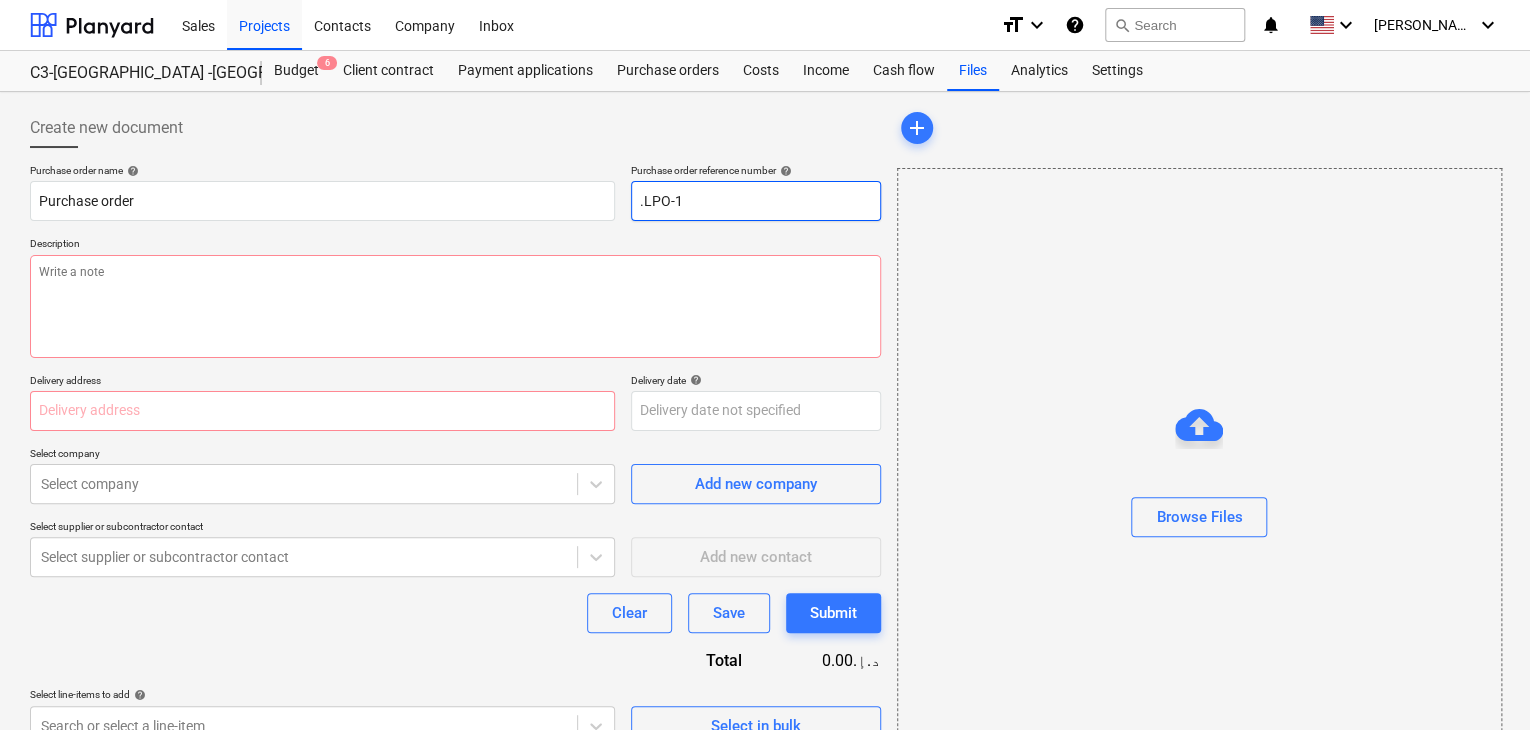 type on "x" 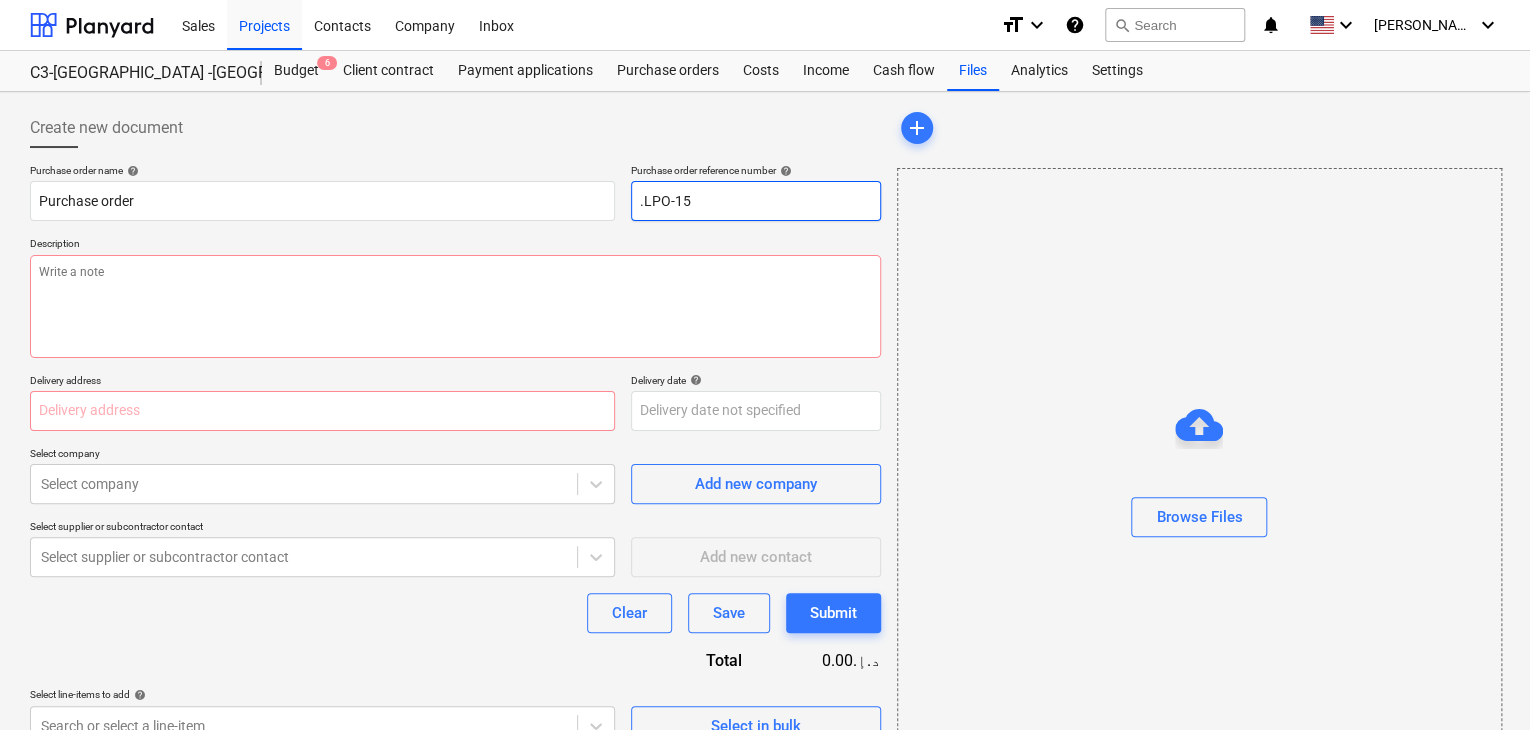type on "x" 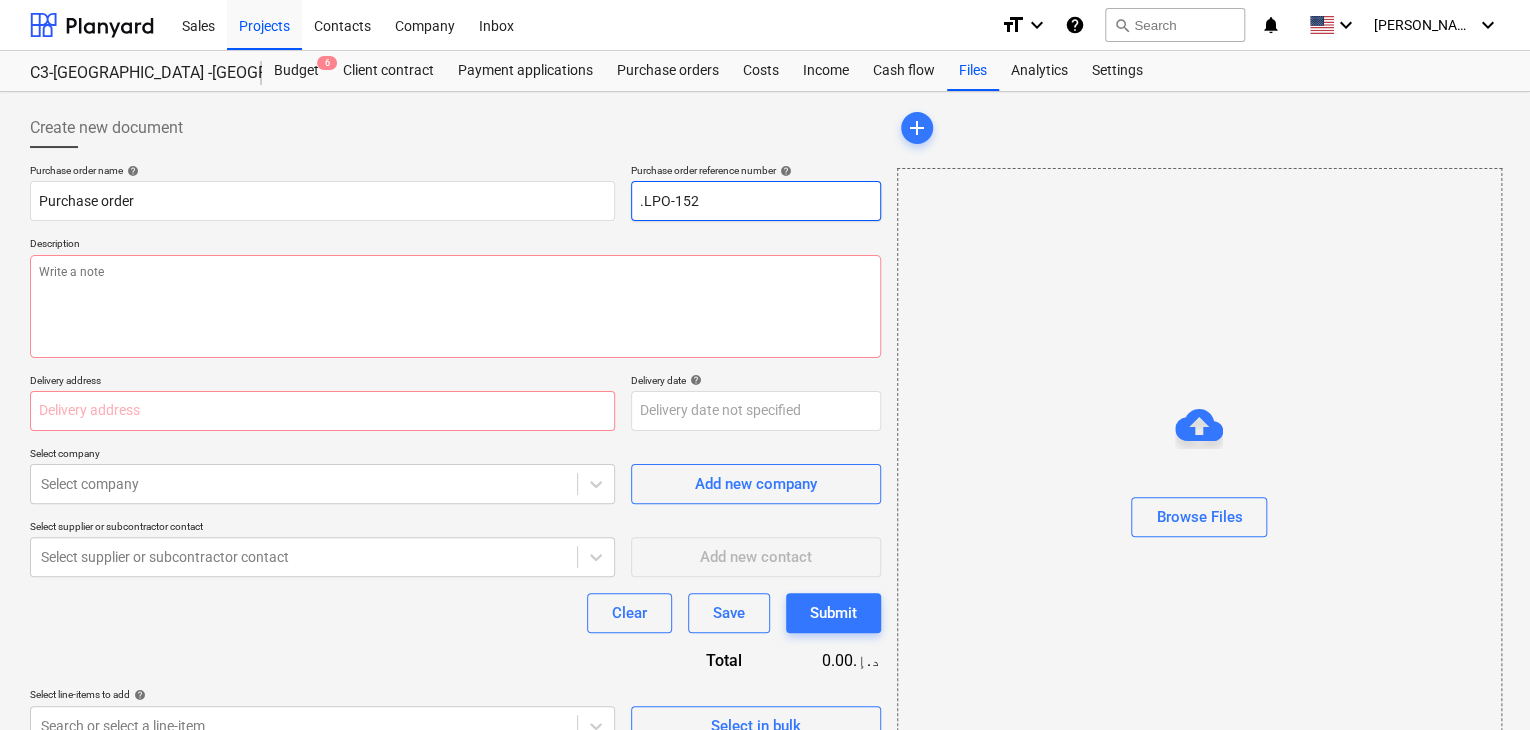 type on "x" 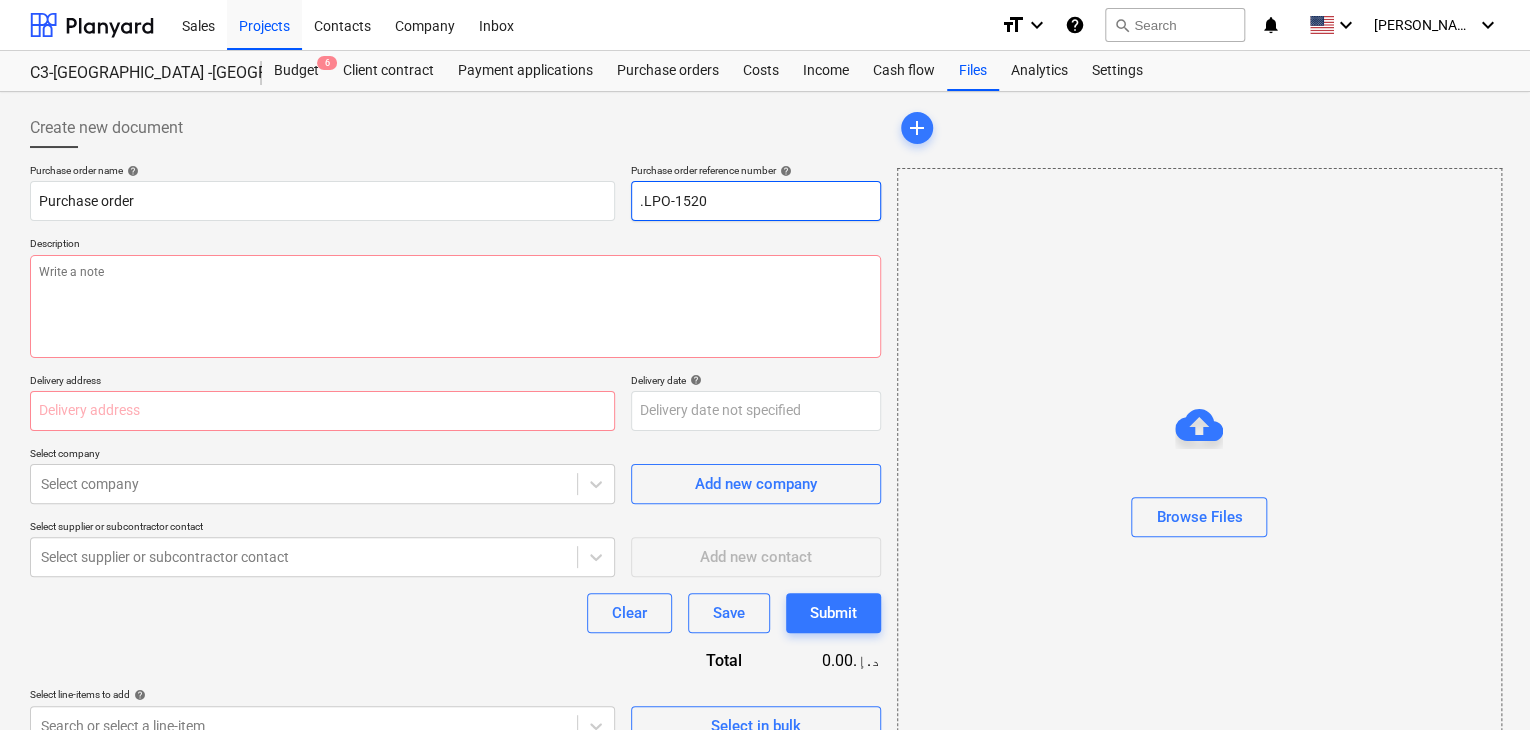 type on "x" 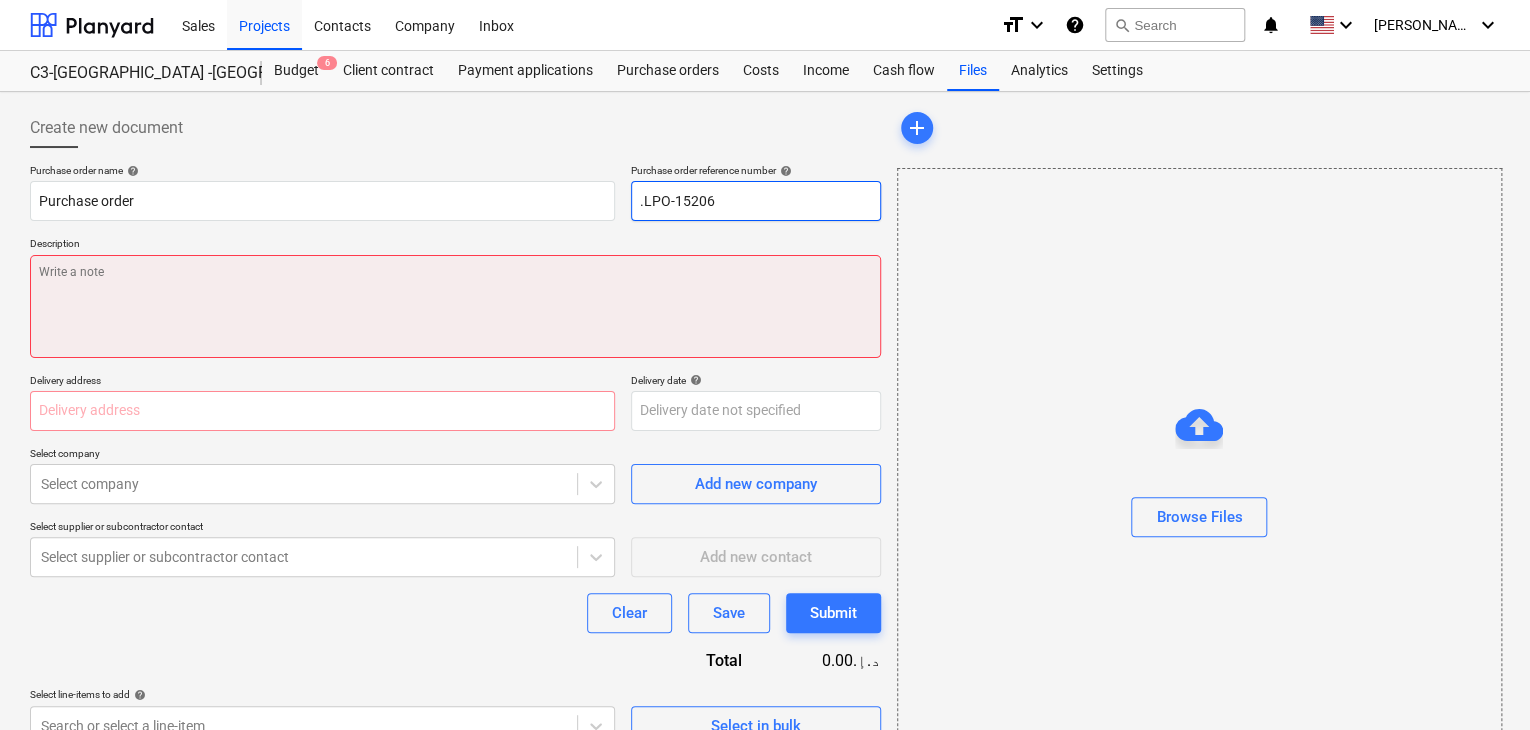 type on ".LPO-15206" 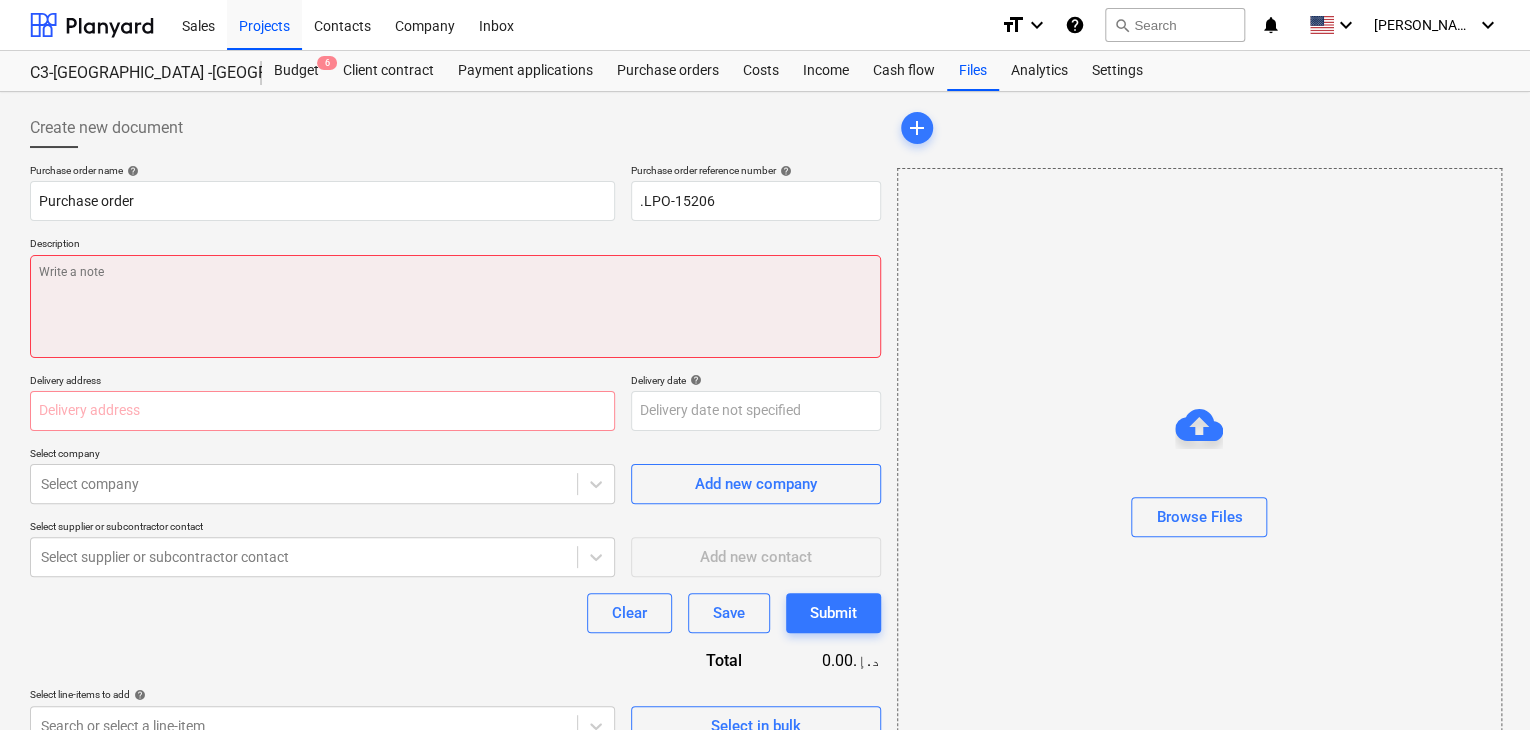 click at bounding box center (455, 306) 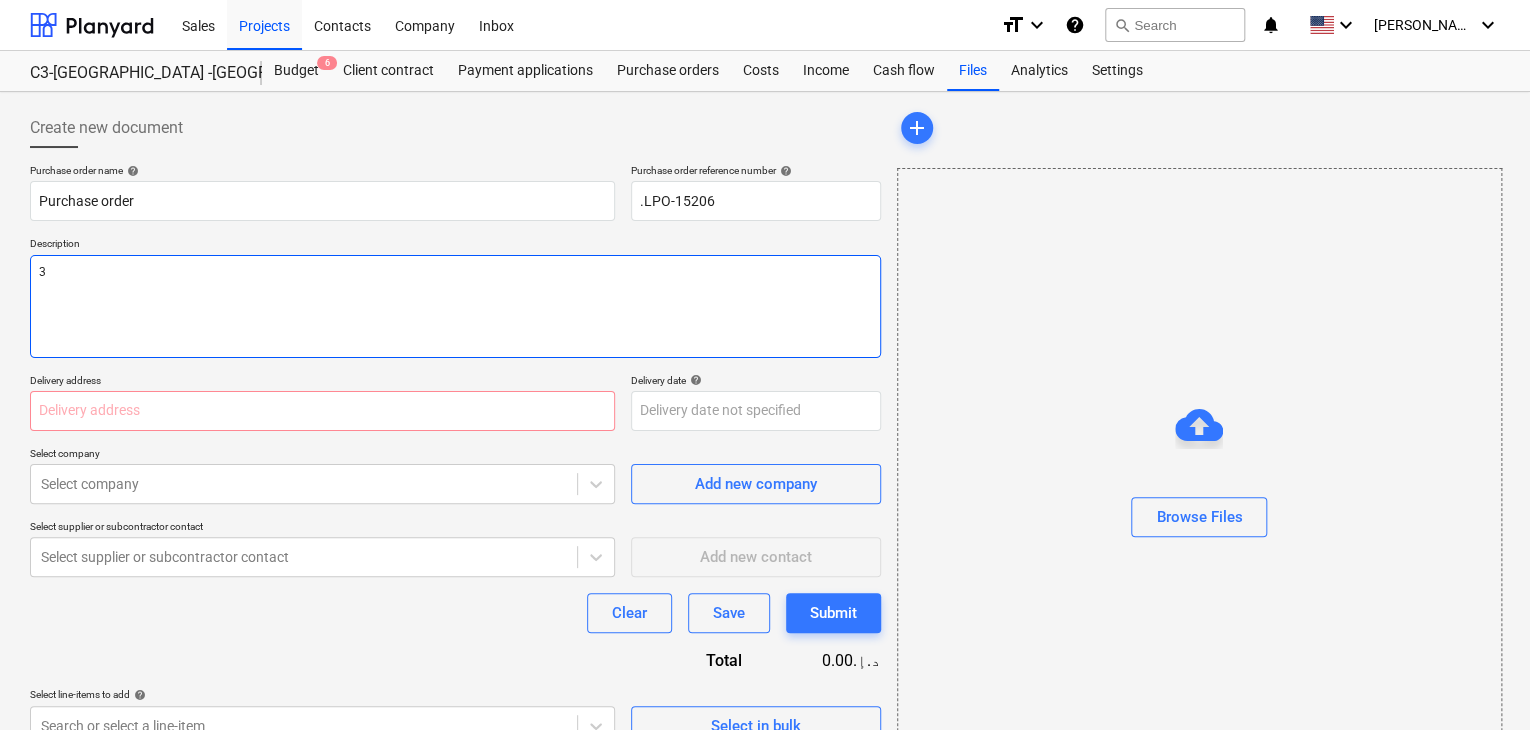 type on "x" 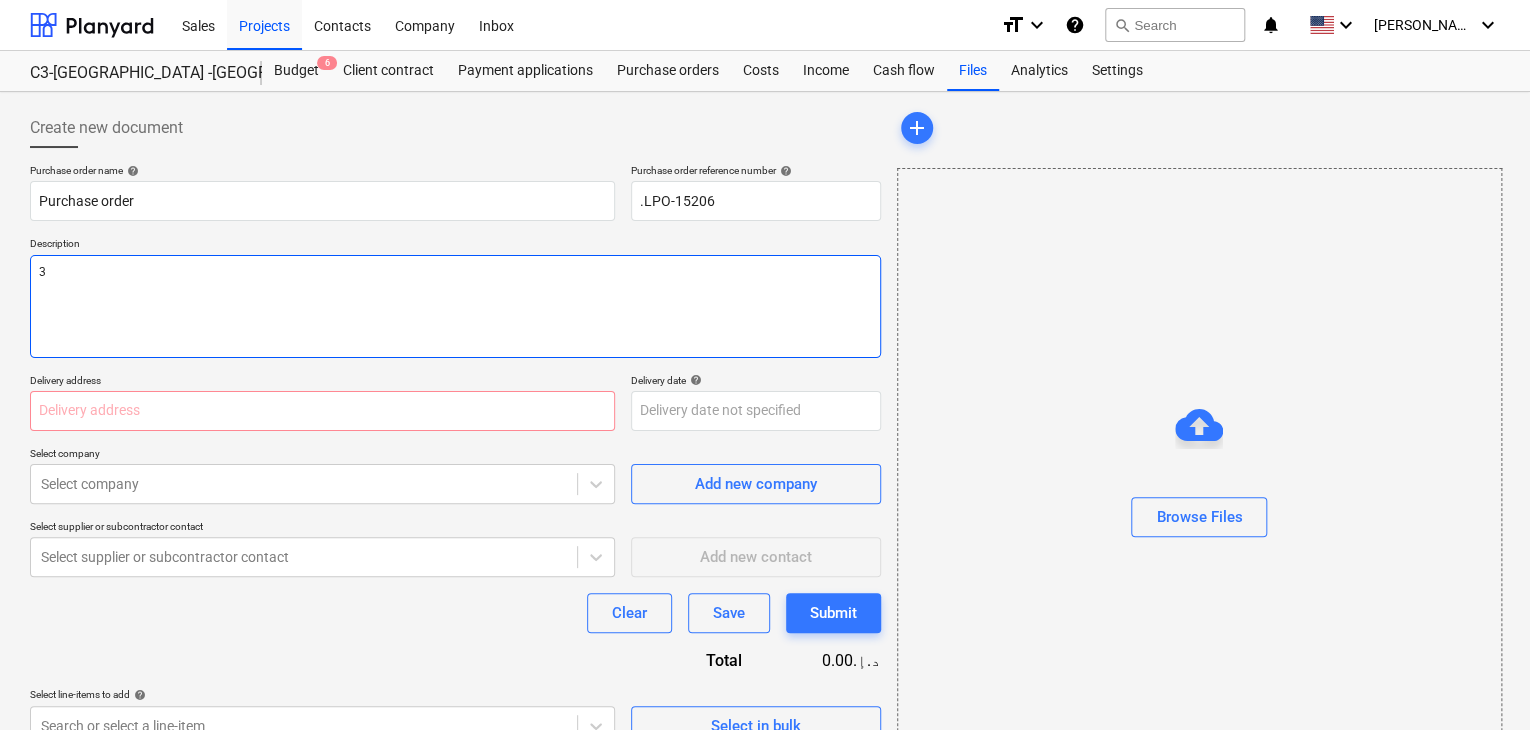 type on "30" 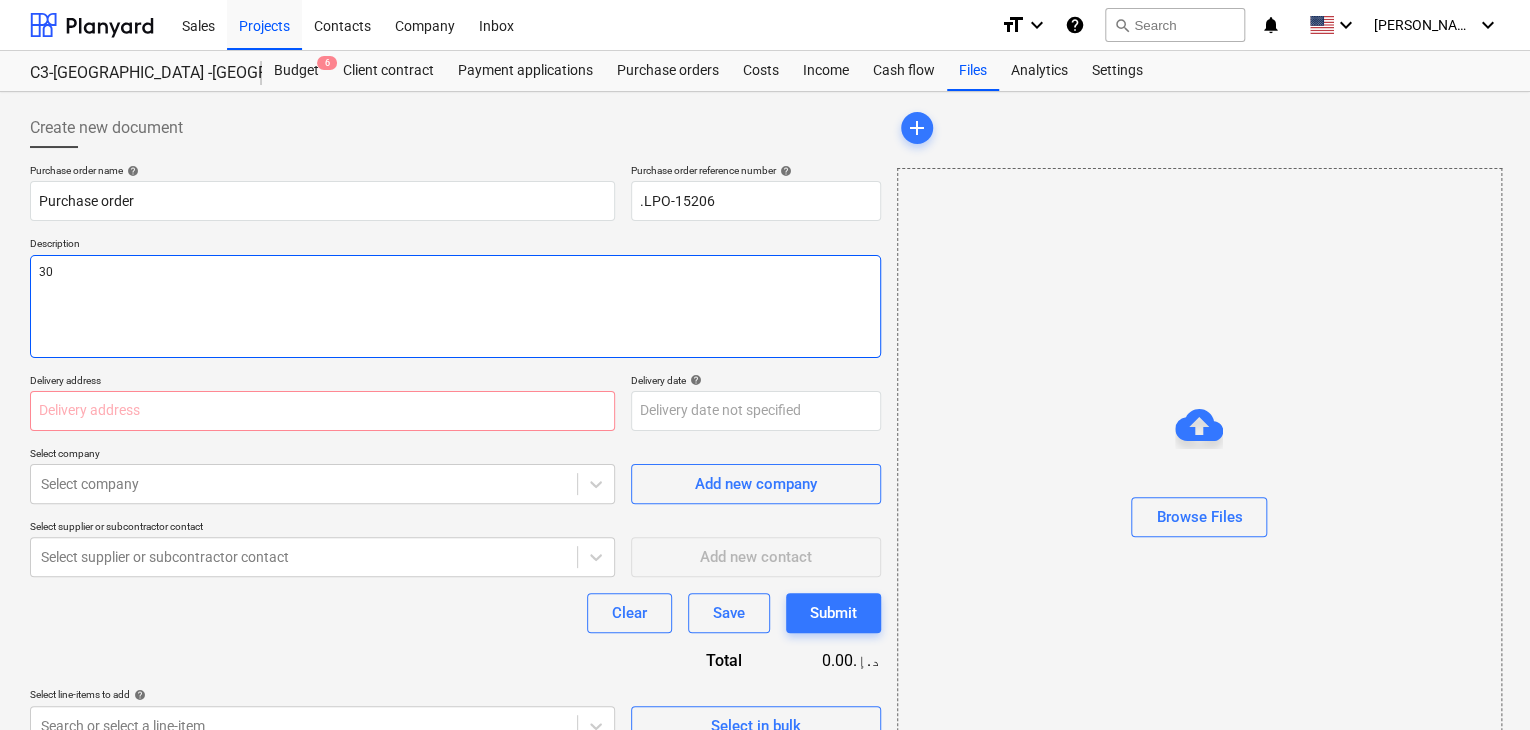 type on "x" 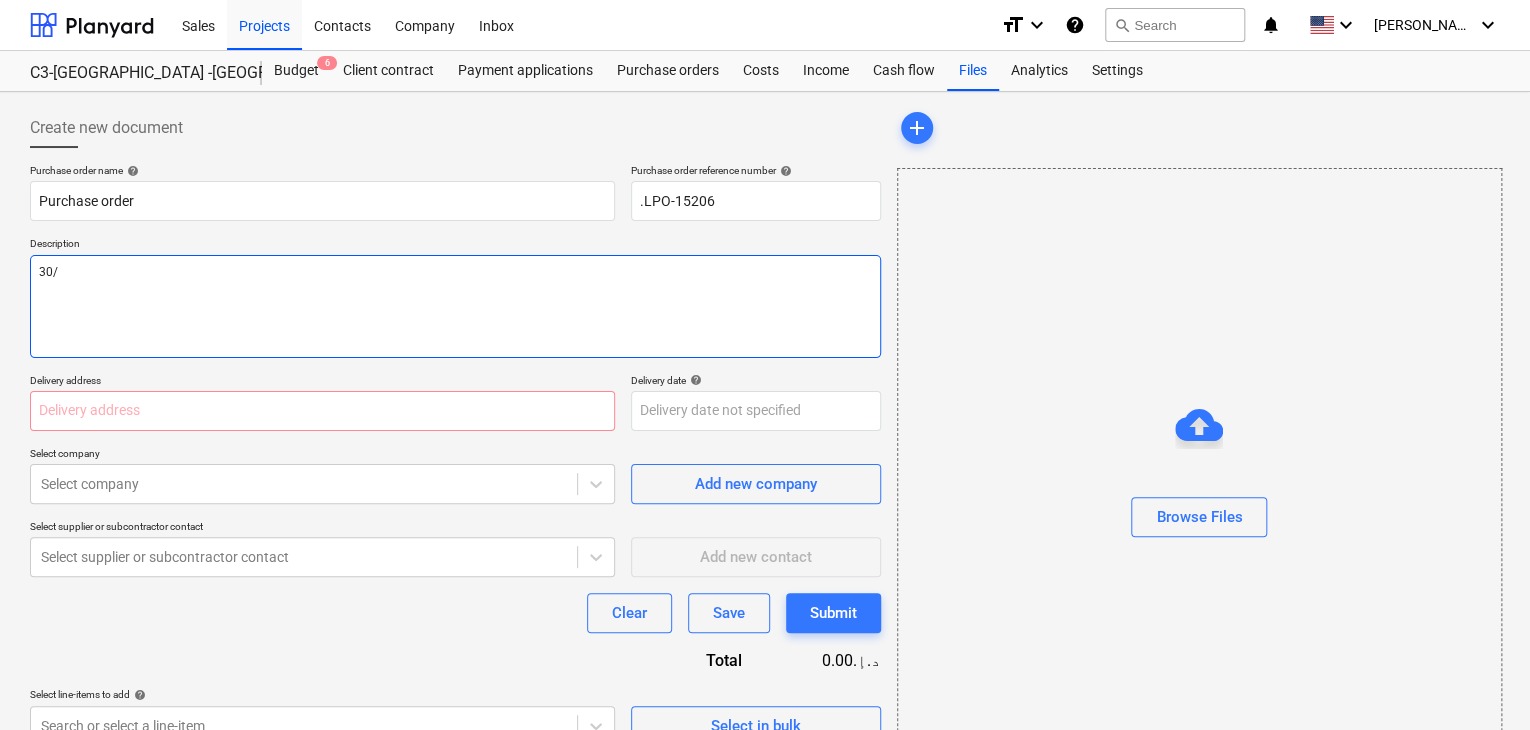type on "x" 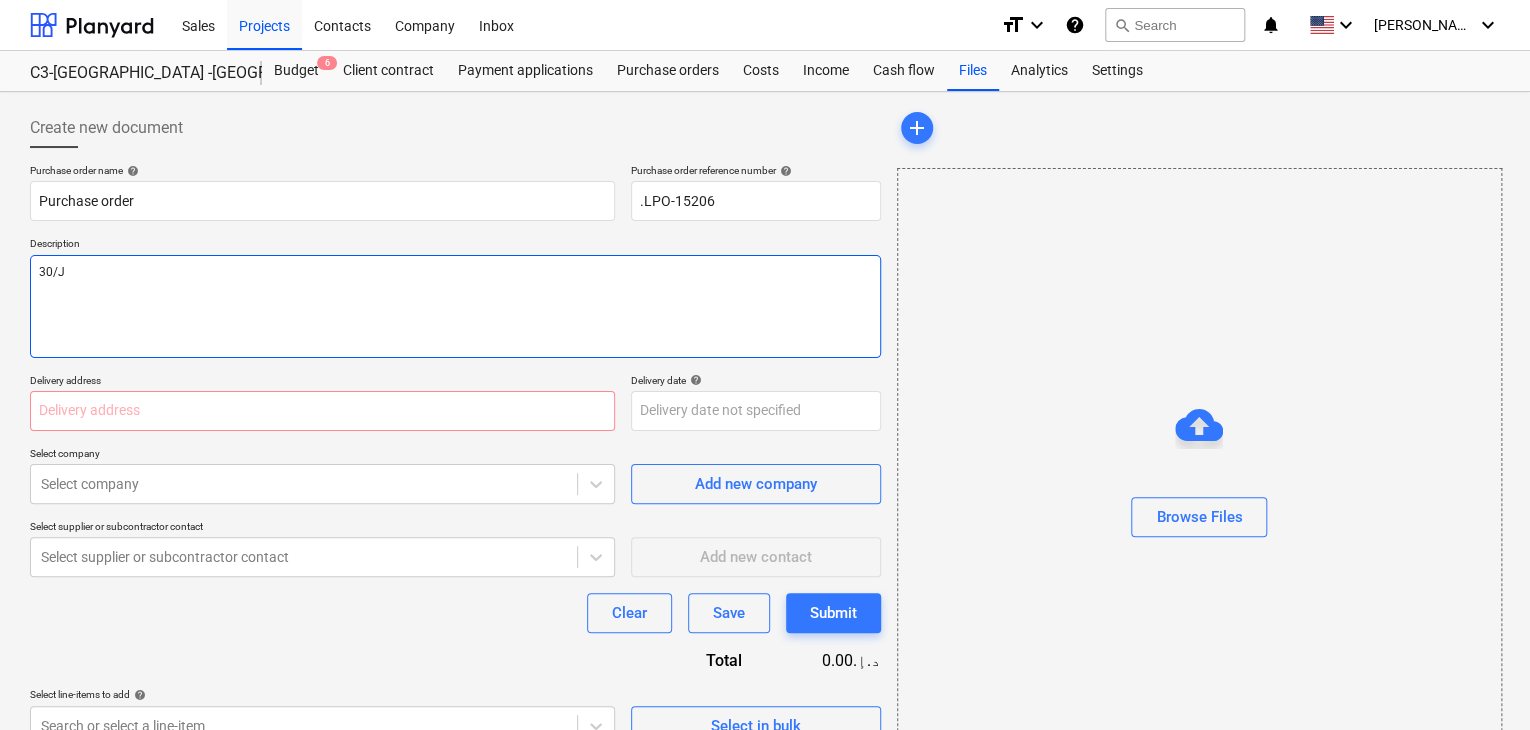 type on "x" 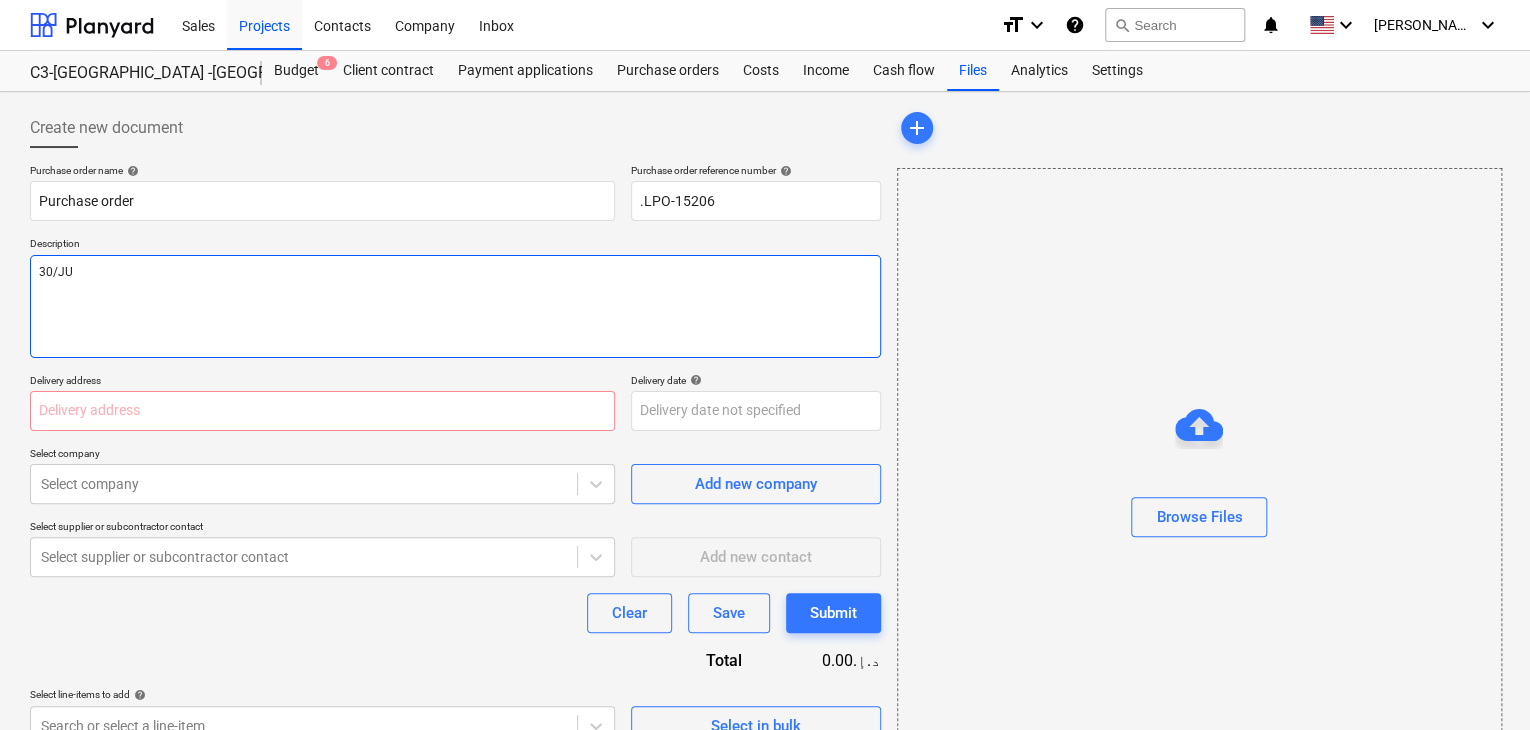 type on "x" 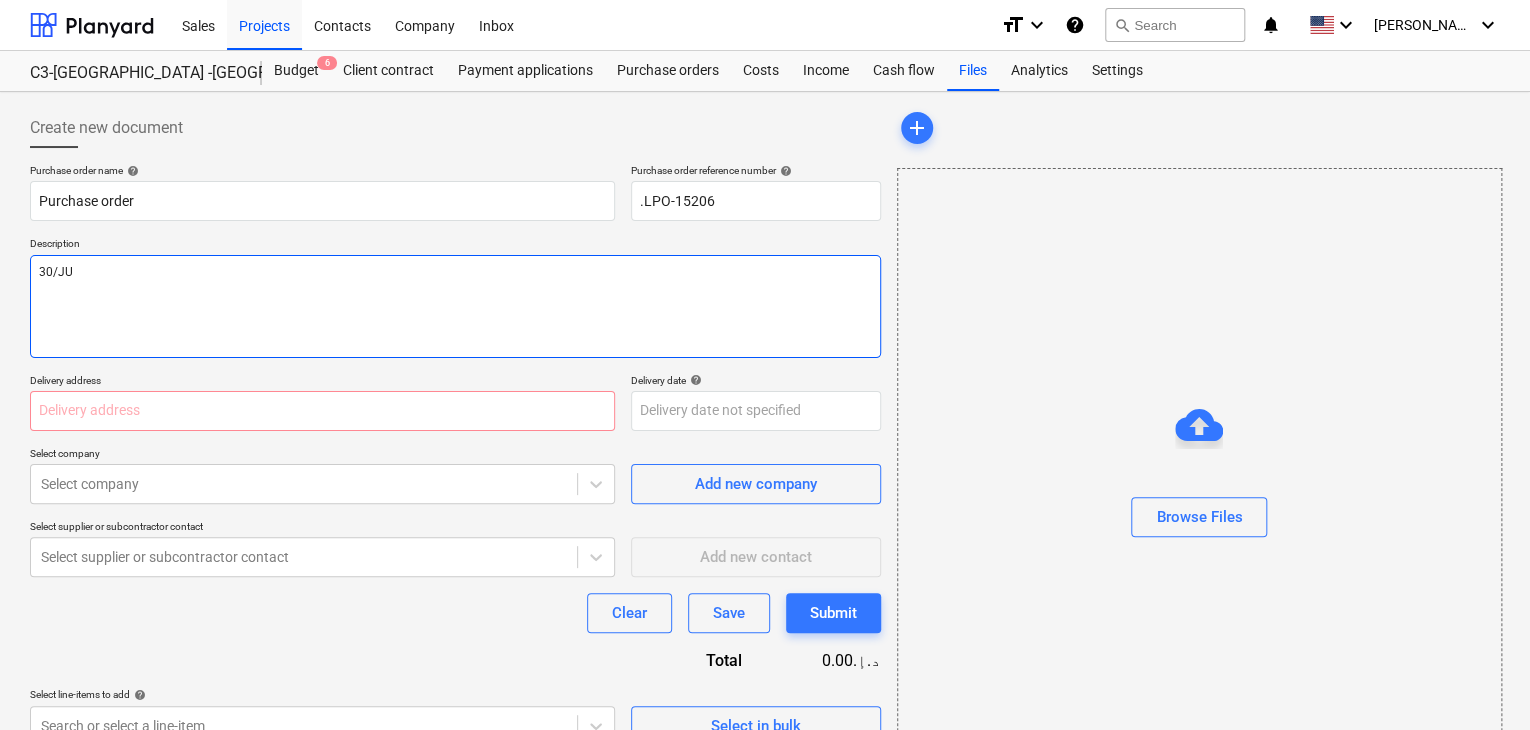 type on "30/JUL" 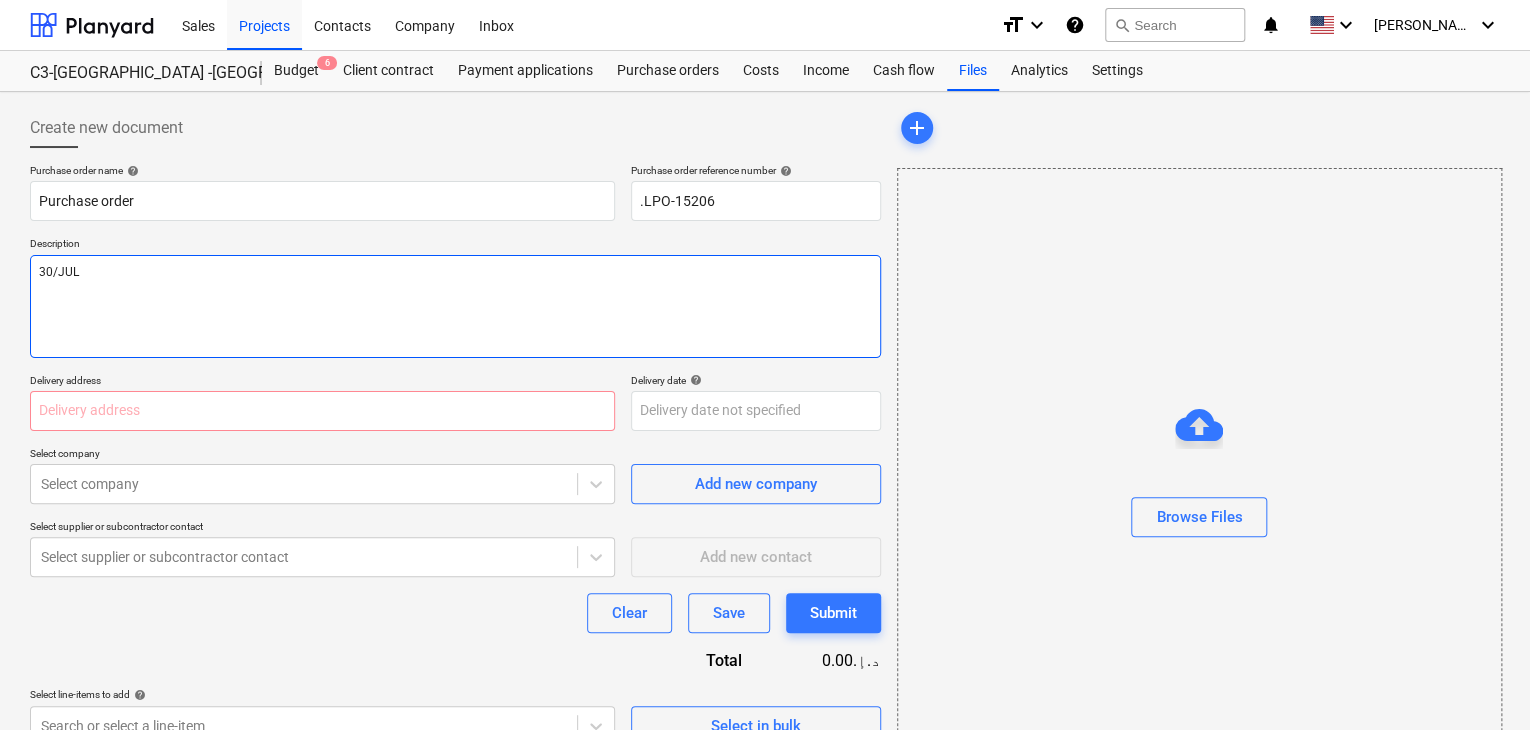 type on "x" 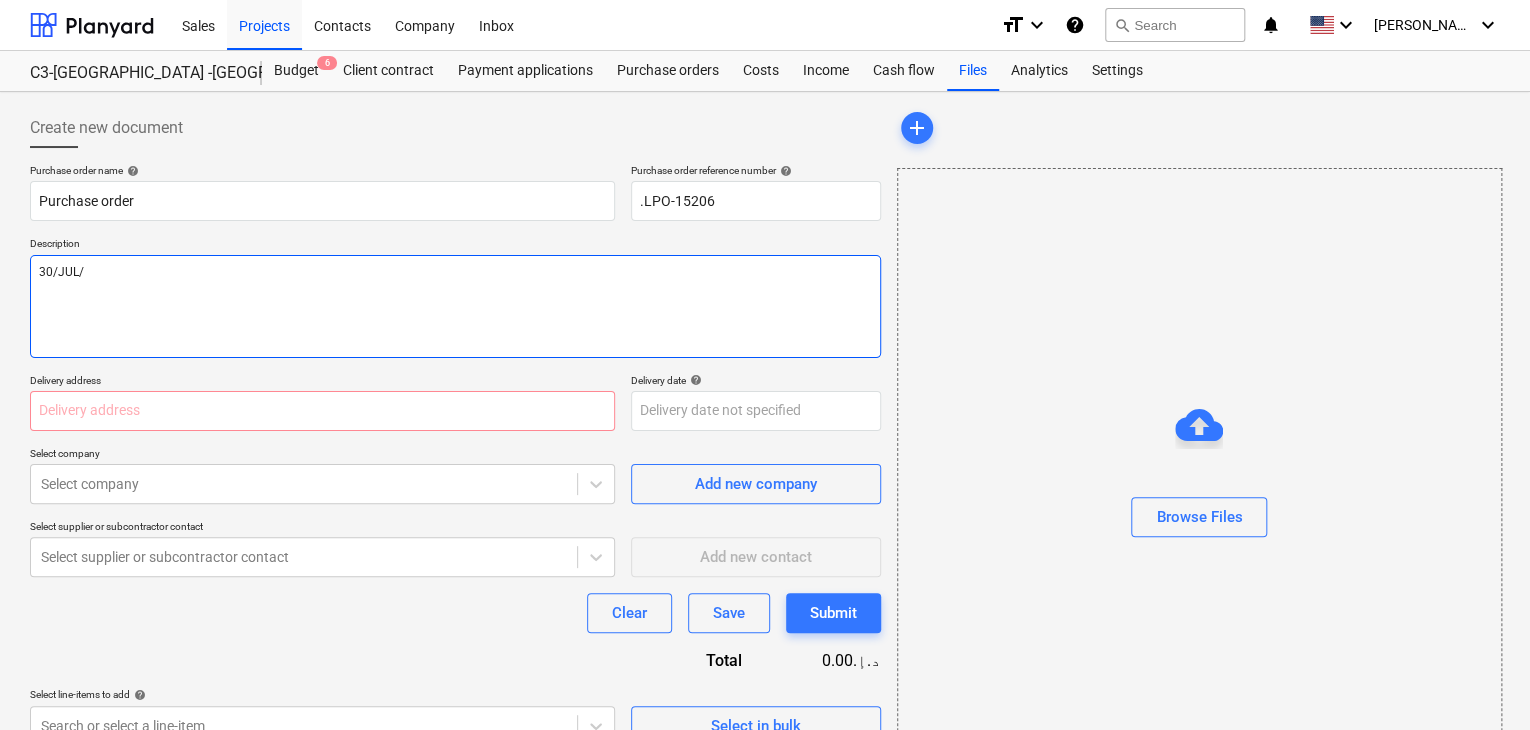 type on "x" 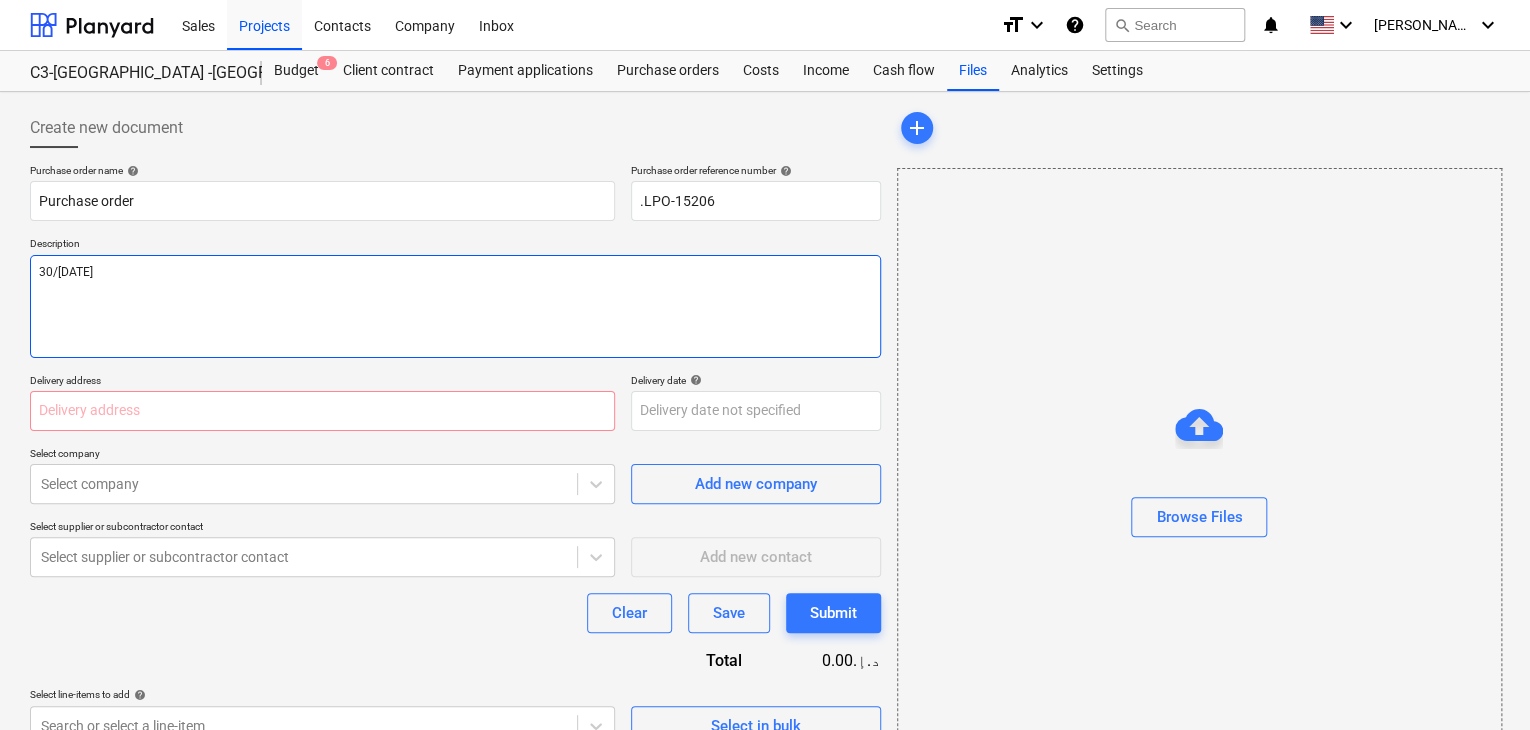 type on "x" 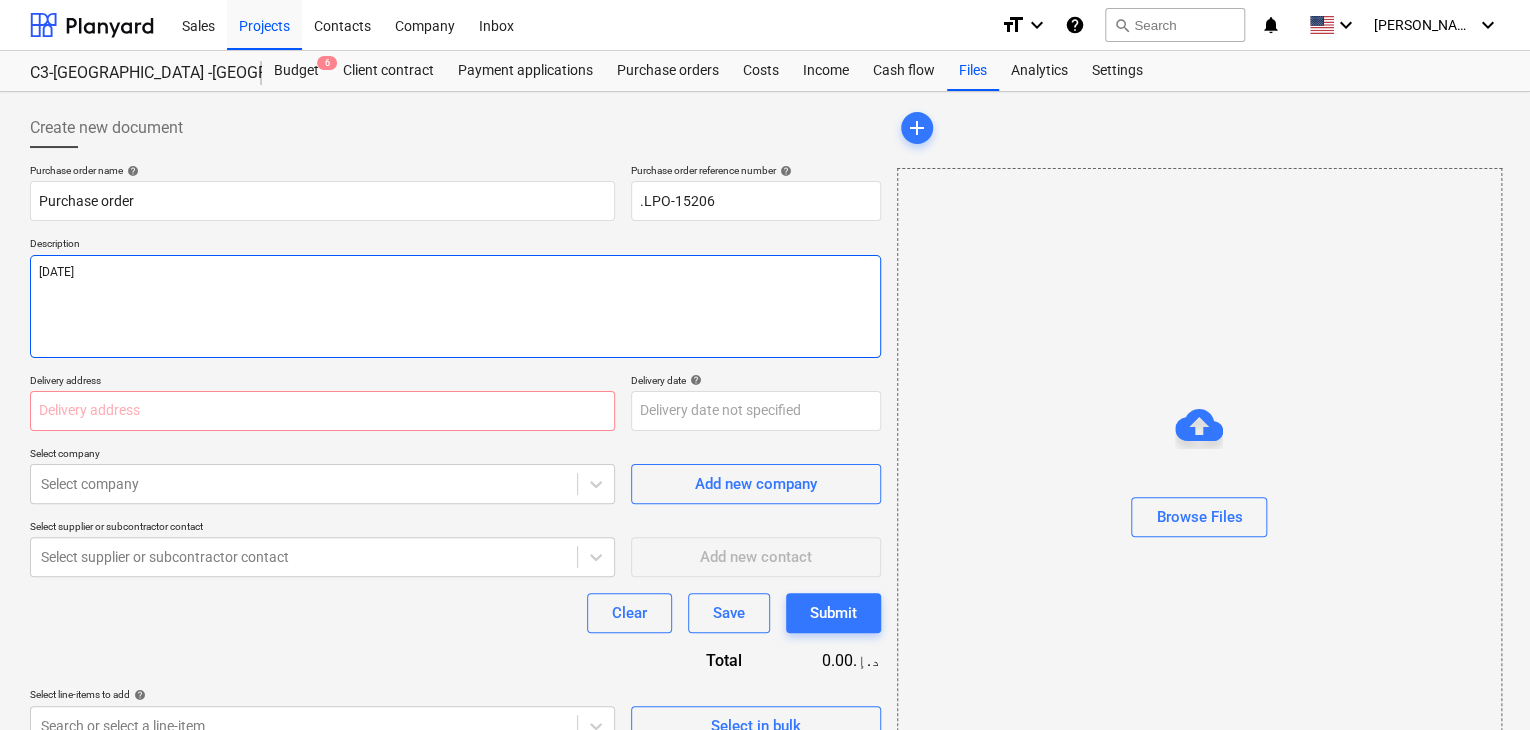 type on "x" 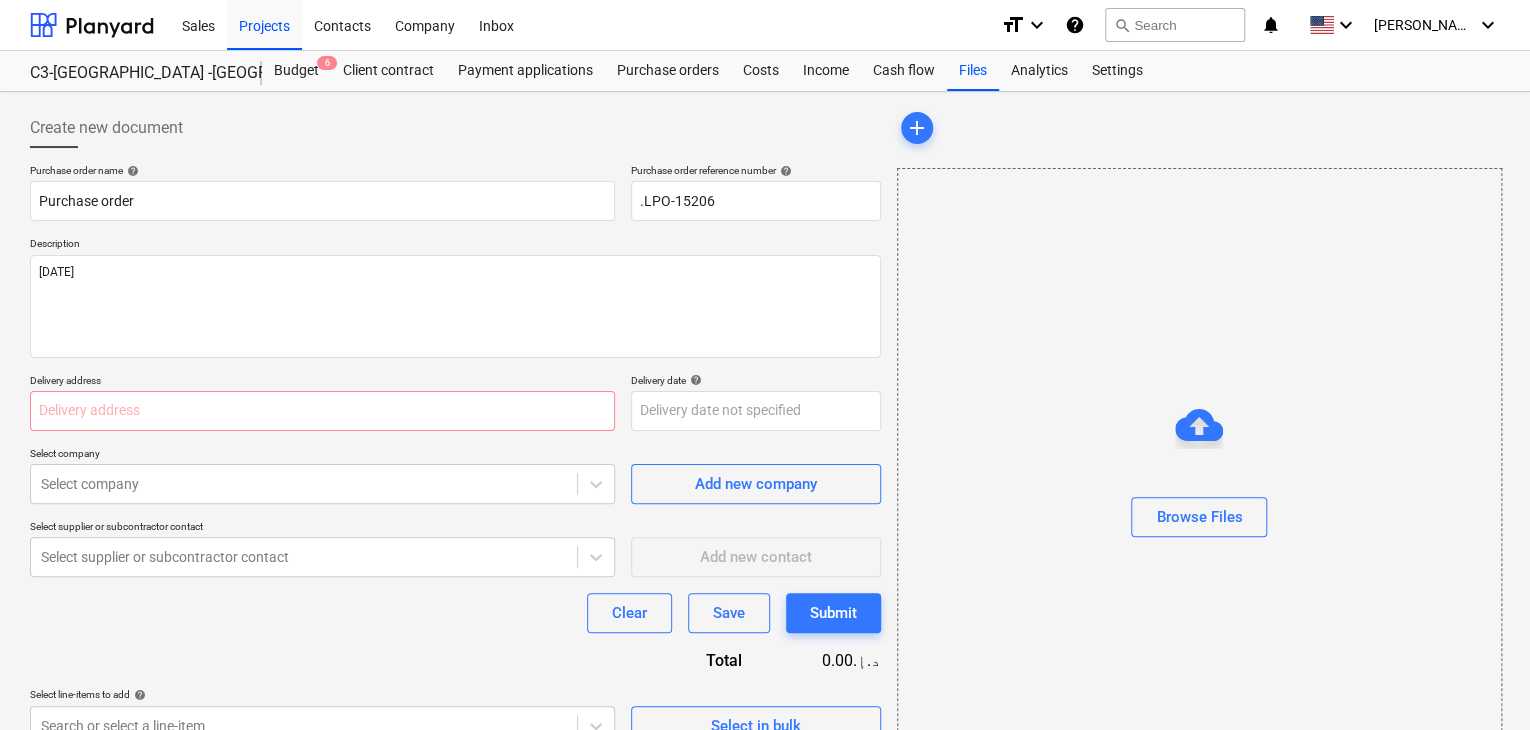 click on "Delivery address" at bounding box center [322, 382] 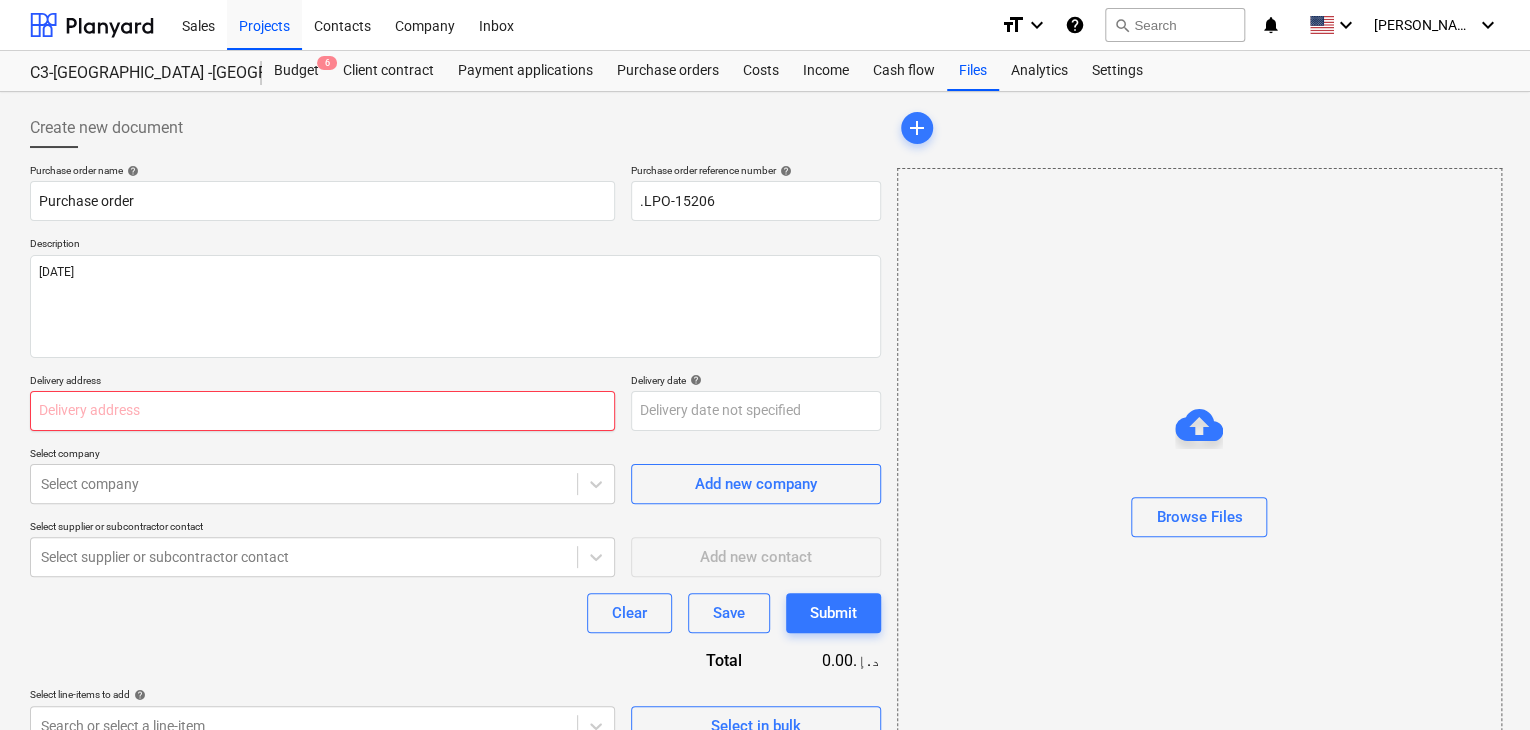 click at bounding box center (322, 411) 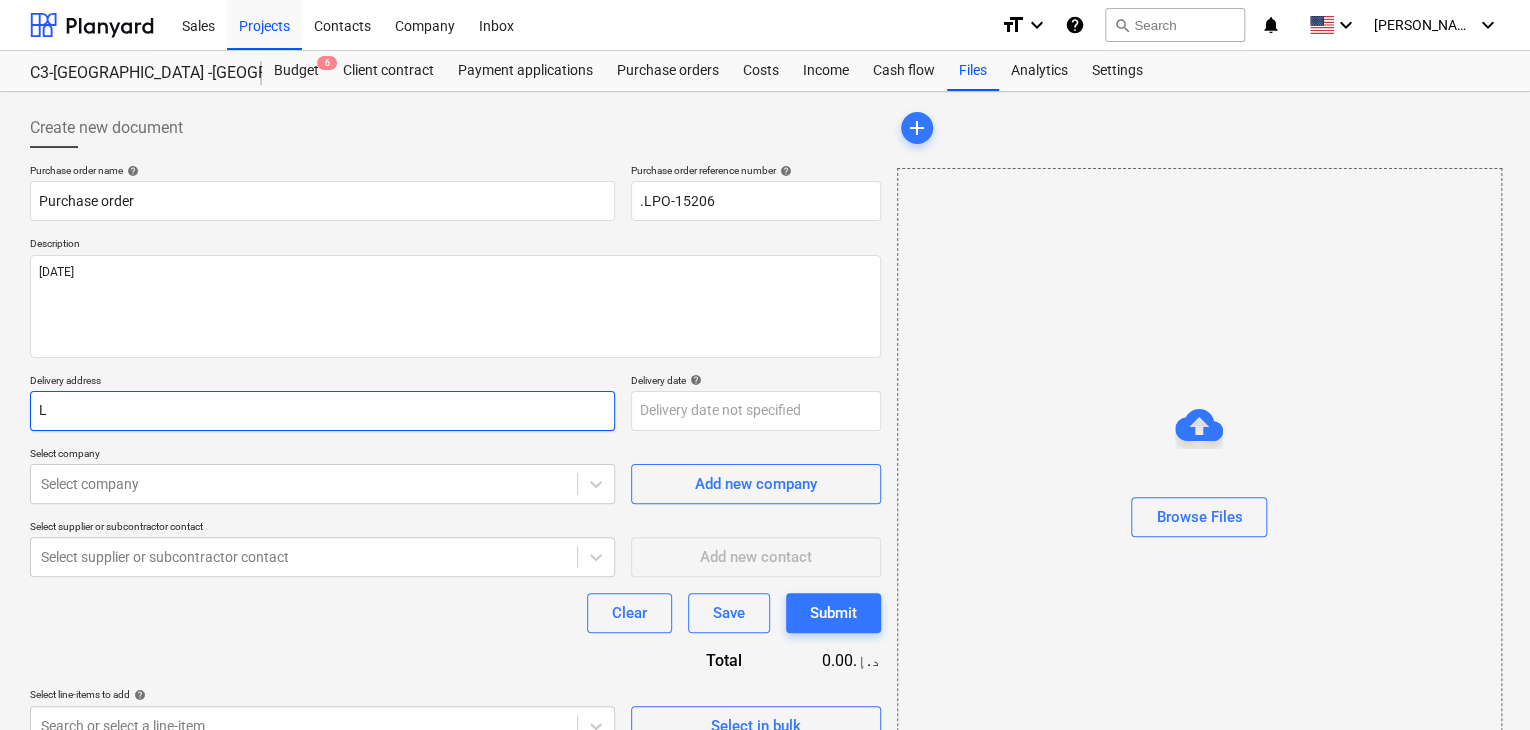 type on "x" 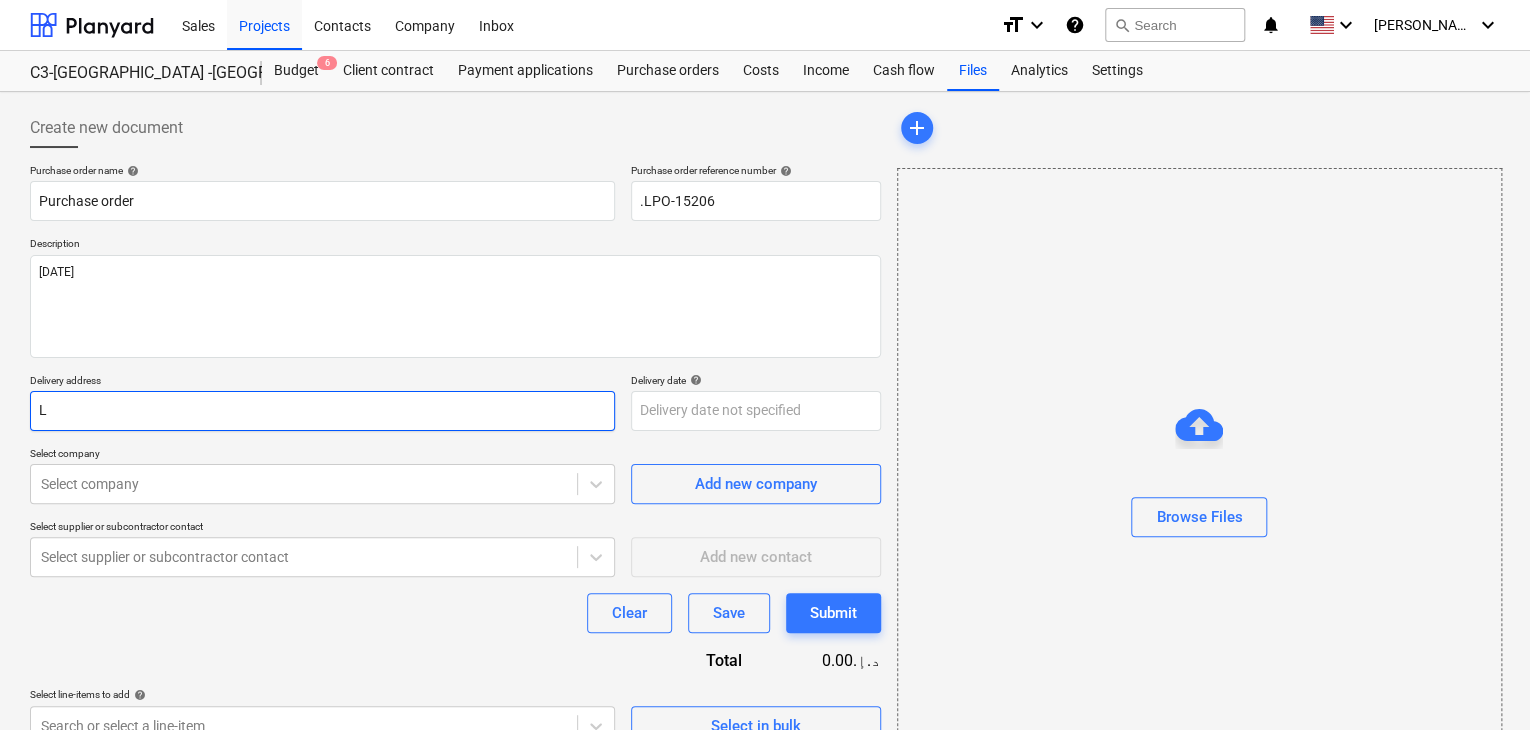 type on "L" 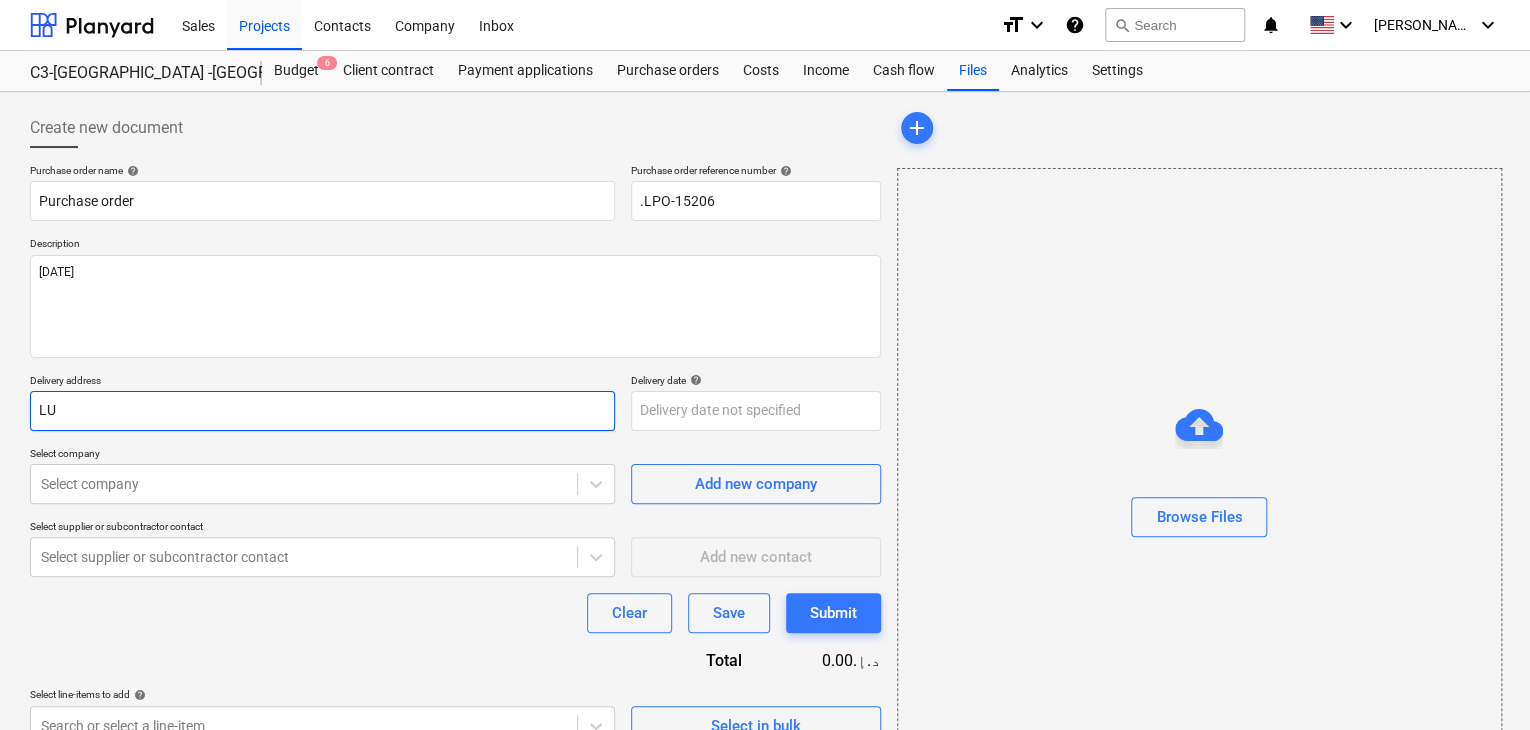 type on "x" 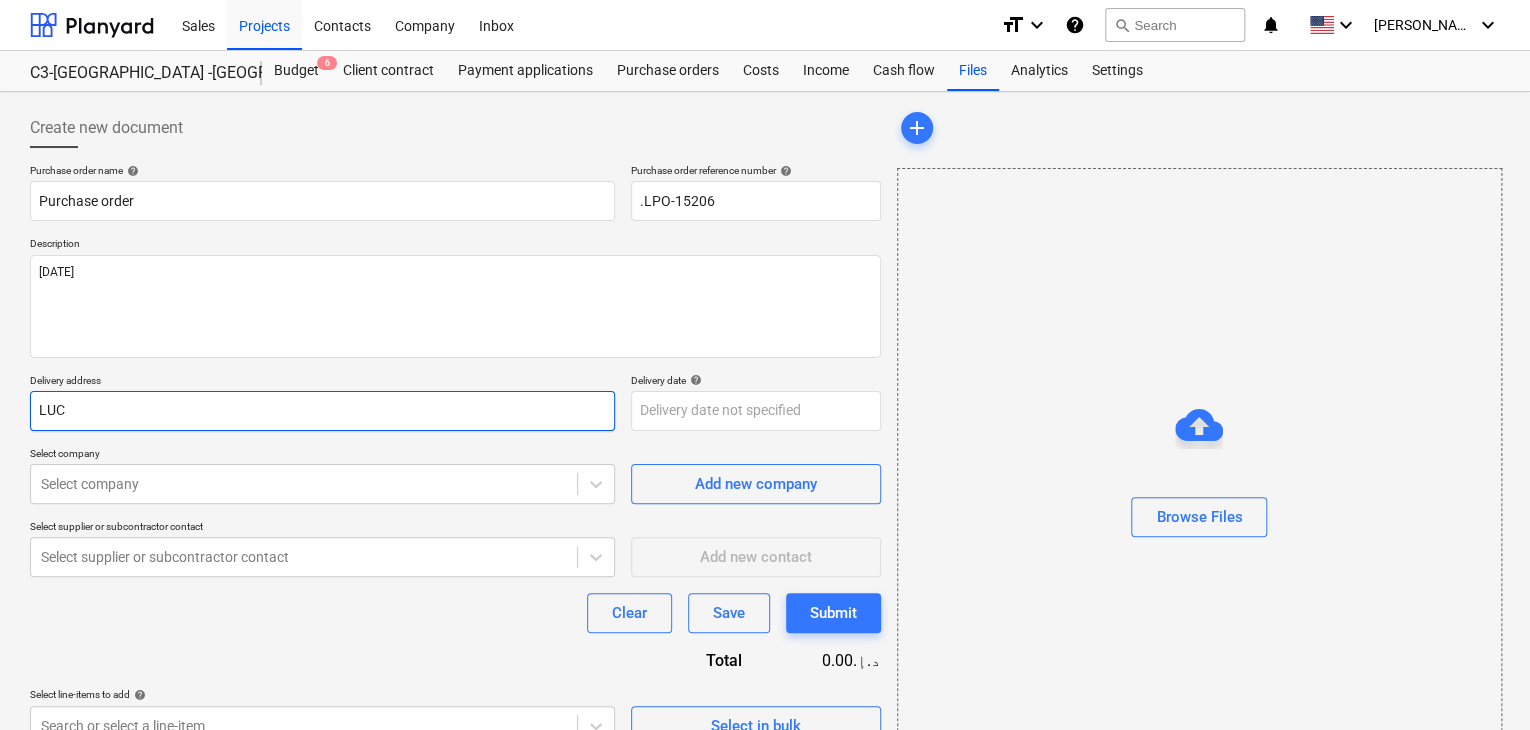 type on "x" 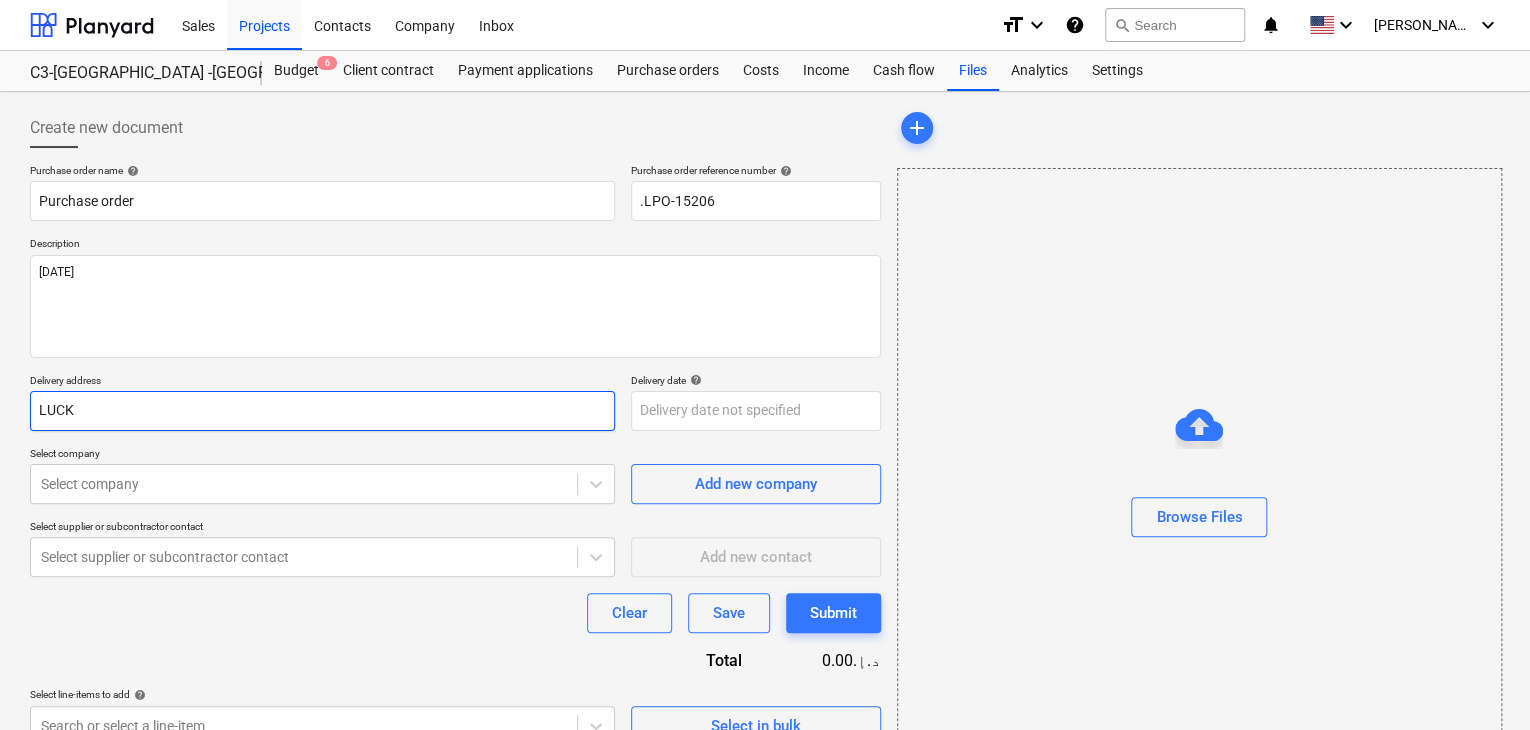 type on "x" 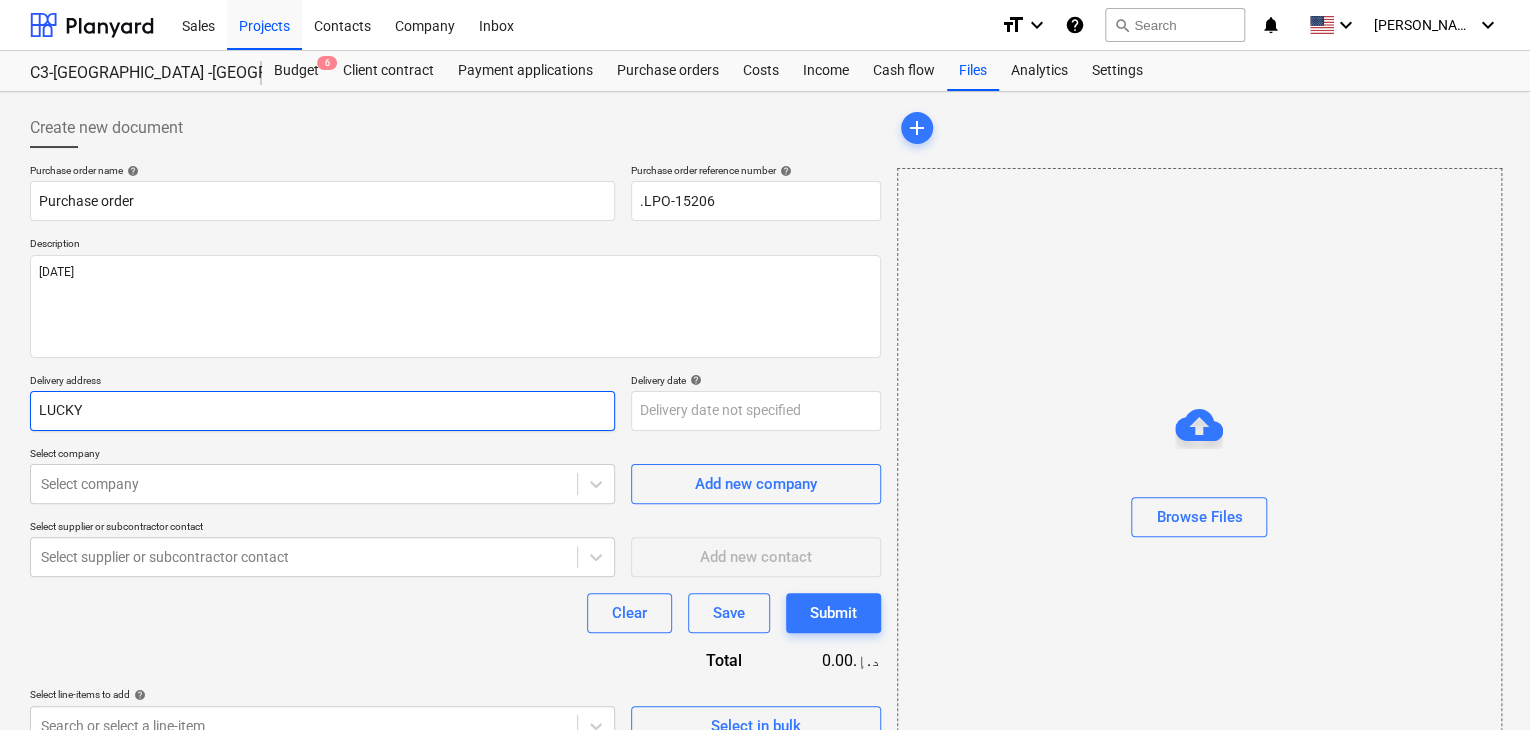 type on "x" 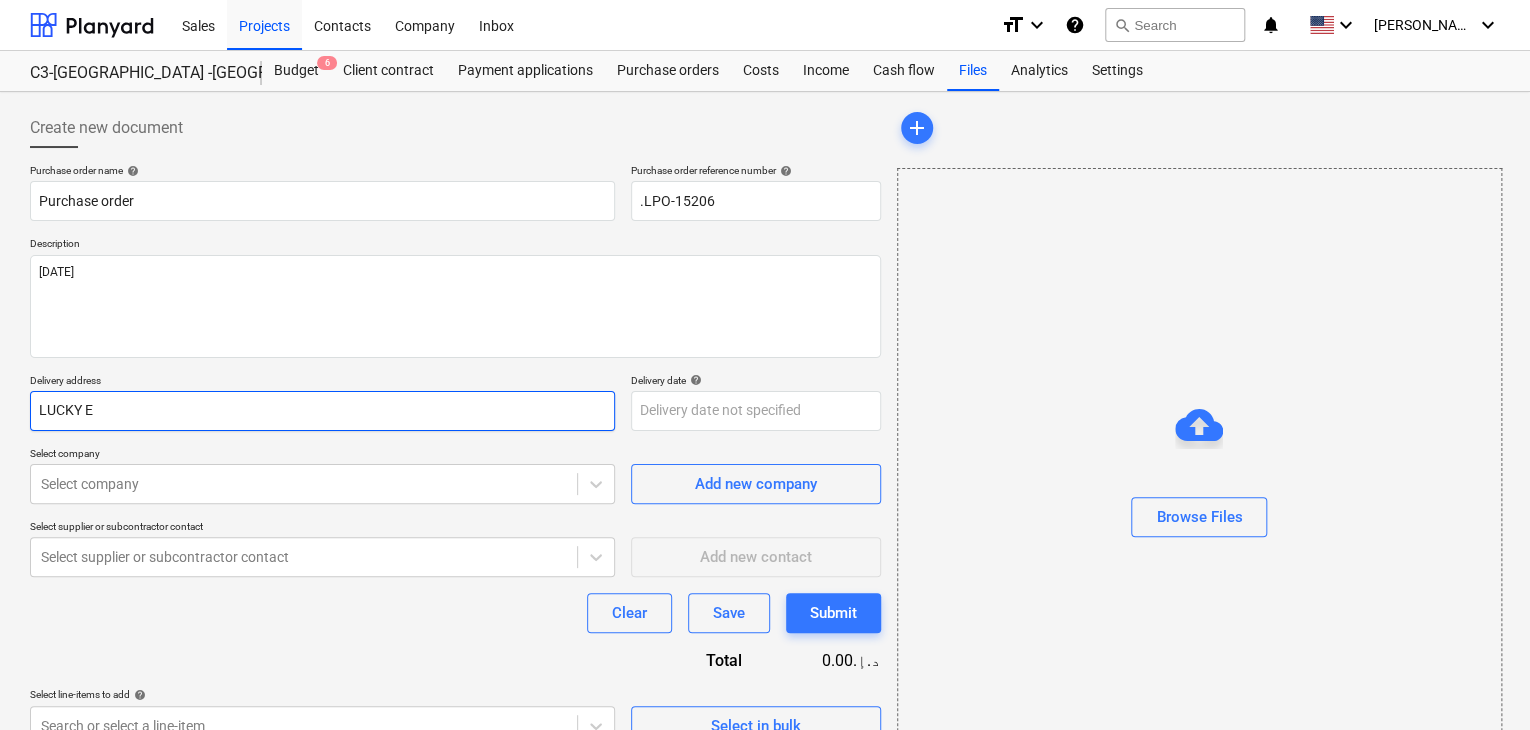 type on "x" 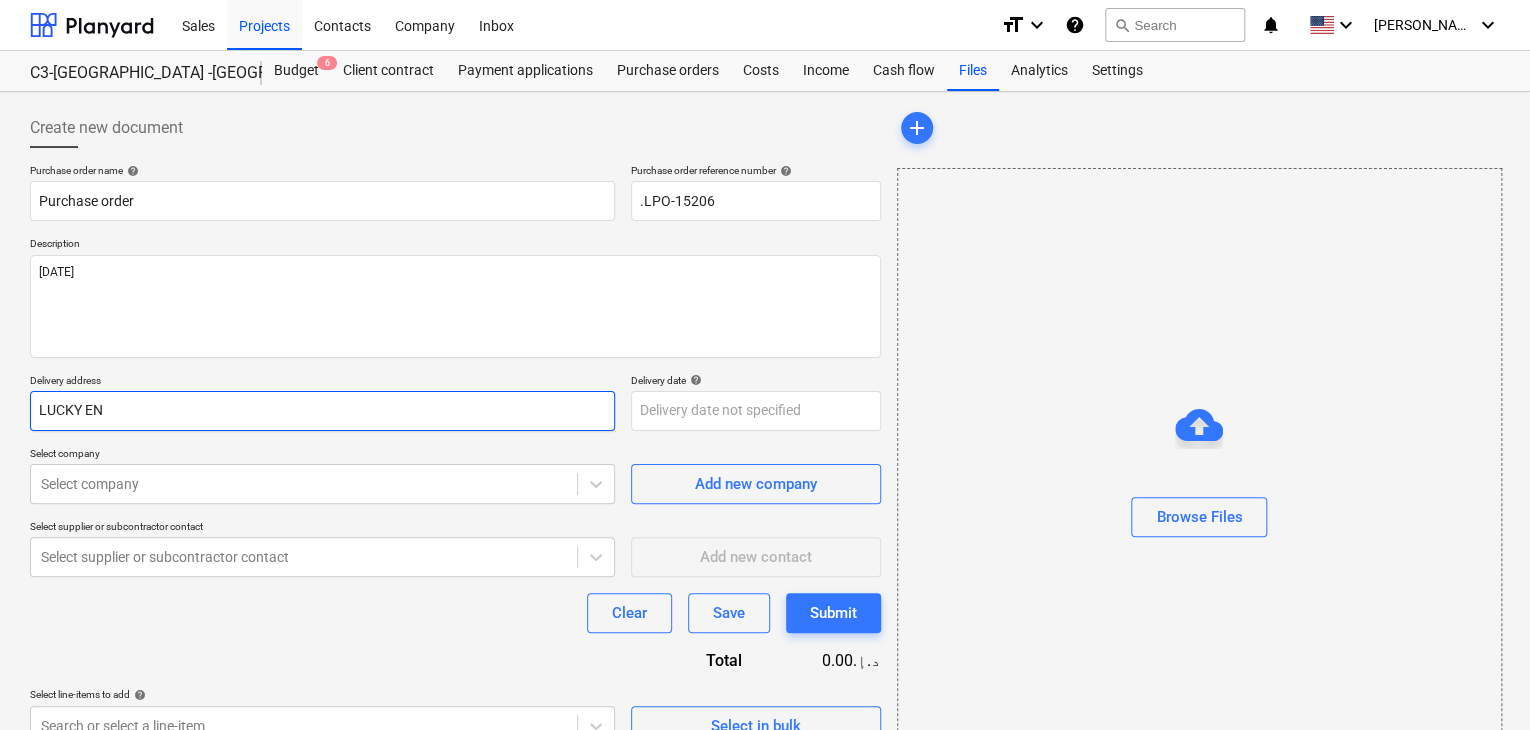 type on "x" 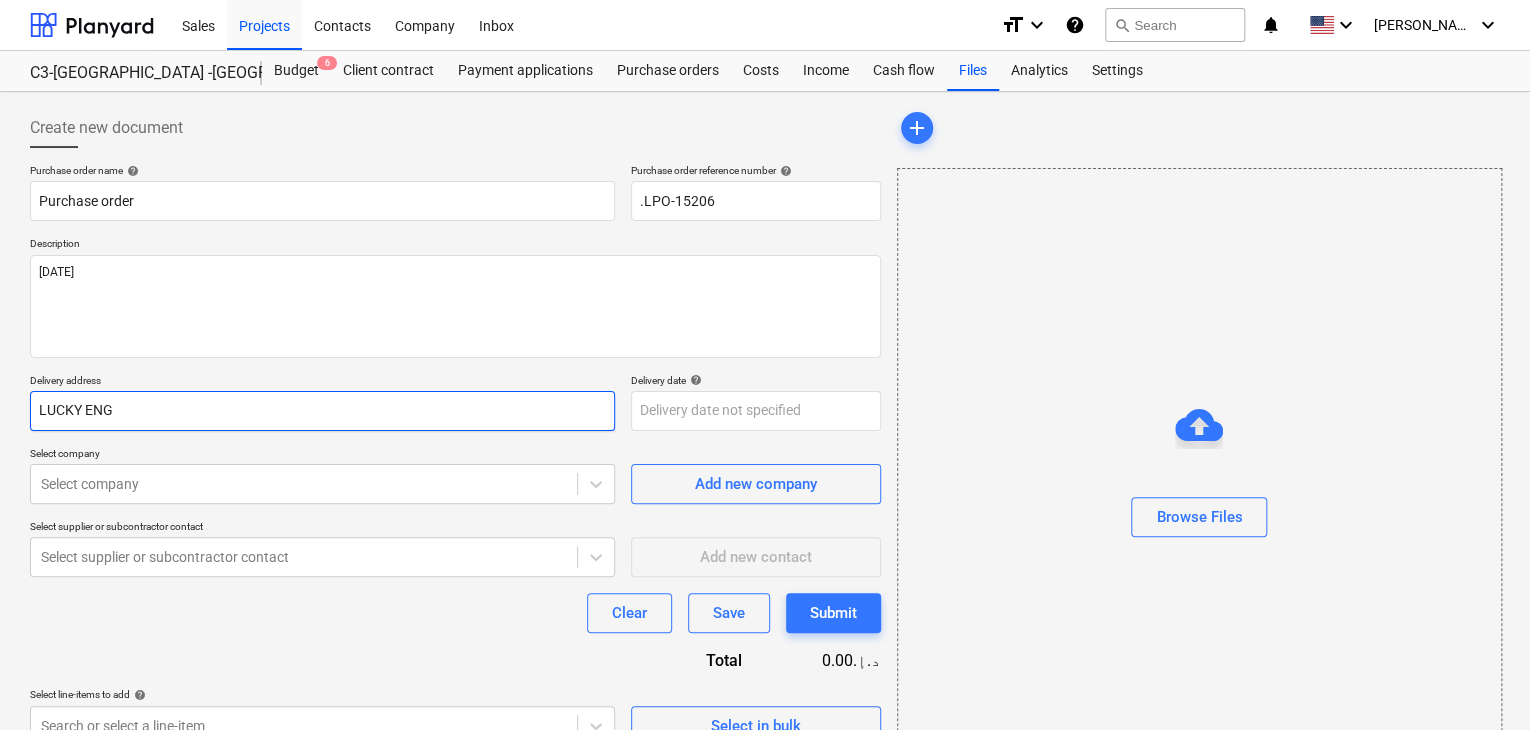 type on "x" 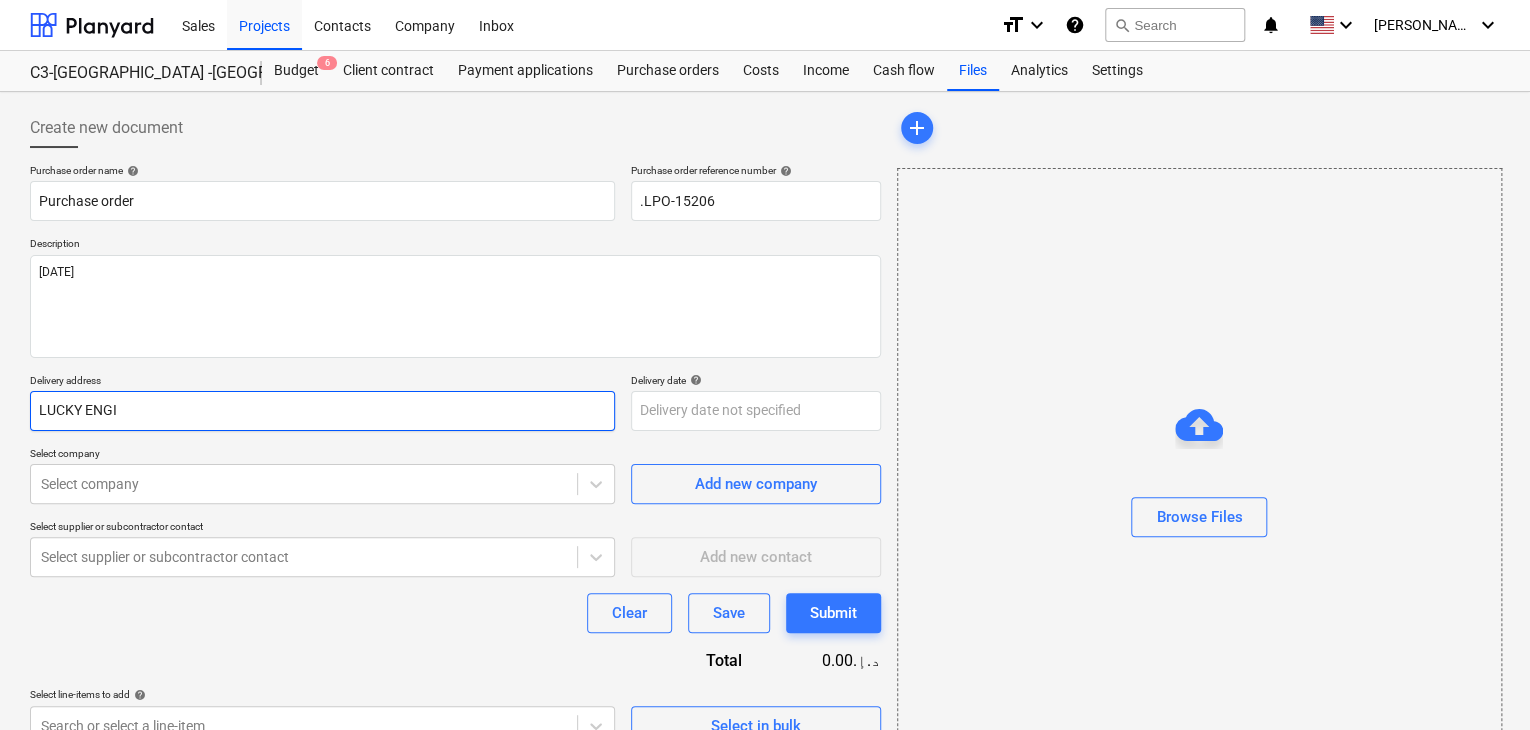 type on "x" 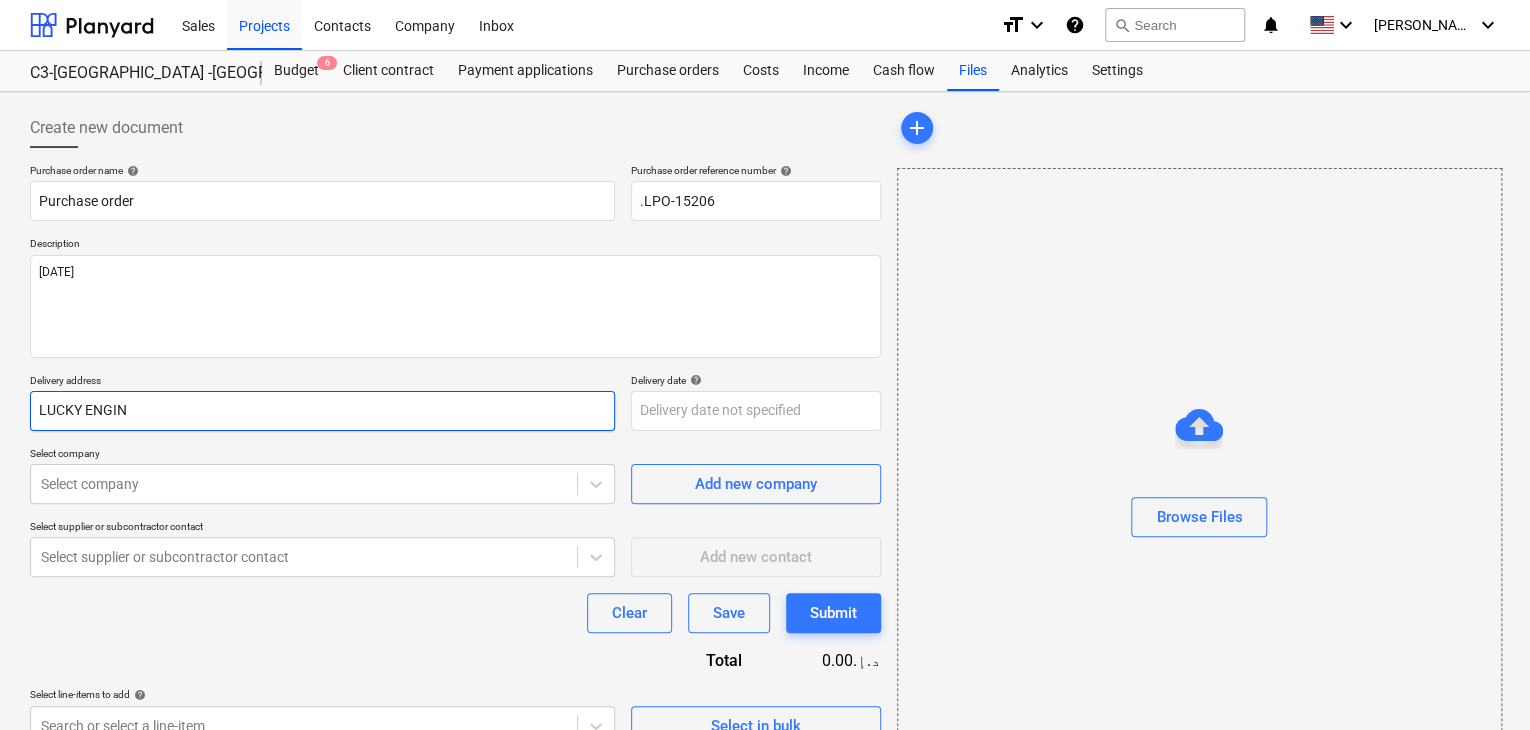 type on "x" 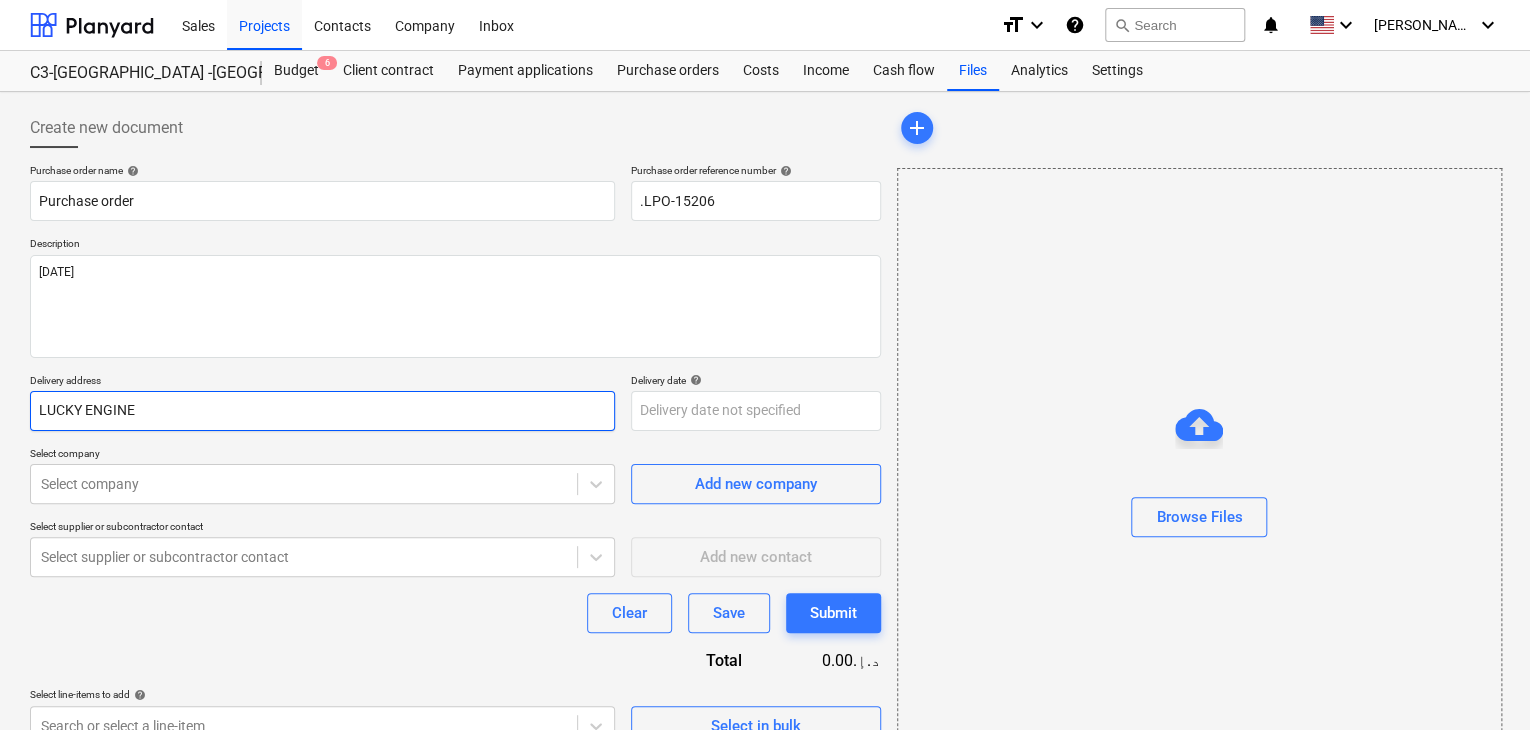 type on "x" 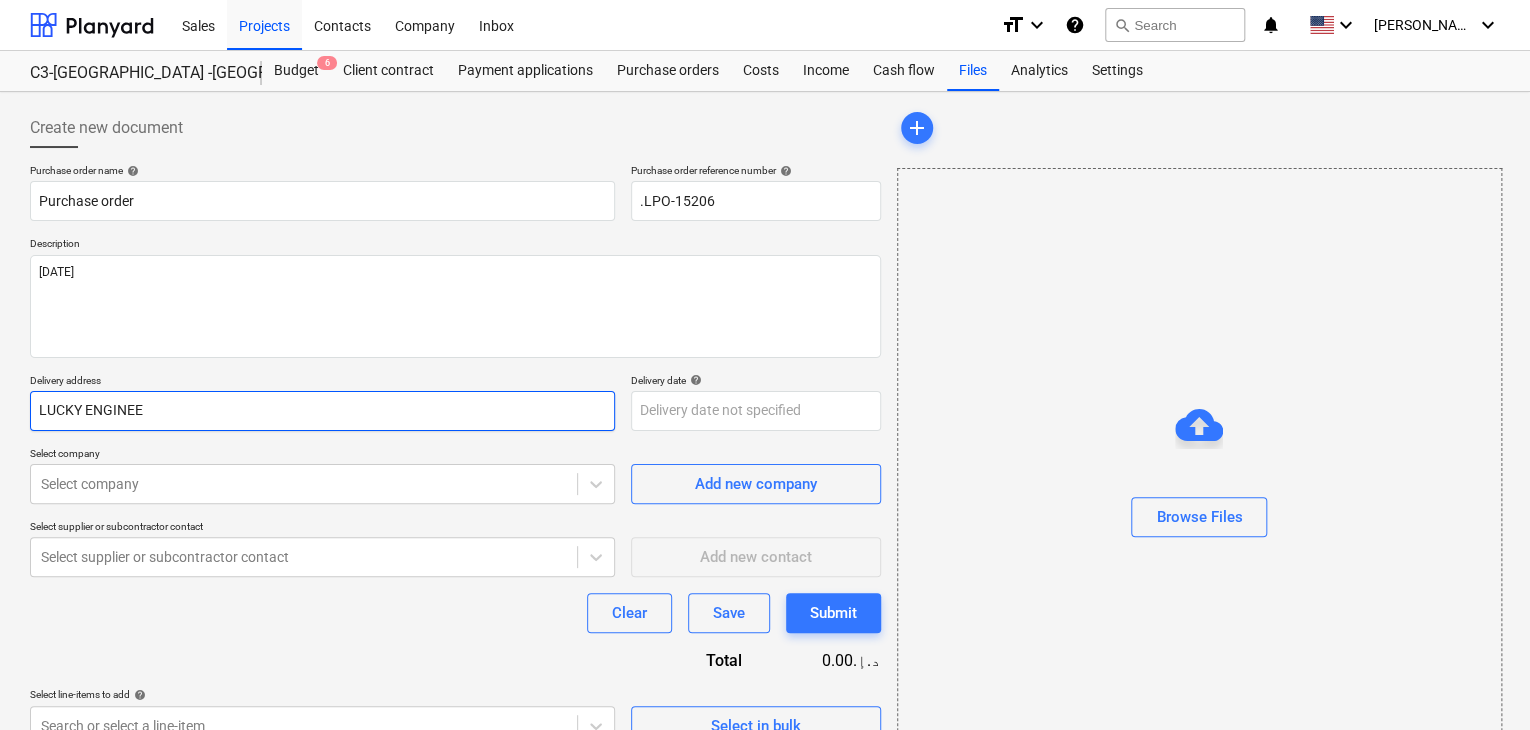 type on "x" 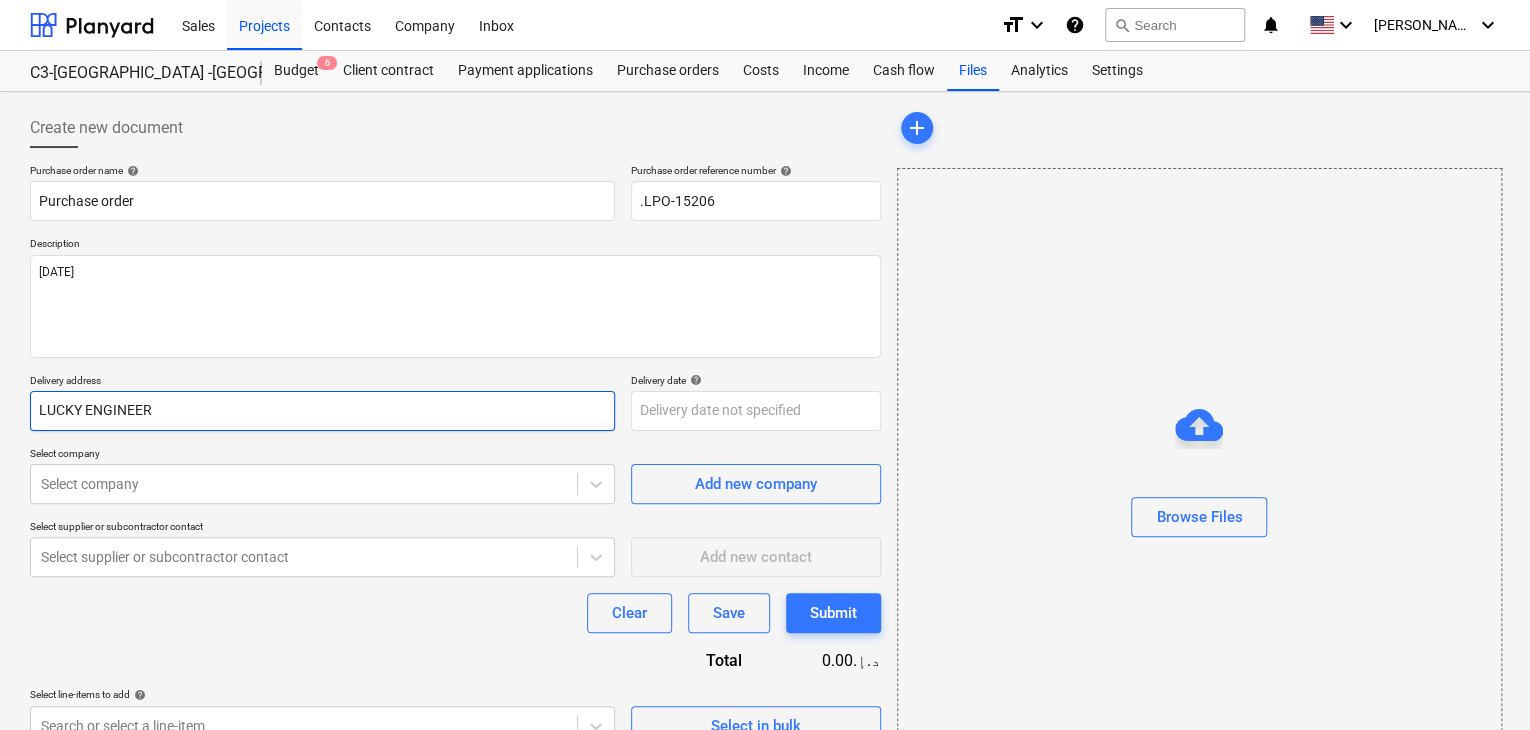type on "x" 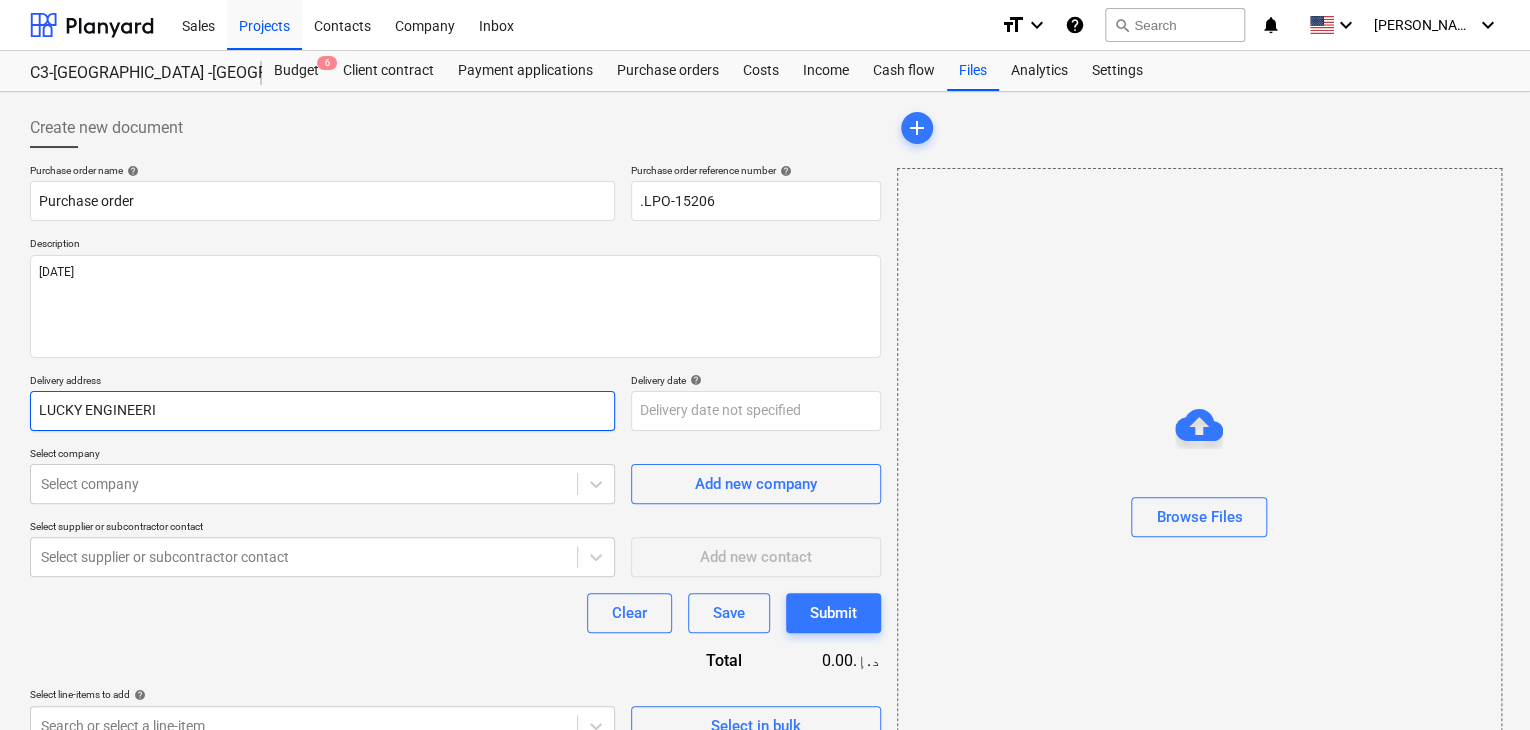 type on "x" 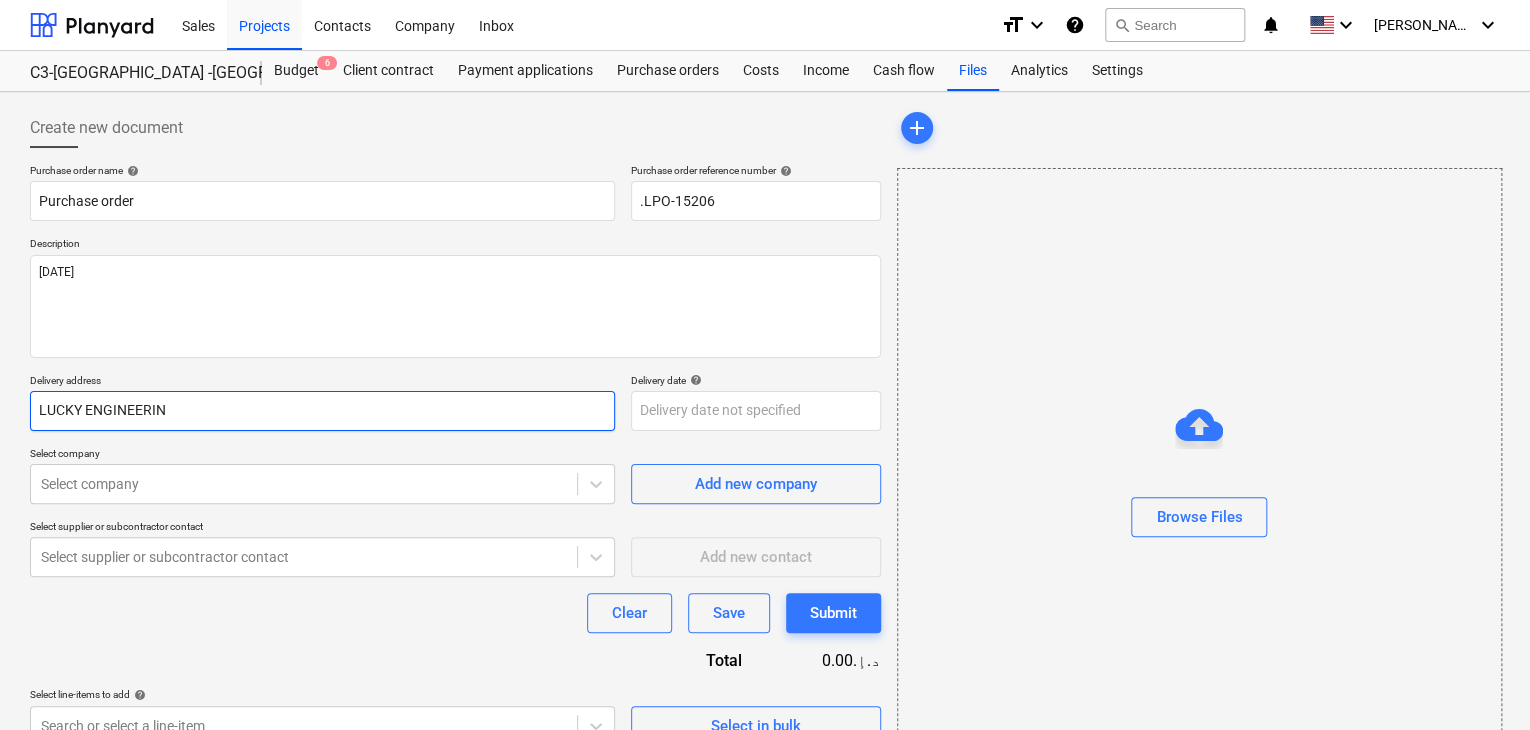 type on "x" 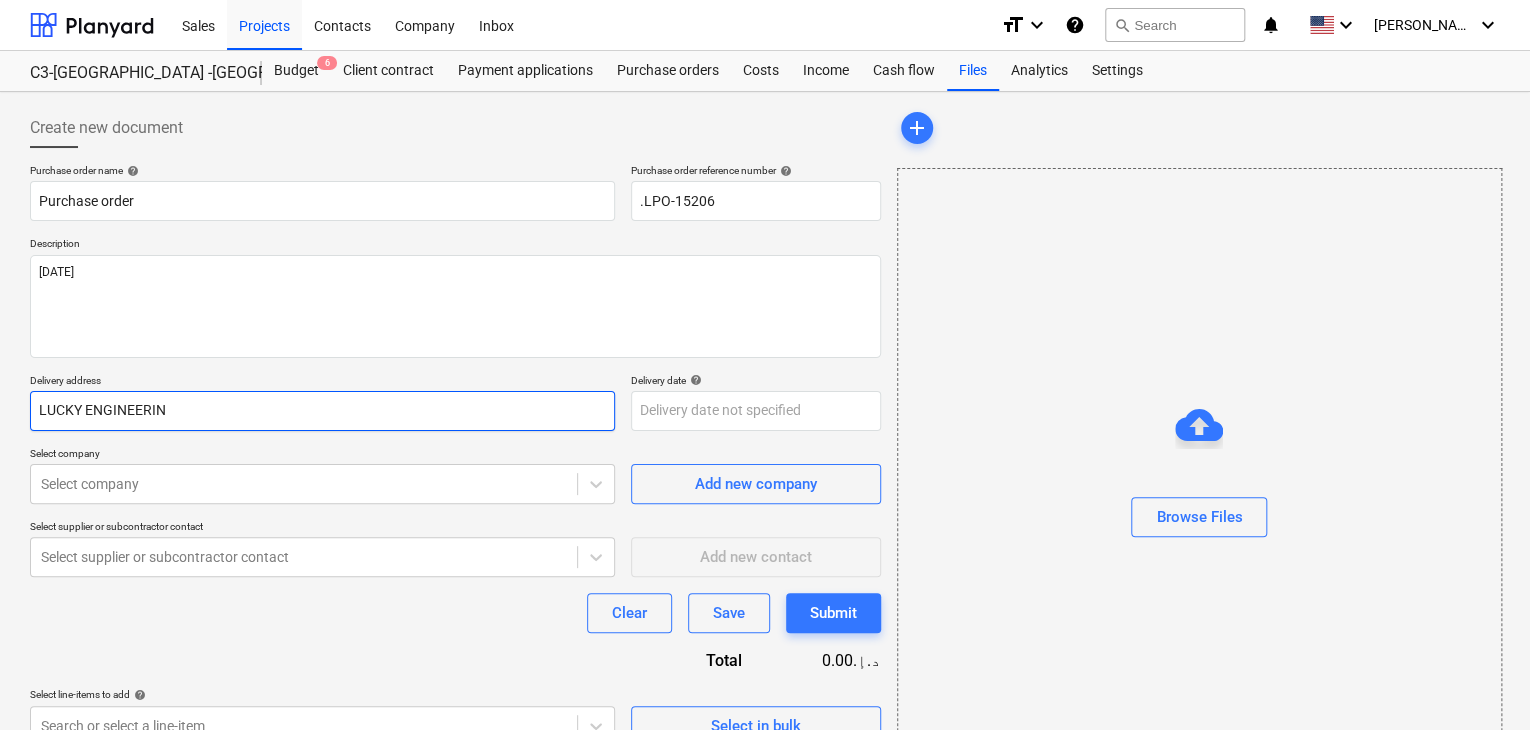 type on "LUCKY ENGINEERING" 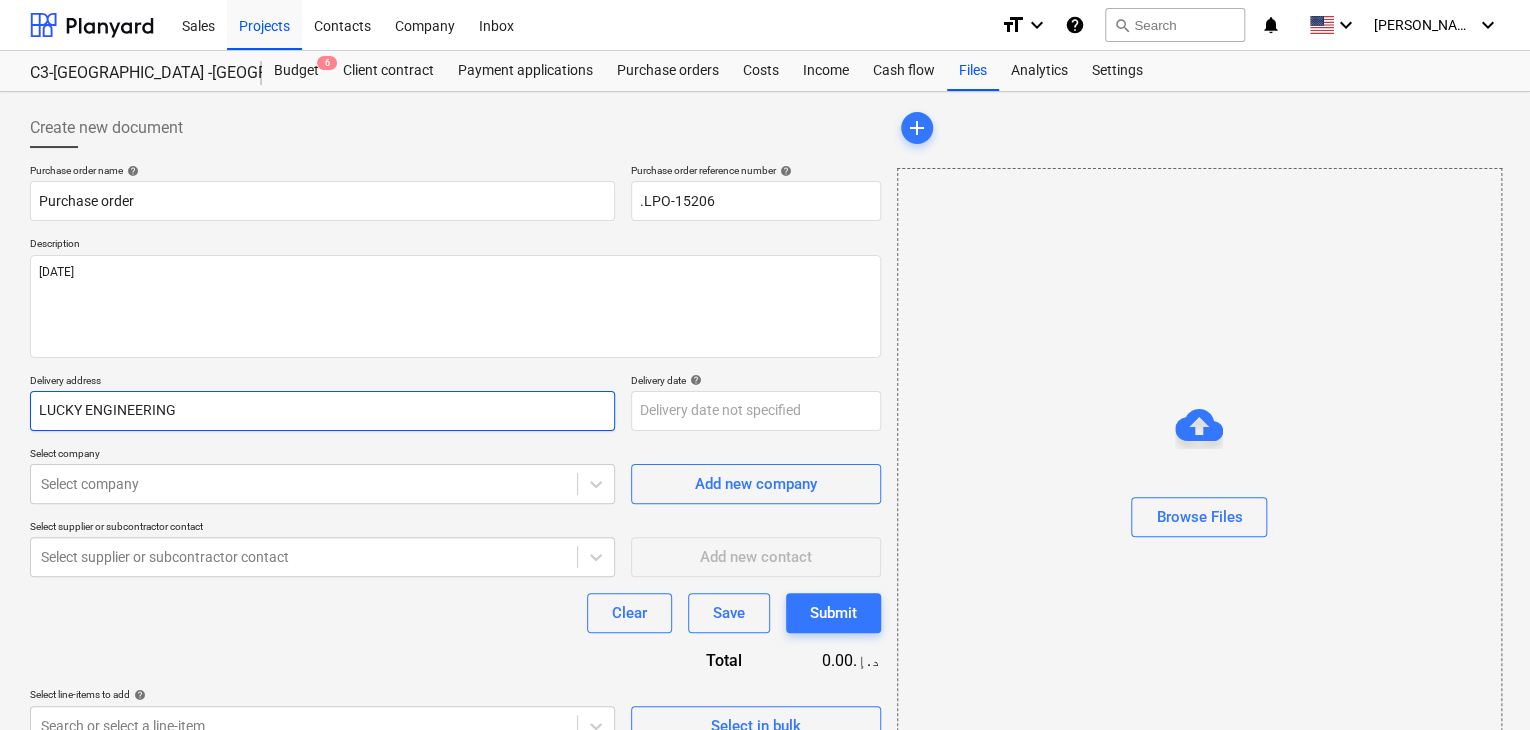 type on "x" 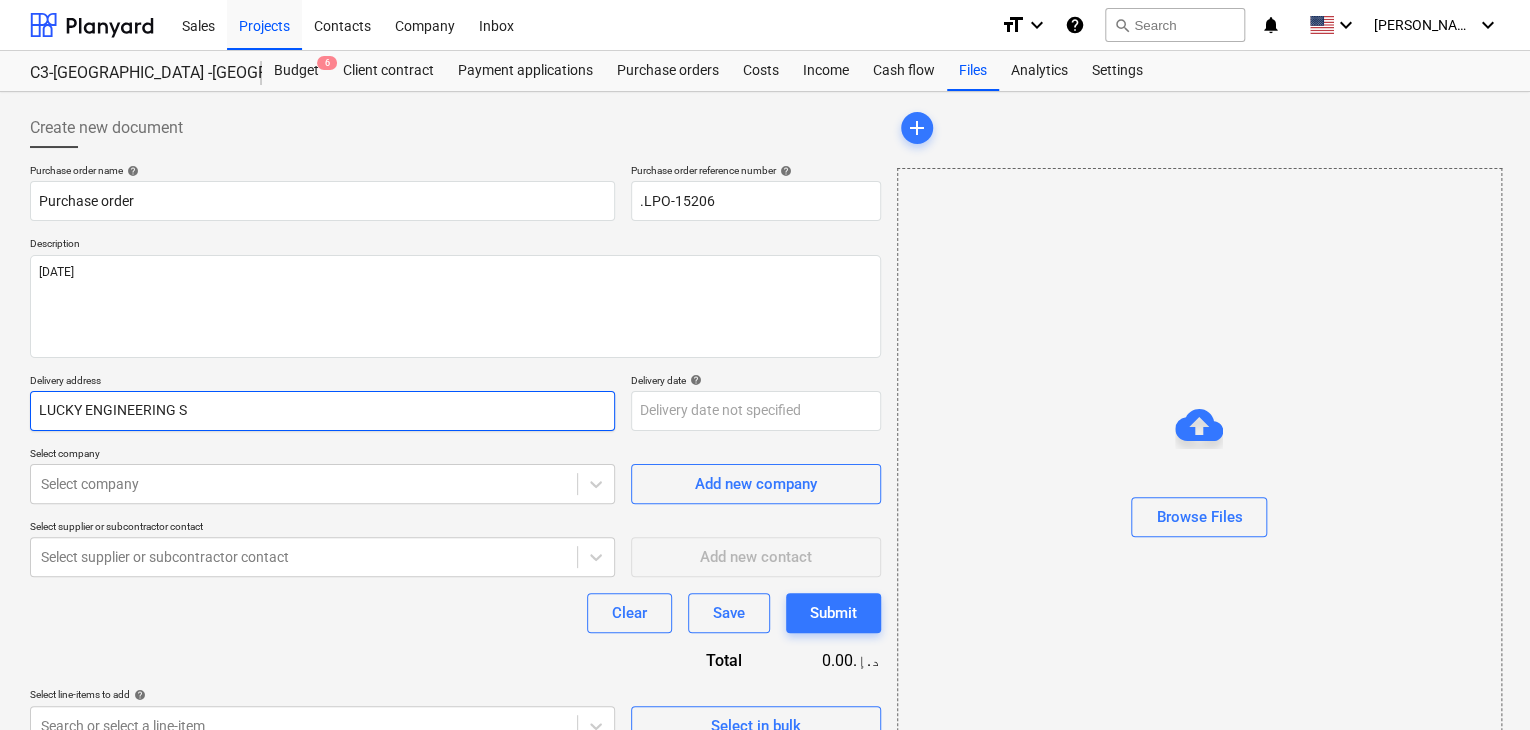 type on "x" 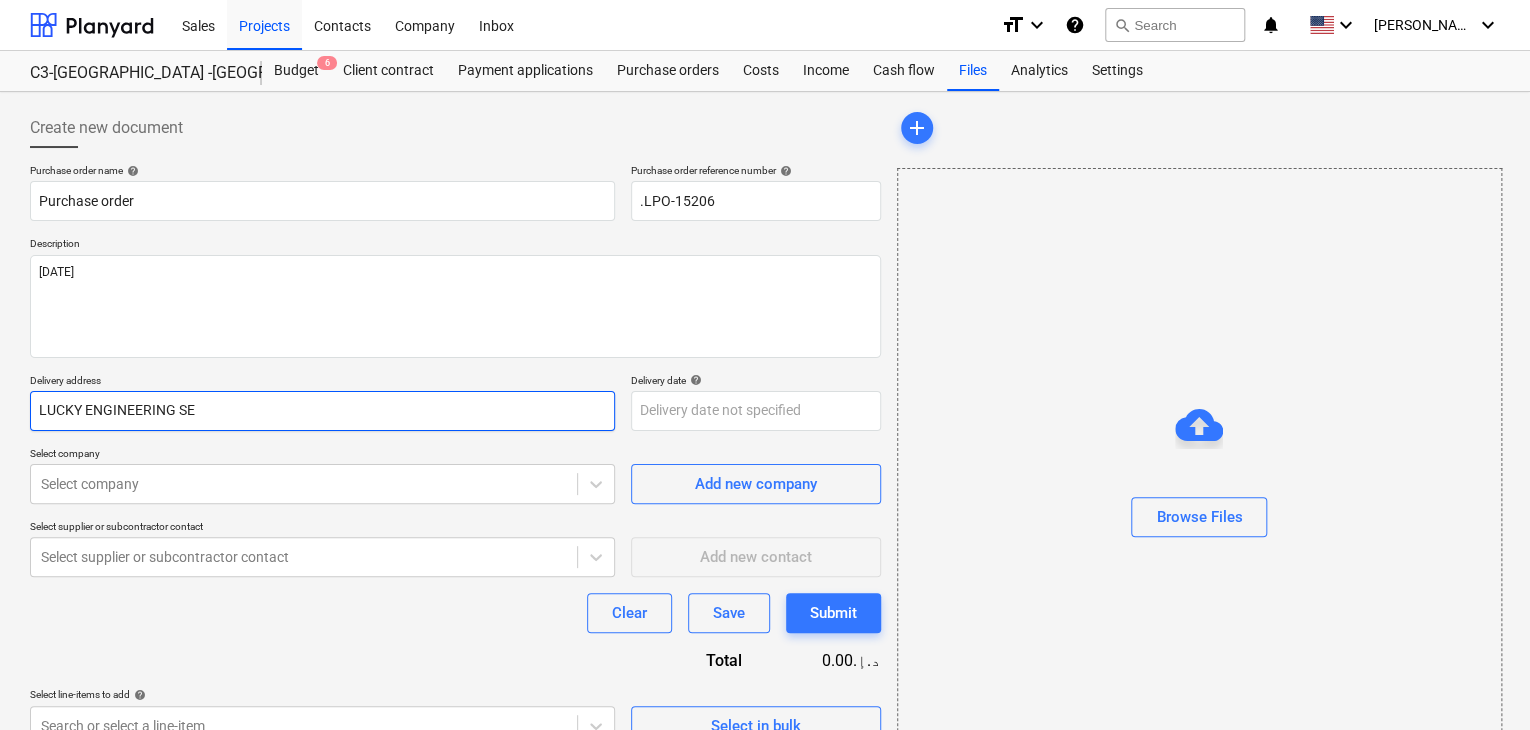 type on "x" 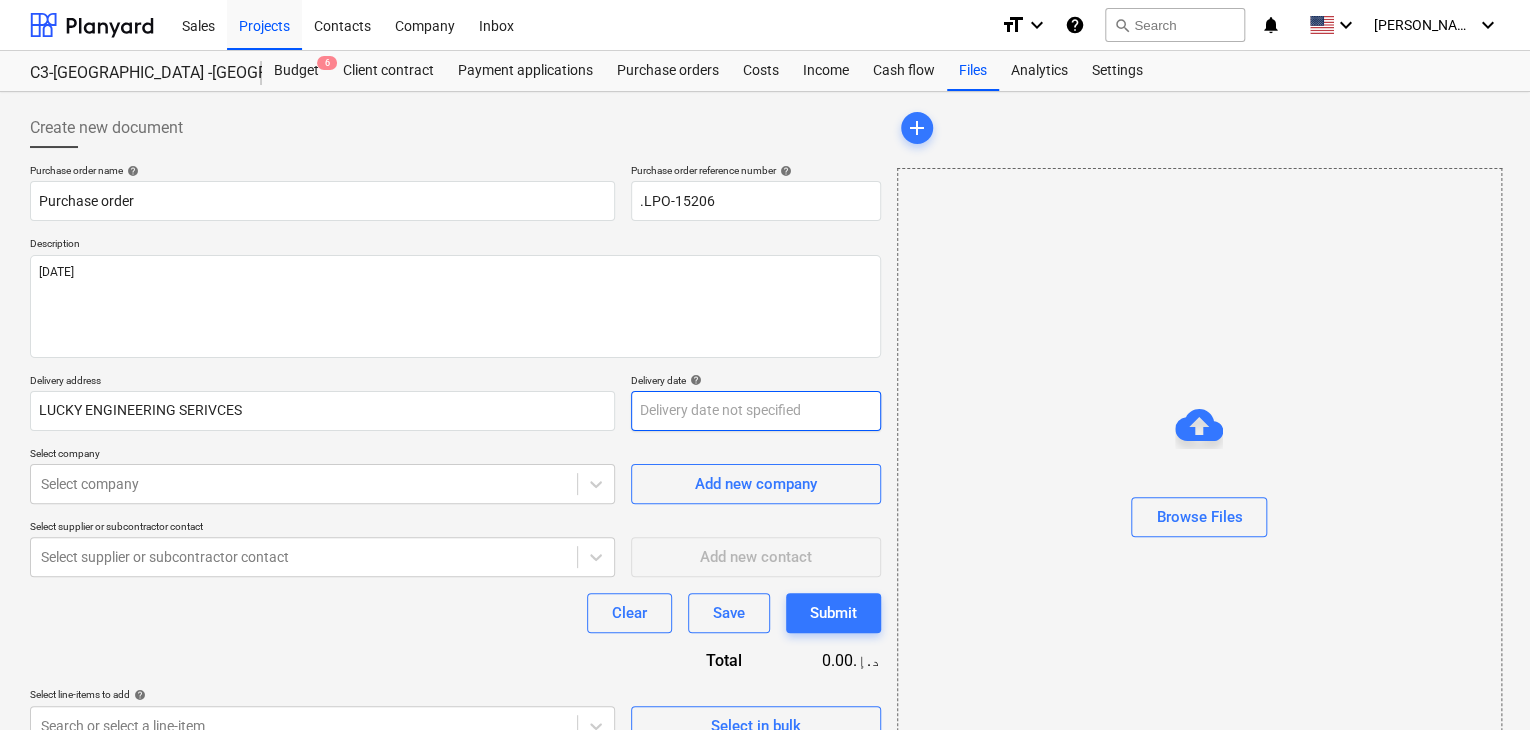 drag, startPoint x: 610, startPoint y: 388, endPoint x: 660, endPoint y: 408, distance: 53.851646 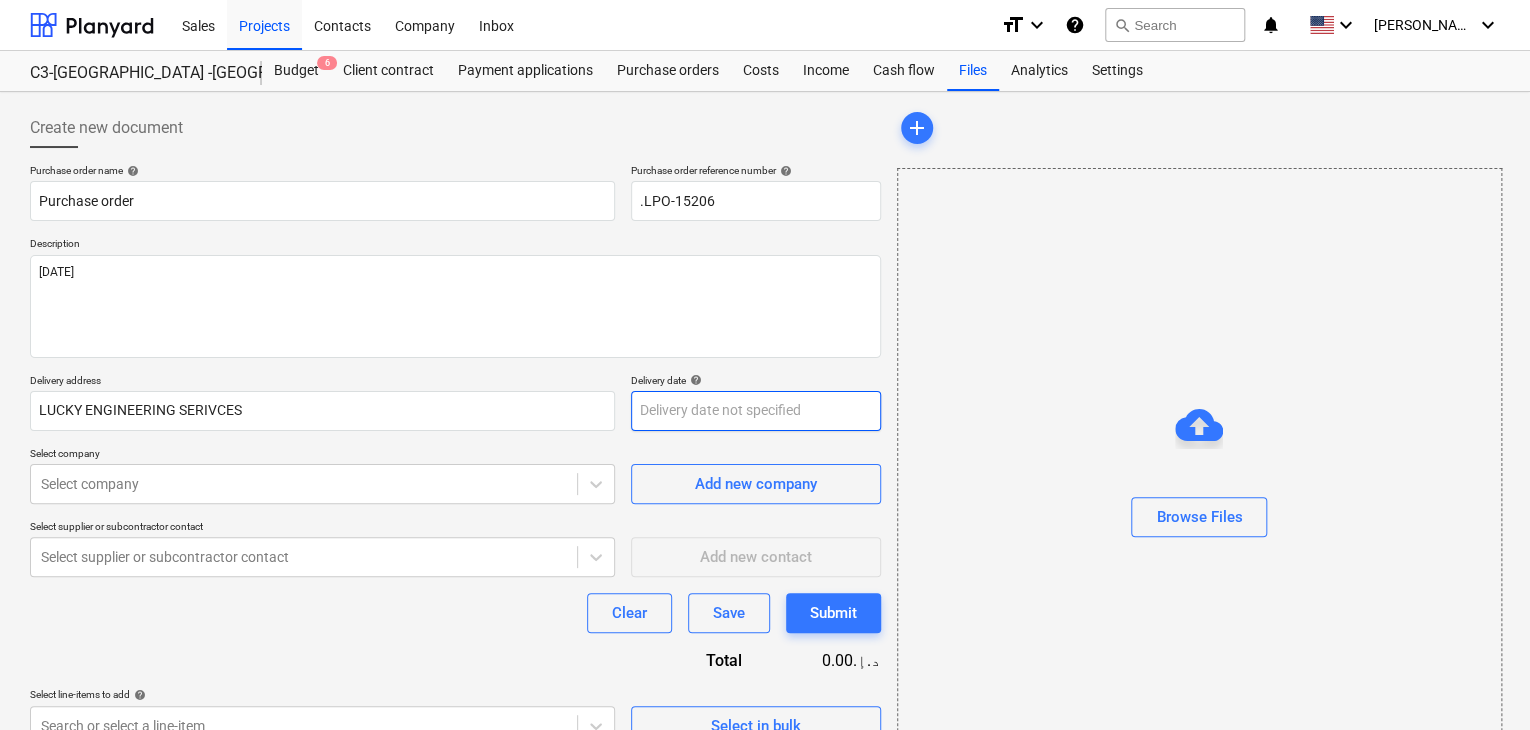 click on "Delivery address" at bounding box center (322, 382) 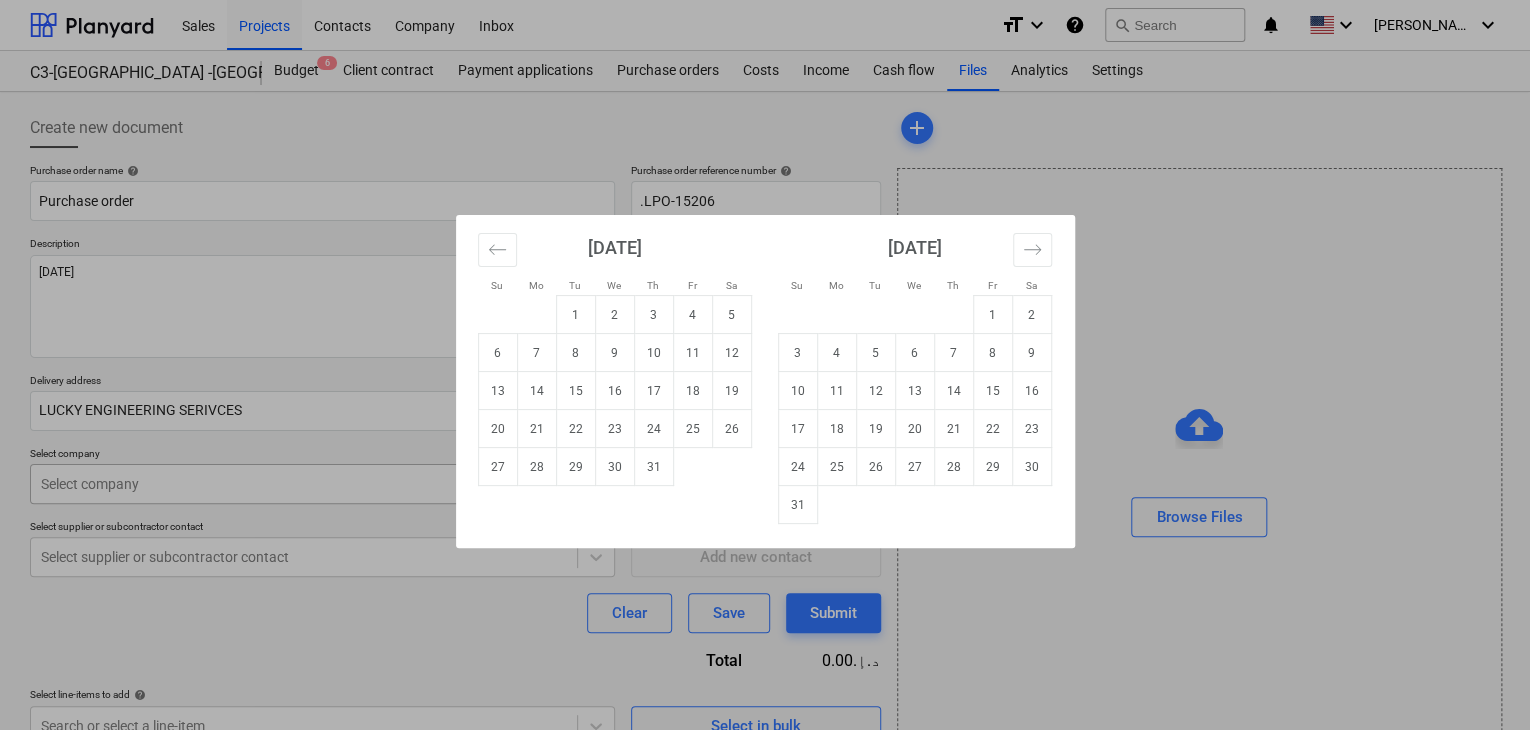 drag, startPoint x: 616, startPoint y: 465, endPoint x: 358, endPoint y: 493, distance: 259.51492 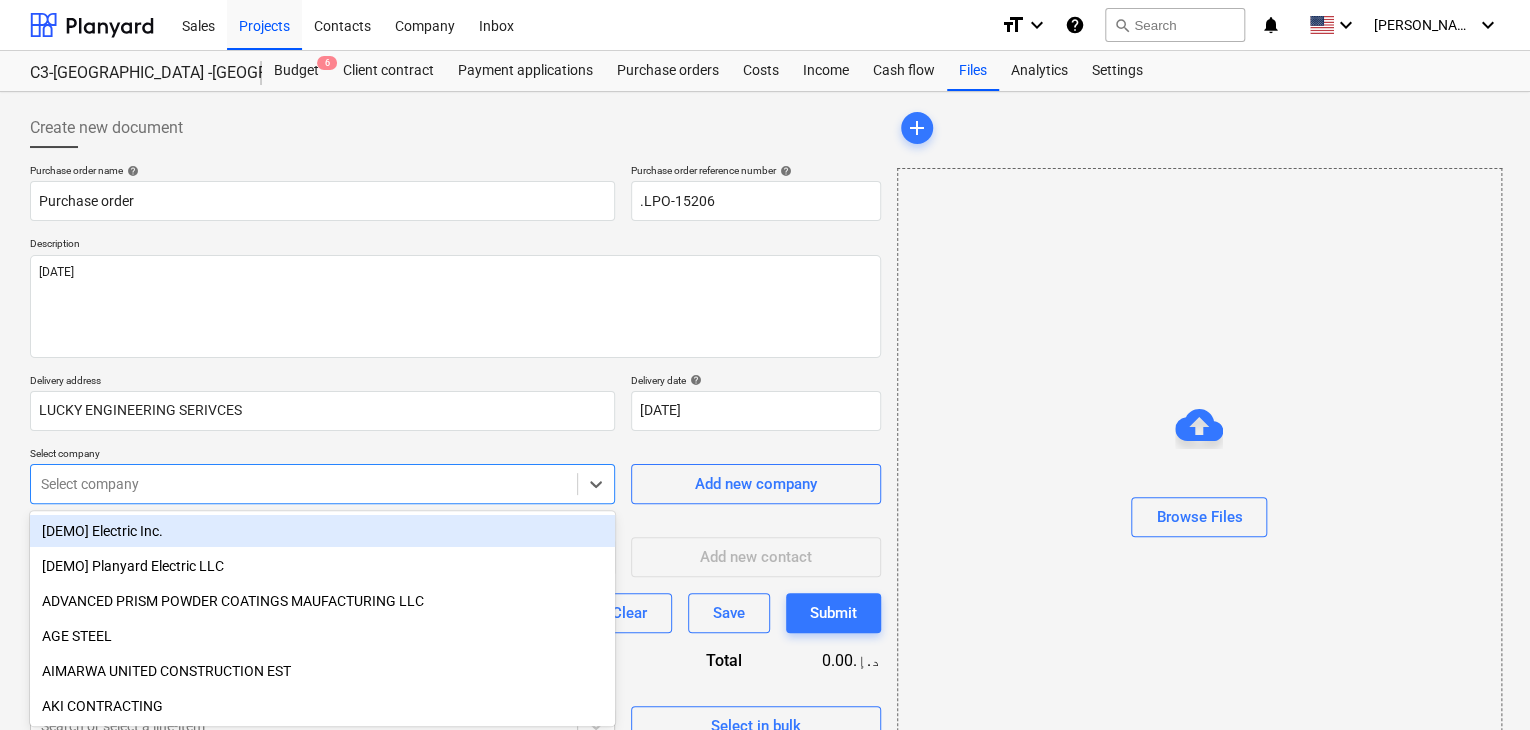 scroll, scrollTop: 71, scrollLeft: 0, axis: vertical 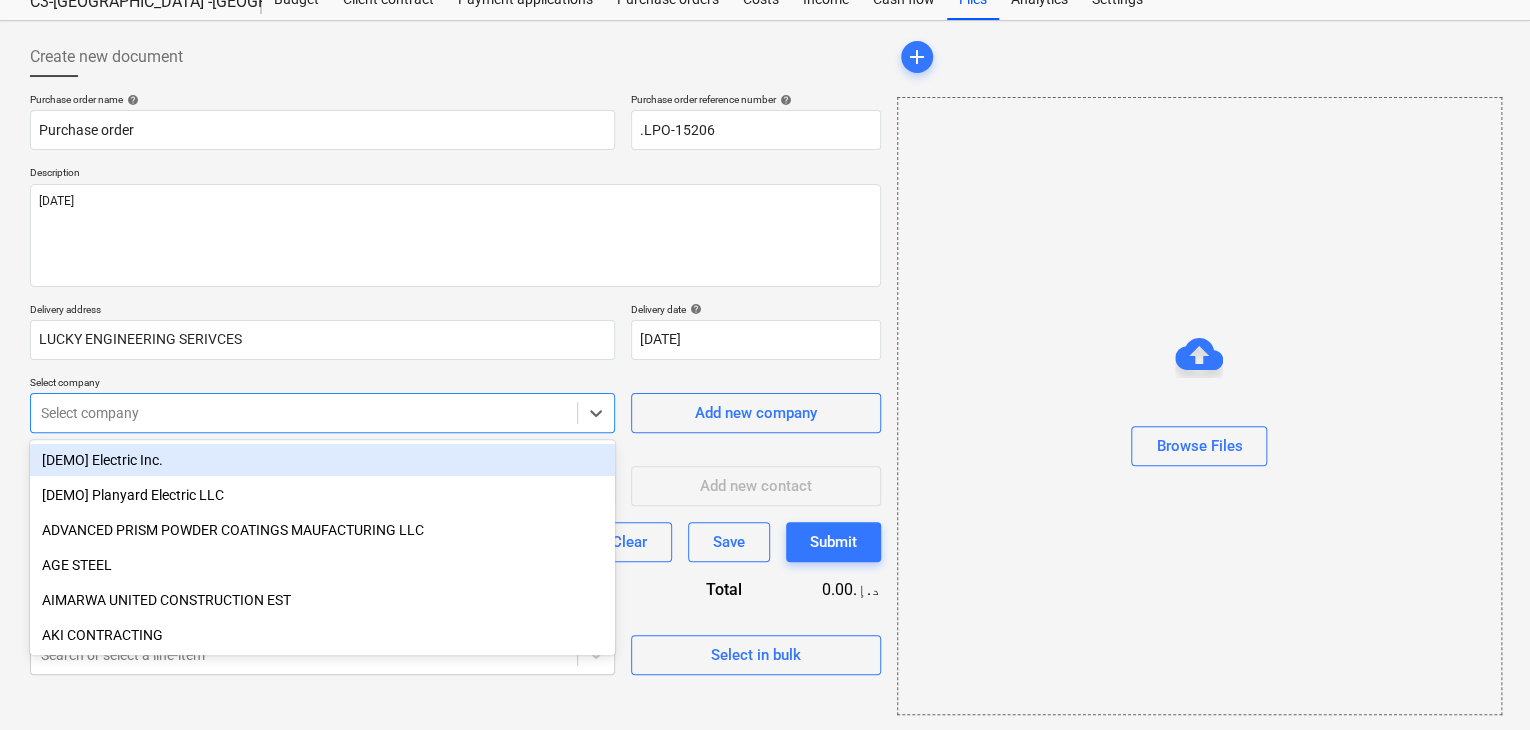 click on "Sales Projects Contacts Company Inbox format_size keyboard_arrow_down help search Search notifications 0 keyboard_arrow_down [PERSON_NAME] keyboard_arrow_down C3-[GEOGRAPHIC_DATA] -KSA Budget 6 Client contract Payment applications Purchase orders Costs Income Cash flow Files Analytics Settings Create new document Purchase order name help Purchase order Purchase order reference number help .LPO-15206 Description [DATE] Delivery address LUCKY ENGINEERING SERIVCES Delivery date help [DATE] [DATE] Press the down arrow key to interact with the calendar and
select a date. Press the question mark key to get the keyboard shortcuts for changing dates. Select company option [DEMO] Electric Inc.   focused, 1 of 207. 207 results available. Use Up and Down to choose options, press Enter to select the currently focused option, press Escape to exit the menu, press Tab to select the option and exit the menu. Select company Add new company Select supplier or subcontractor contact Add new contact Clear Save Submit" at bounding box center [765, 294] 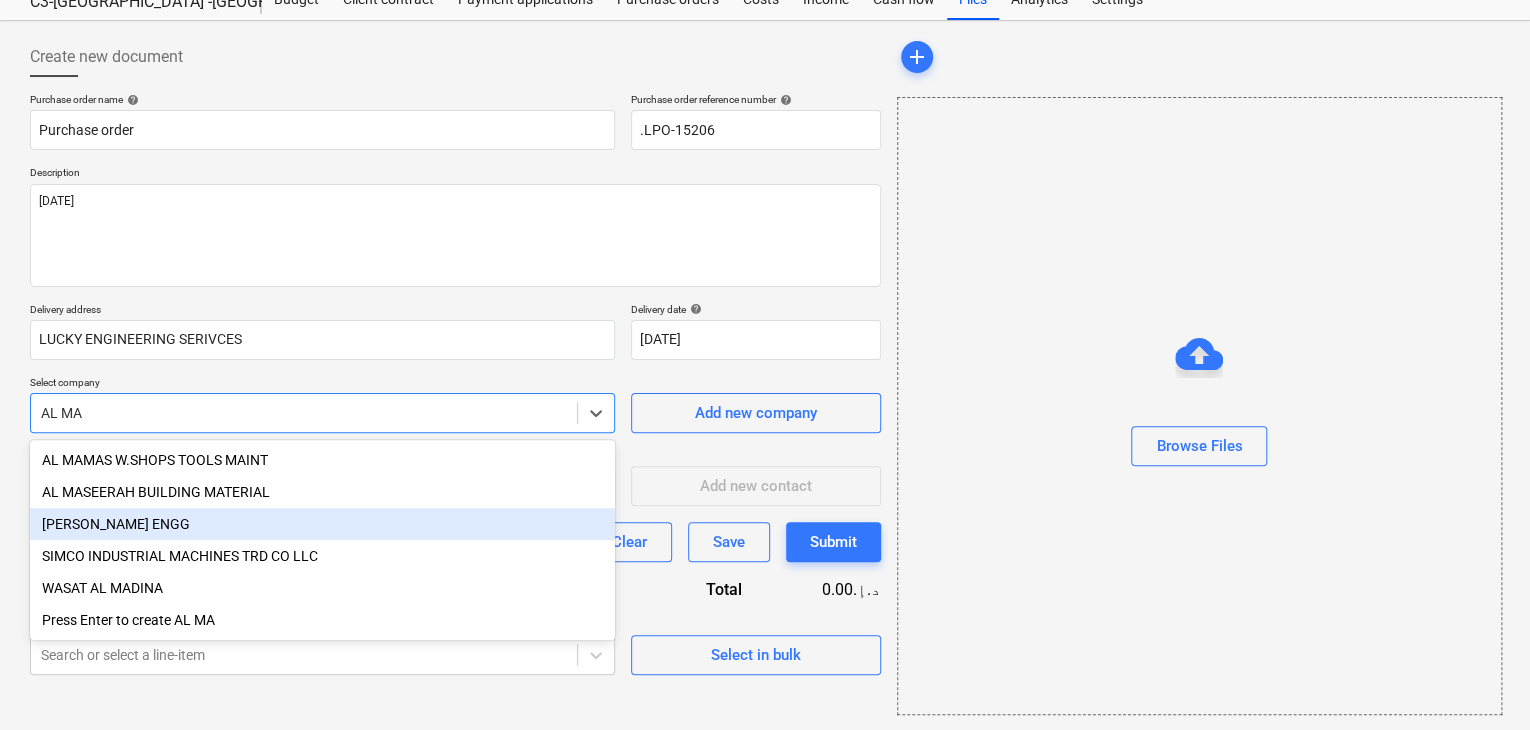 click on "[PERSON_NAME] ENGG" at bounding box center [322, 524] 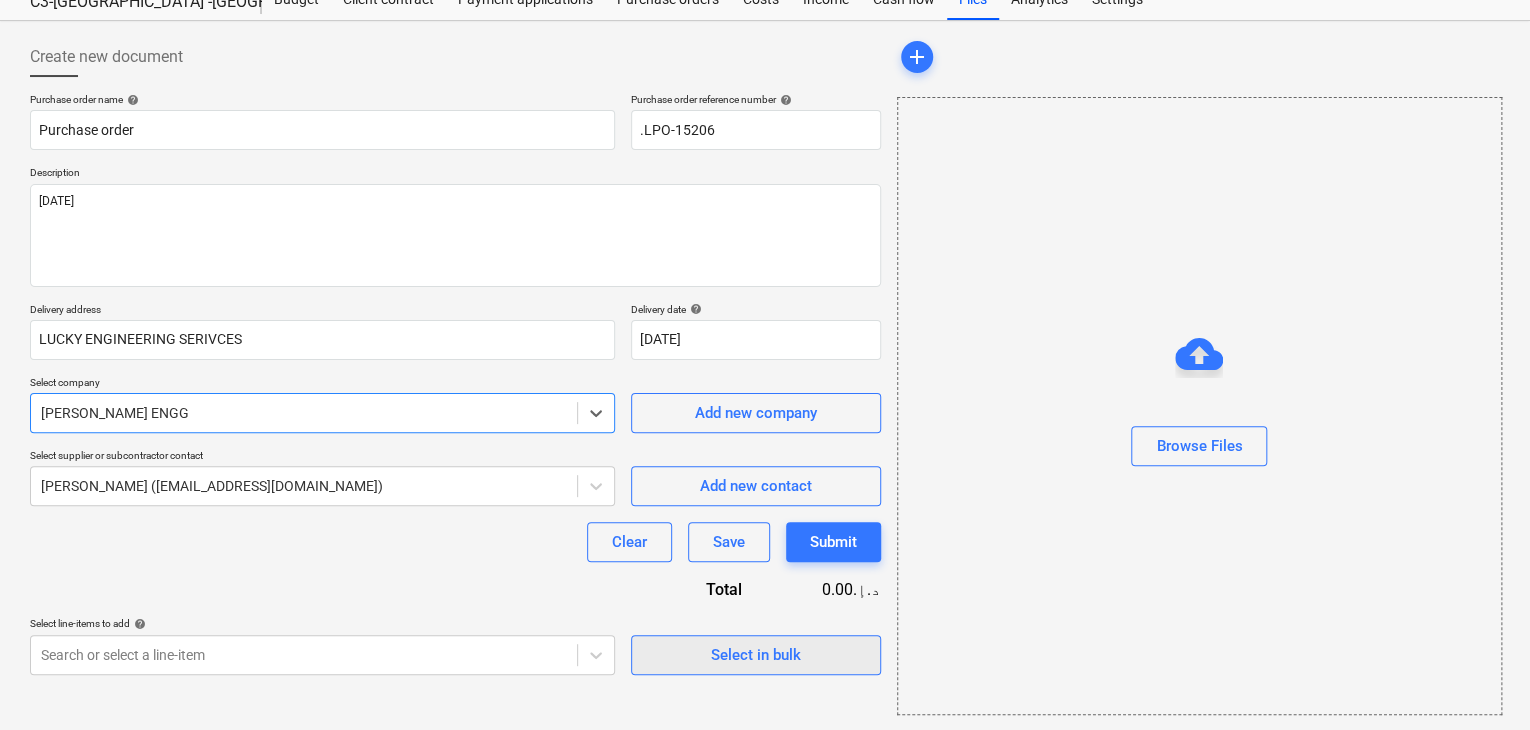 click on "Select in bulk" at bounding box center (756, 655) 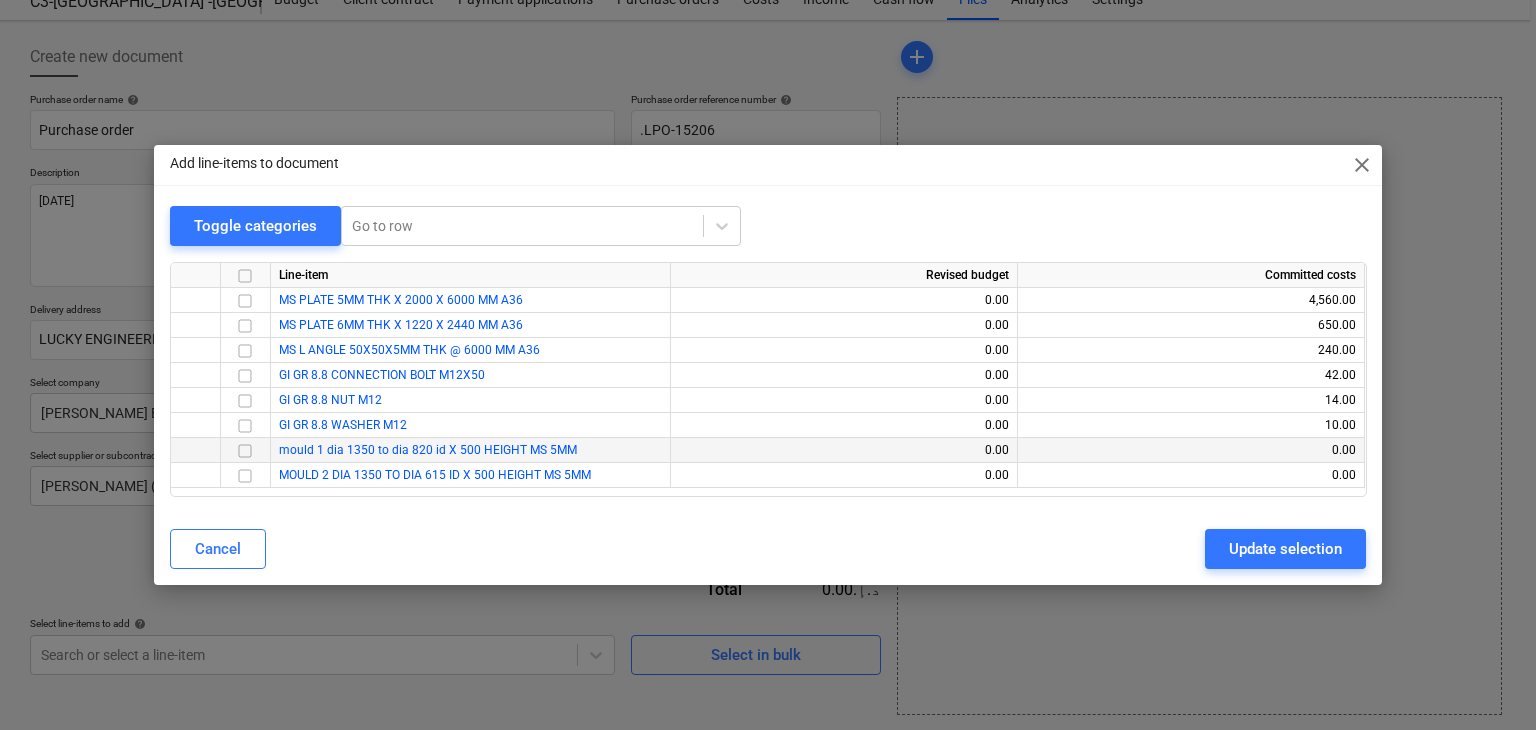 click at bounding box center (245, 451) 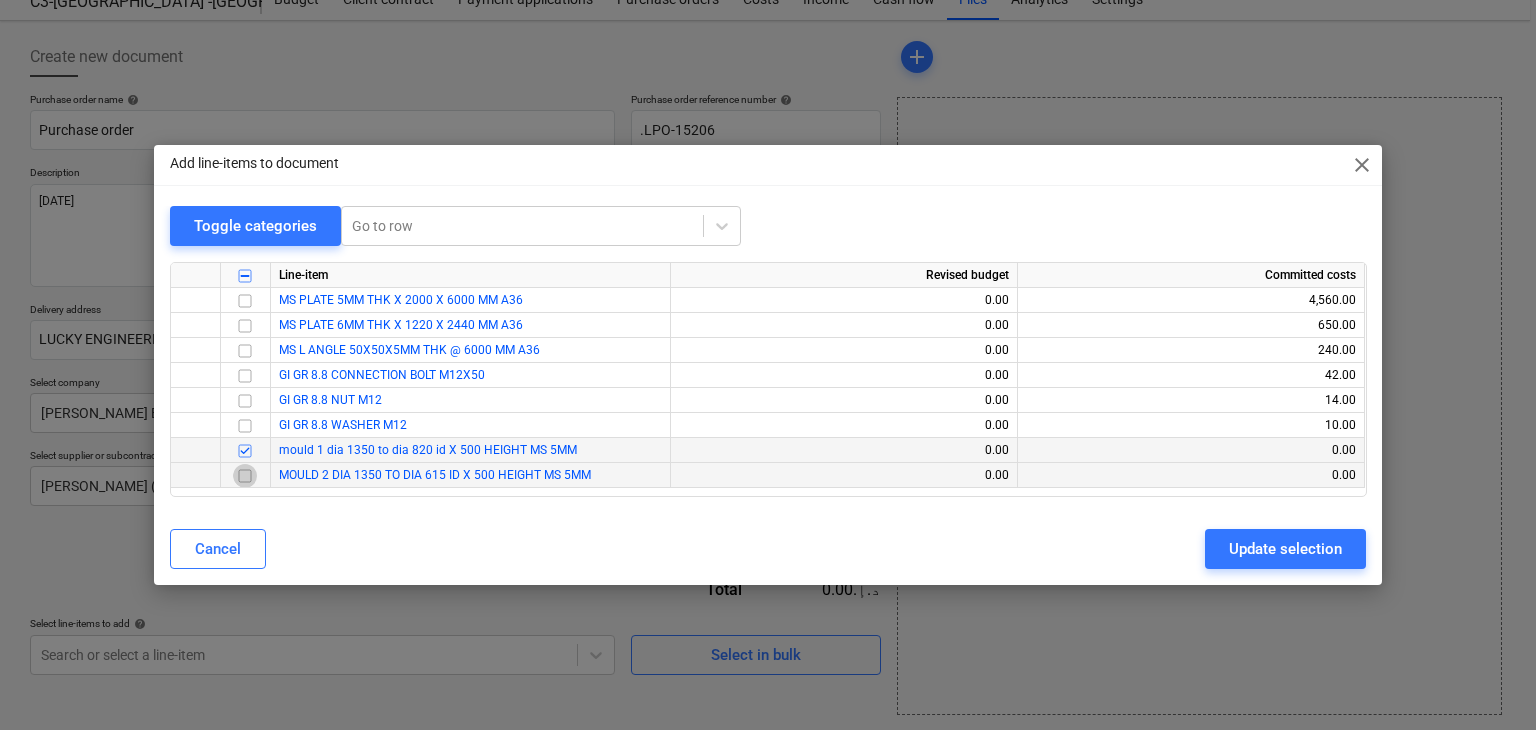 click at bounding box center [245, 476] 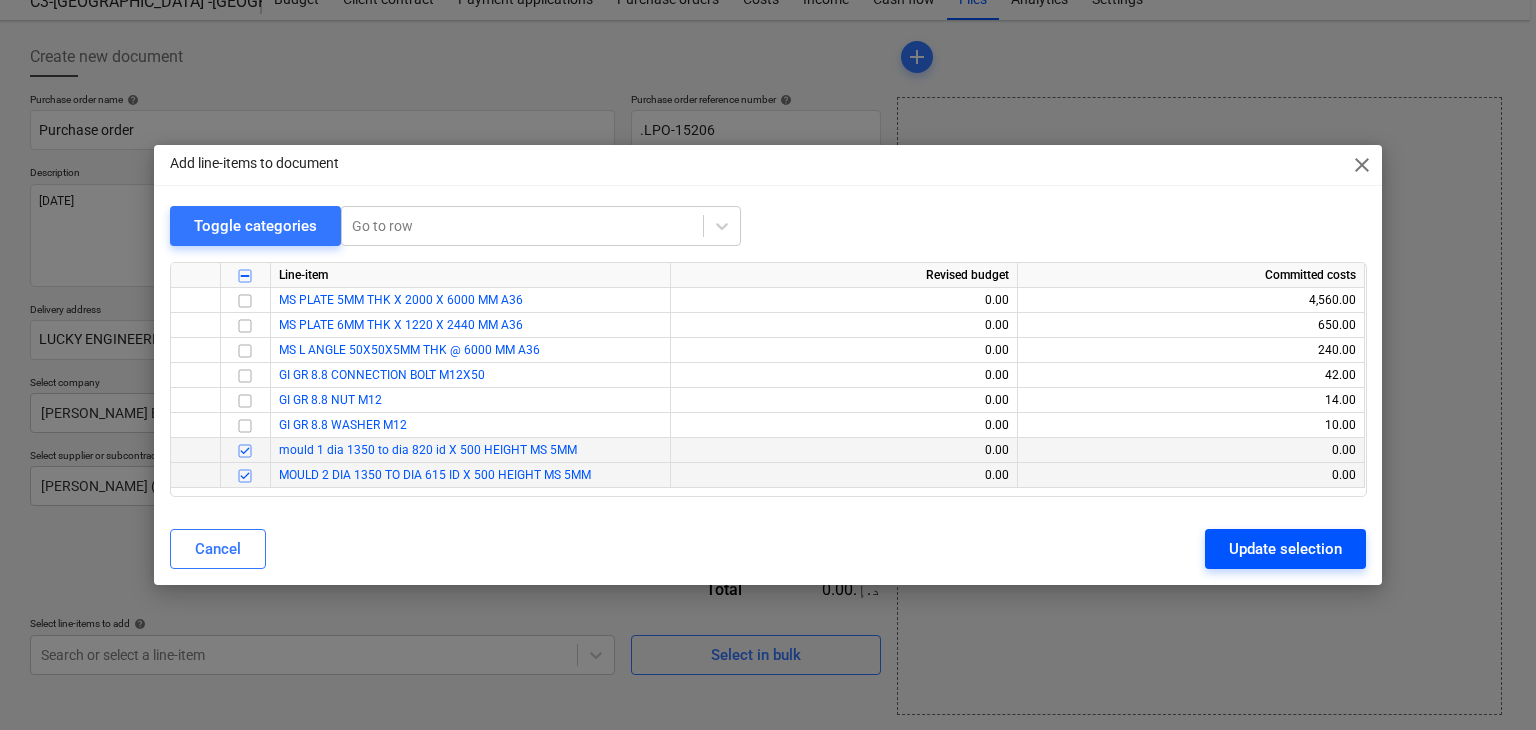 click on "Update selection" at bounding box center (1285, 549) 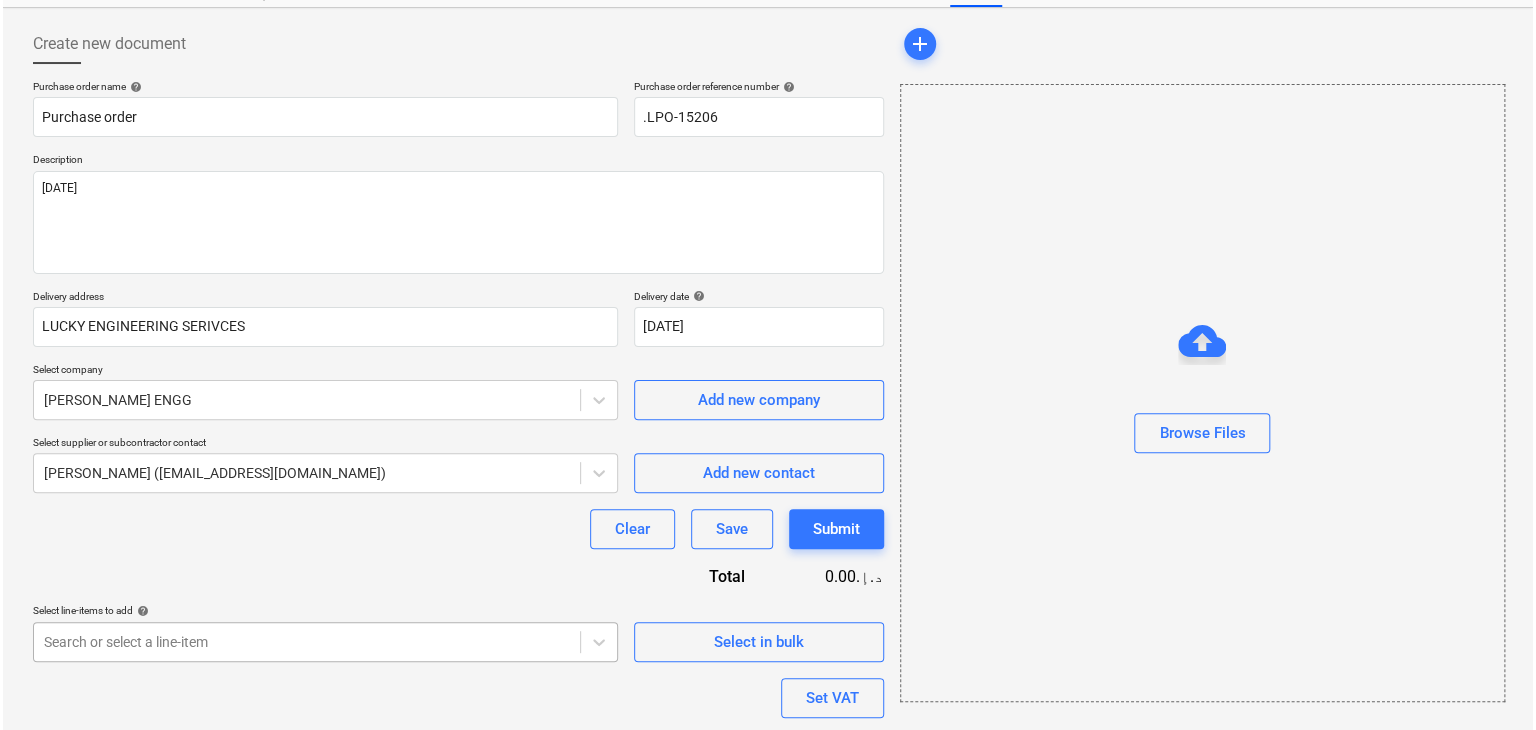 scroll, scrollTop: 244, scrollLeft: 0, axis: vertical 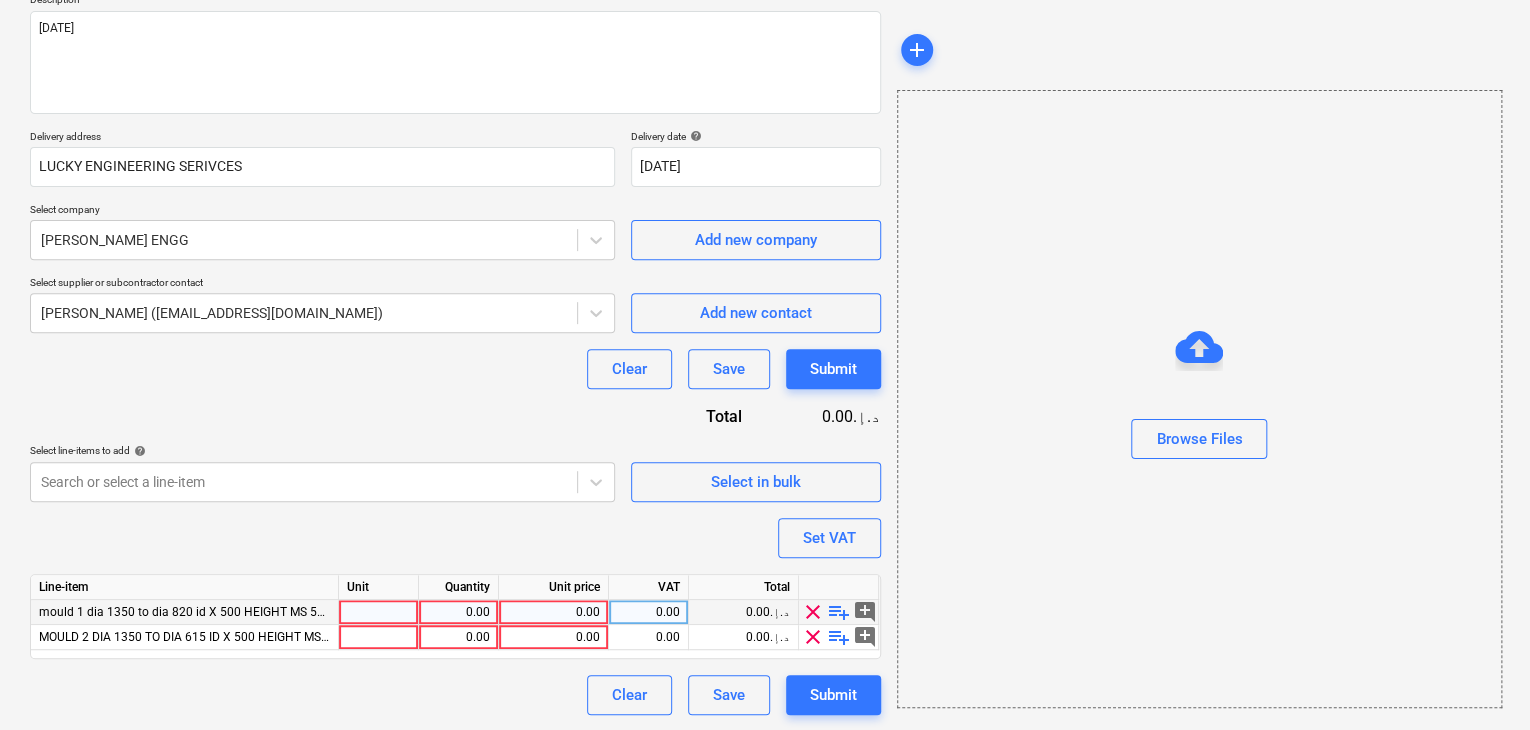 click at bounding box center [379, 612] 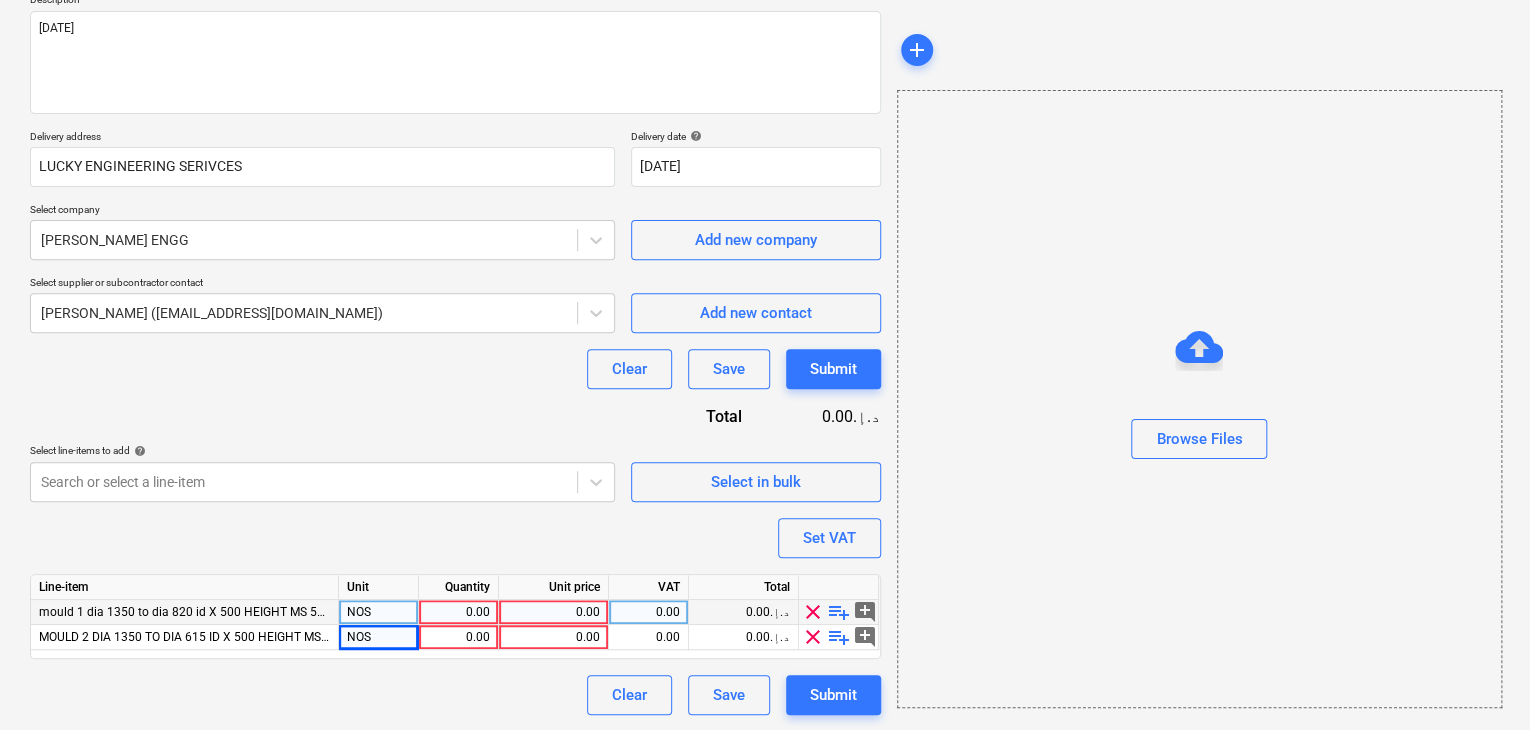 click on "0.00" at bounding box center (458, 612) 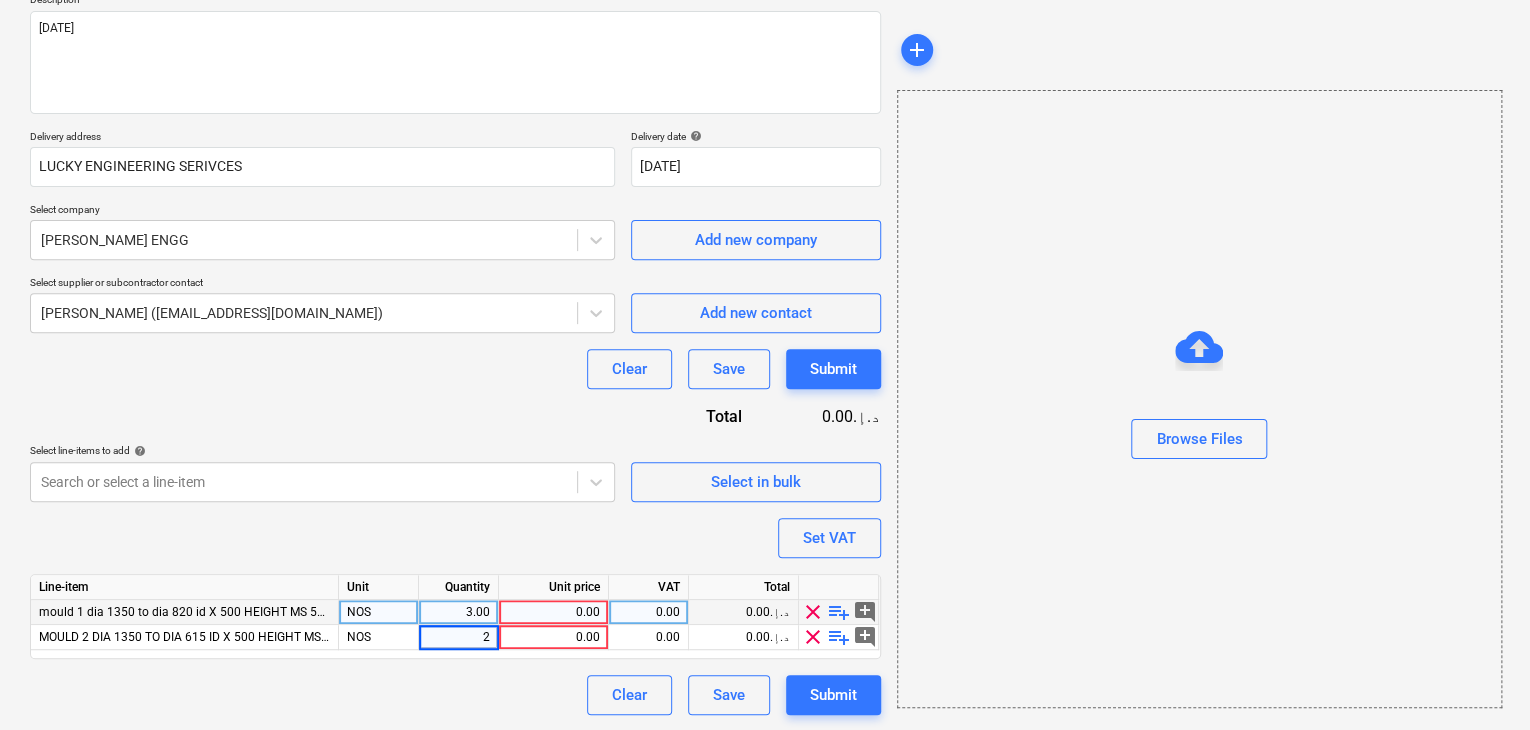 click on "0.00" at bounding box center (553, 612) 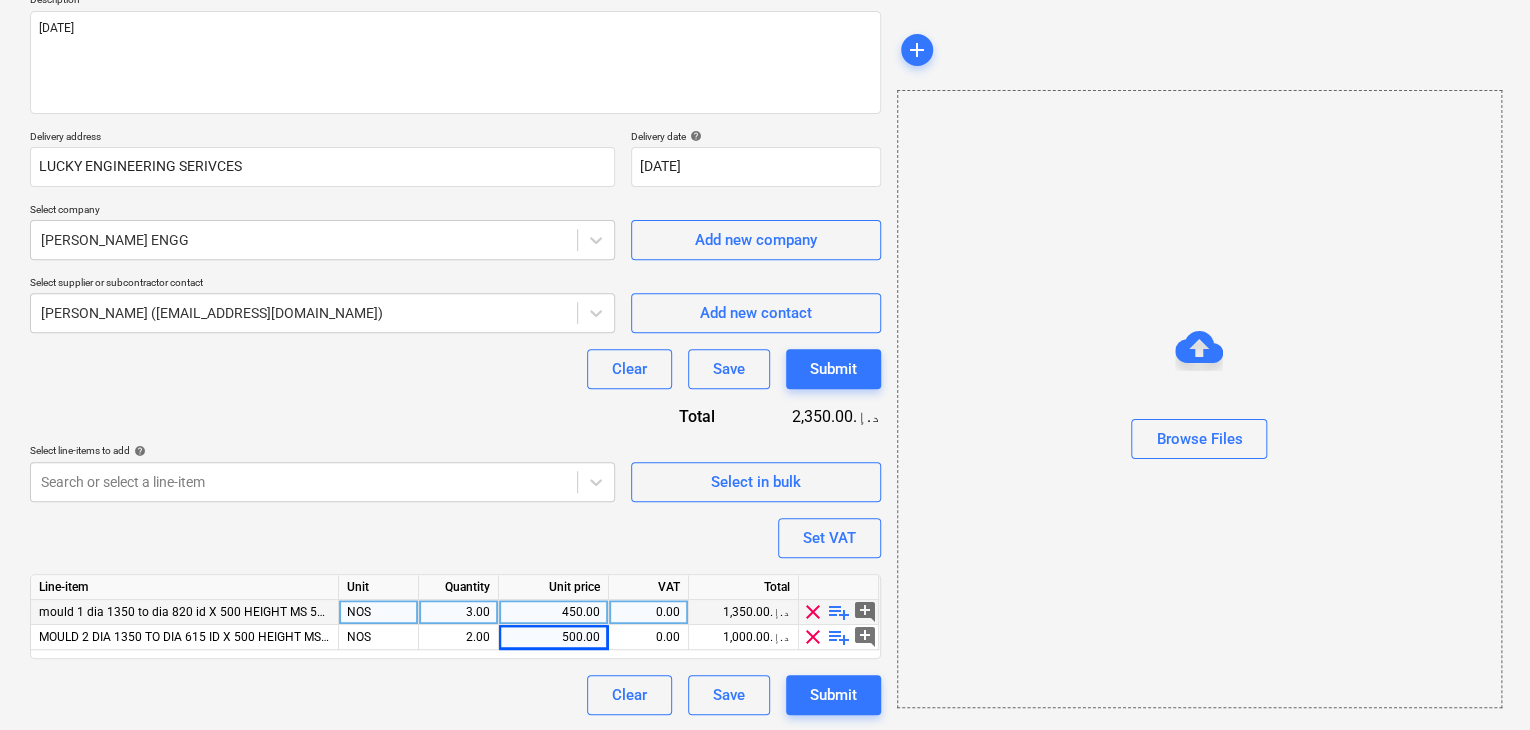 click on "Browse Files" at bounding box center (1199, 399) 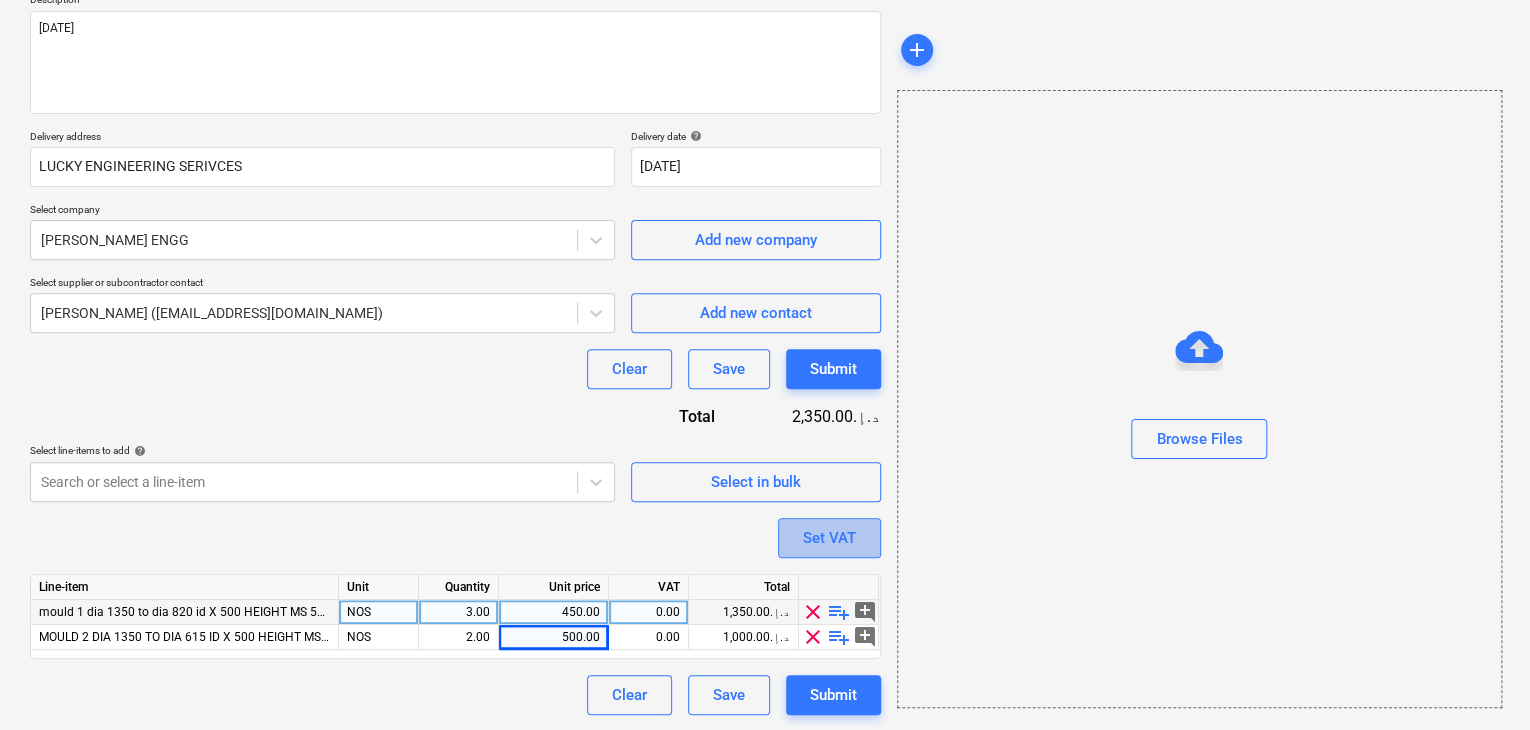 click on "Set VAT" at bounding box center (829, 538) 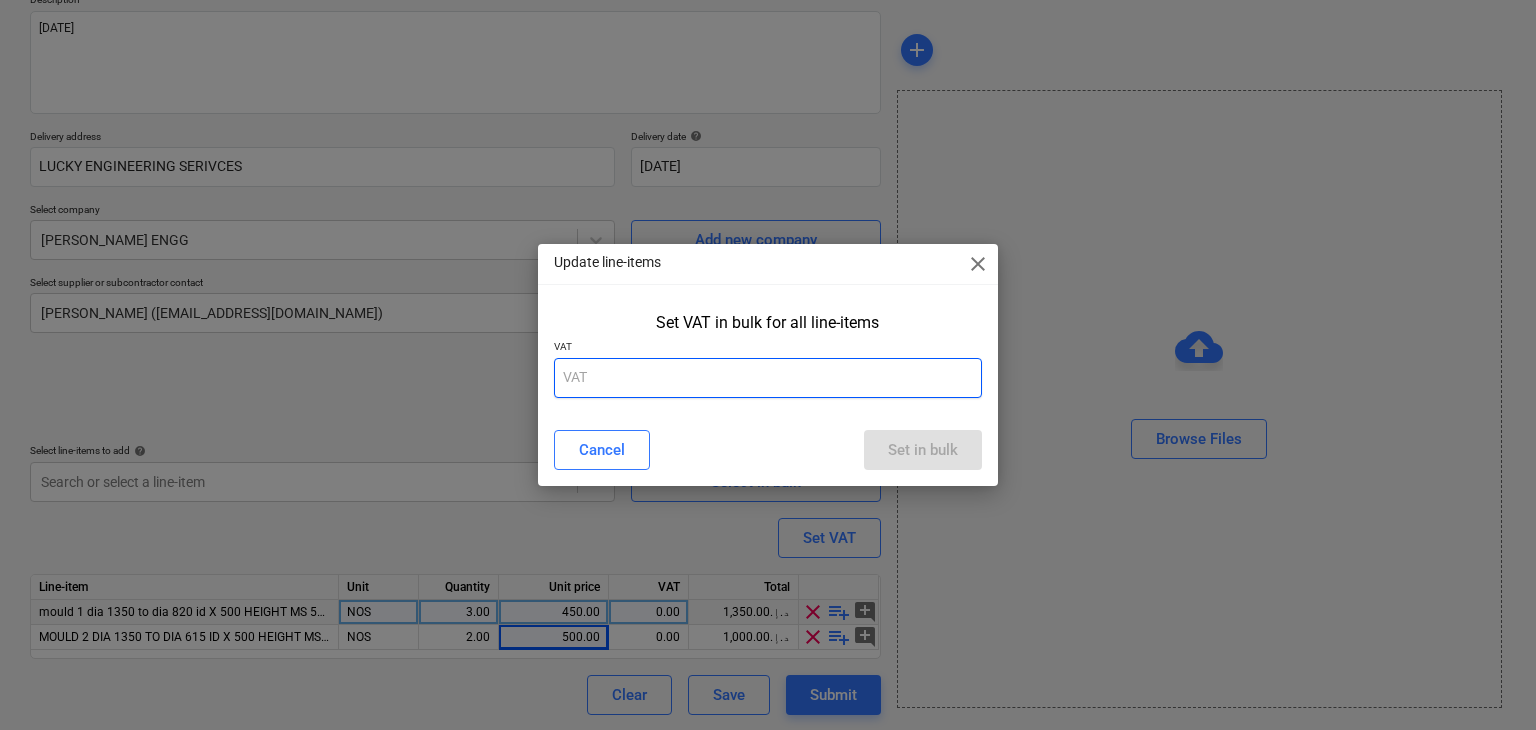 click at bounding box center [768, 378] 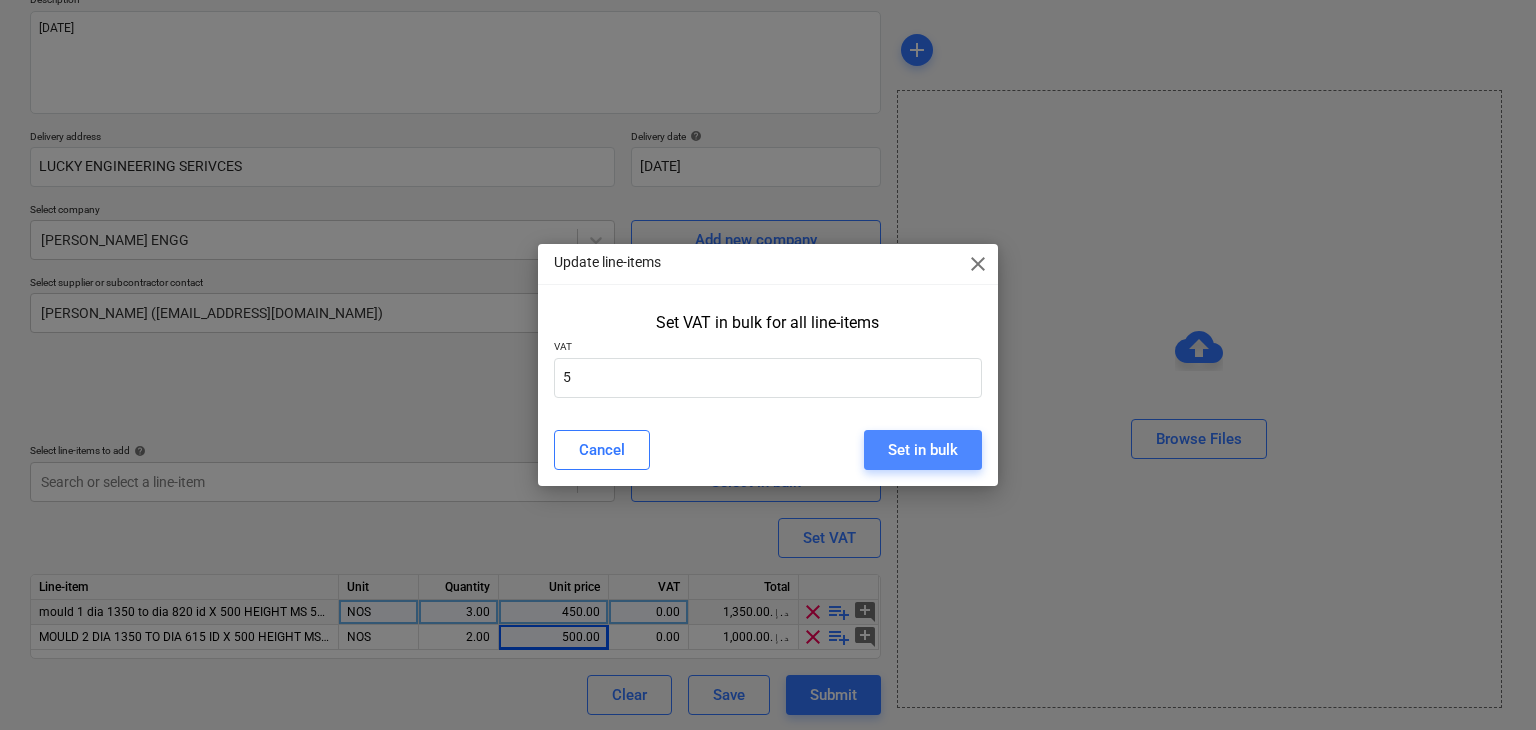 click on "Set in bulk" at bounding box center [923, 450] 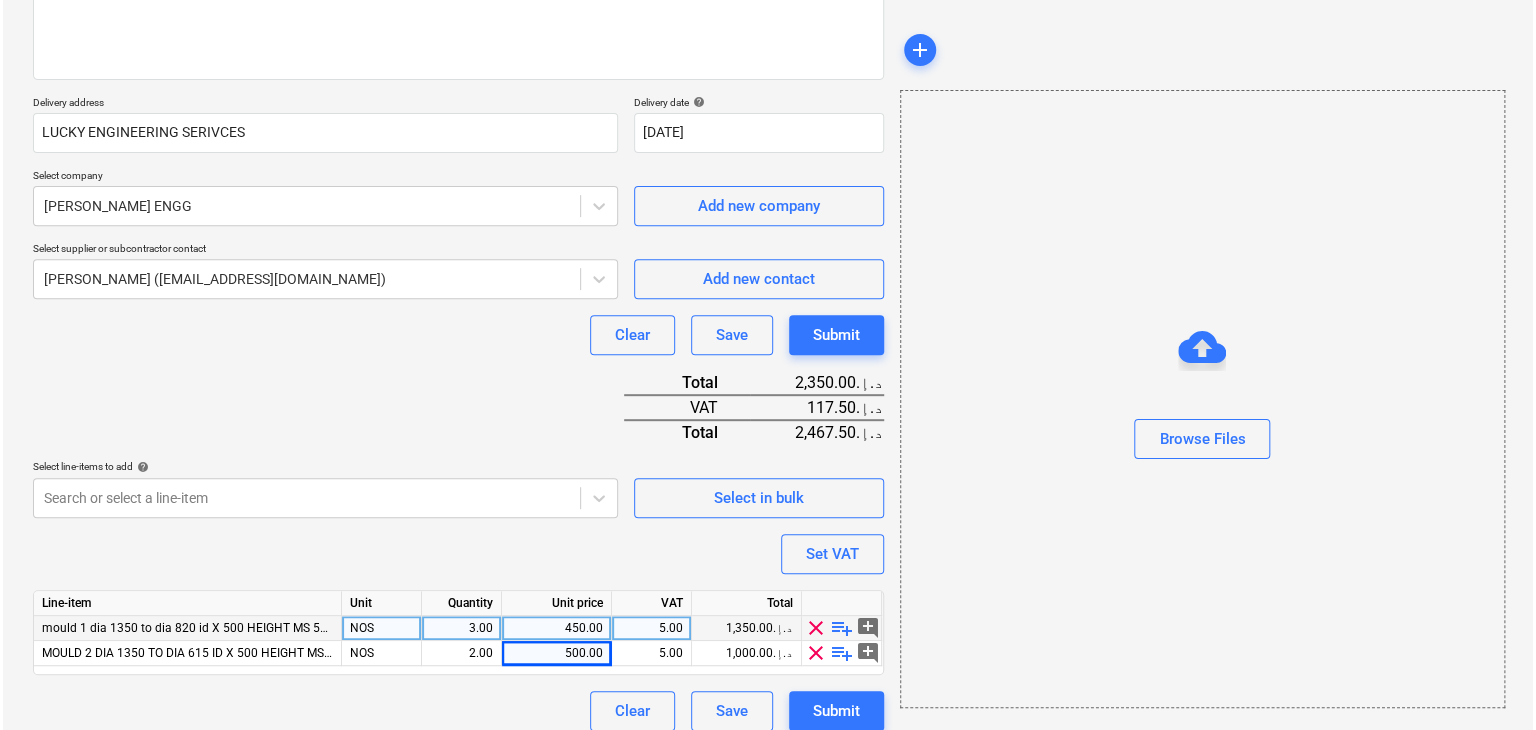 scroll, scrollTop: 294, scrollLeft: 0, axis: vertical 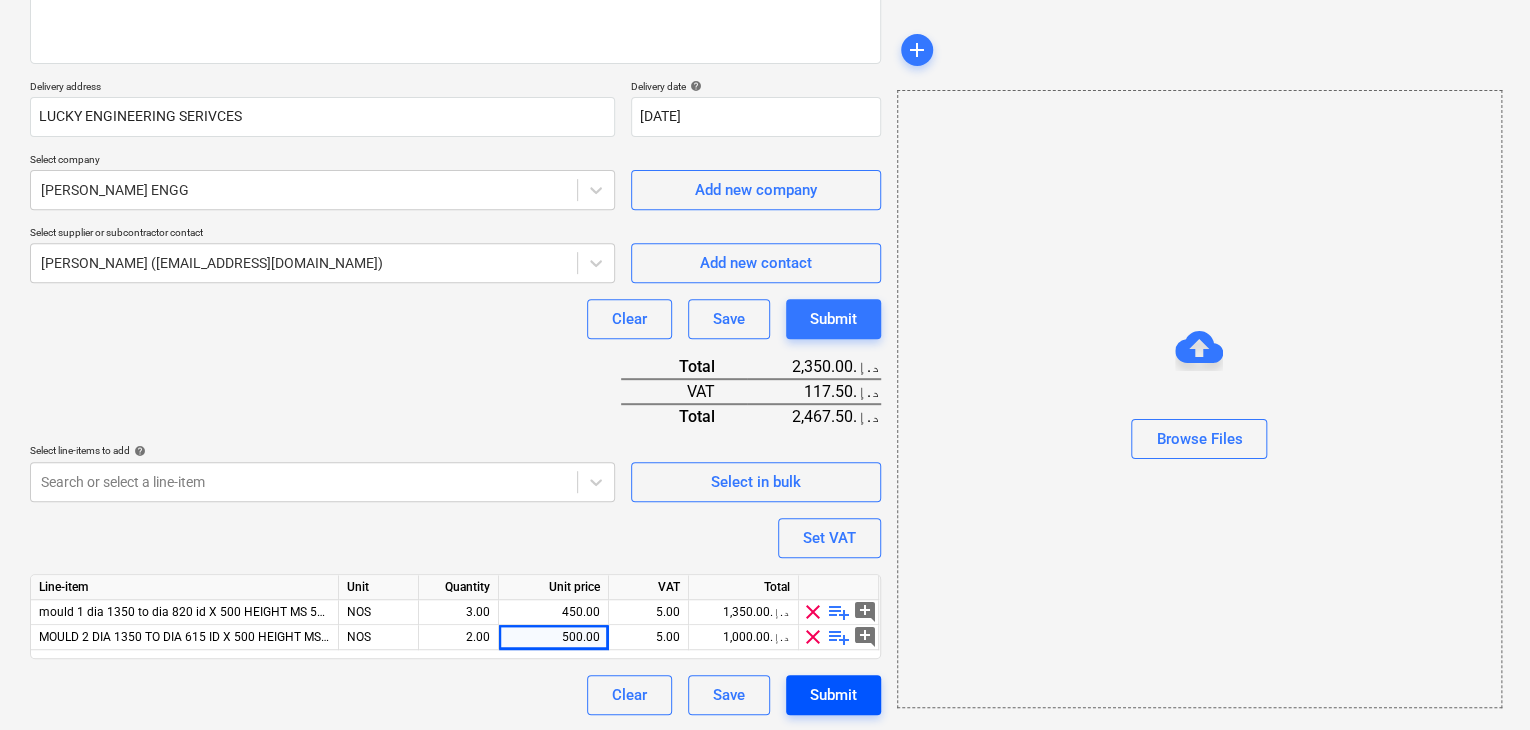 click on "Submit" at bounding box center [833, 695] 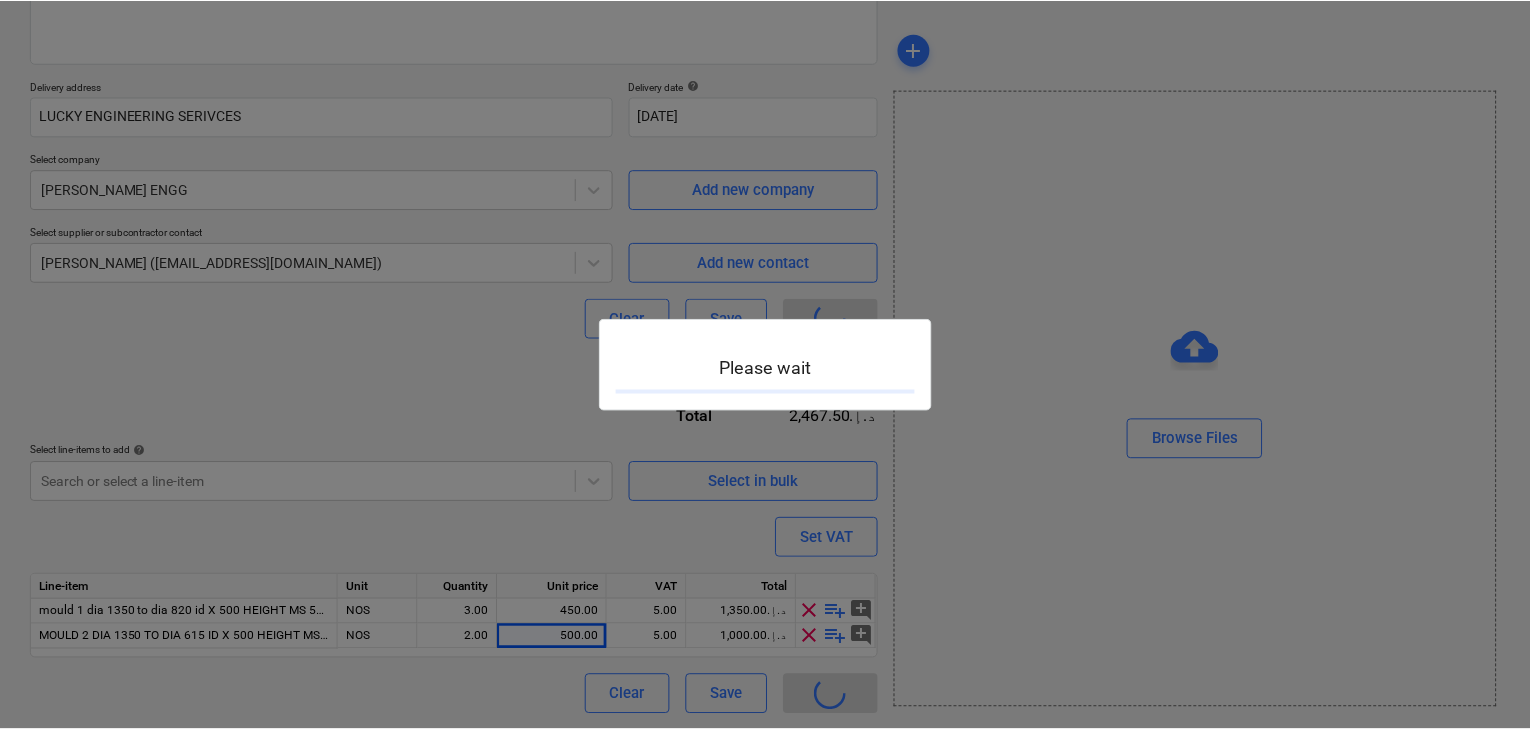 scroll, scrollTop: 0, scrollLeft: 0, axis: both 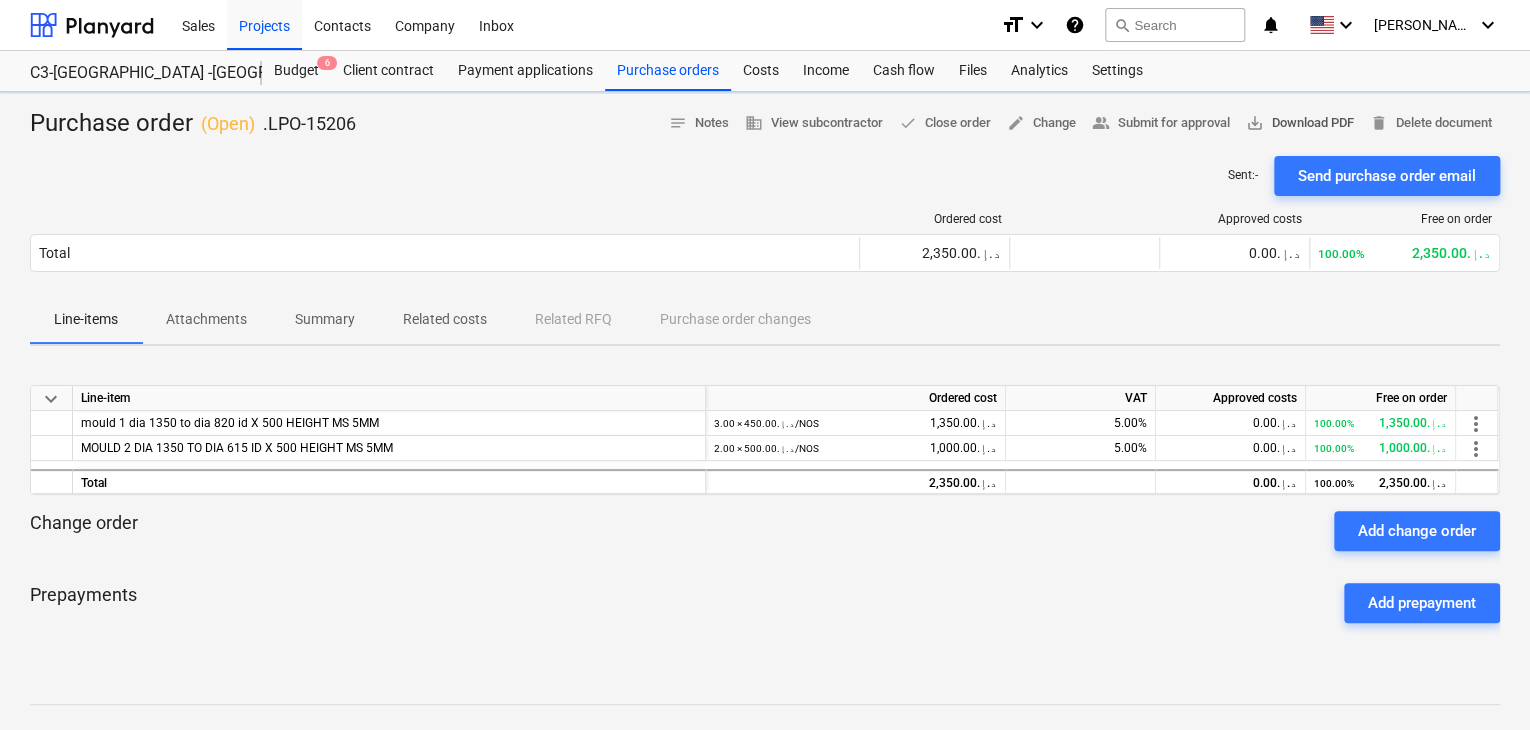 click on "save_alt Download PDF" at bounding box center [1300, 123] 